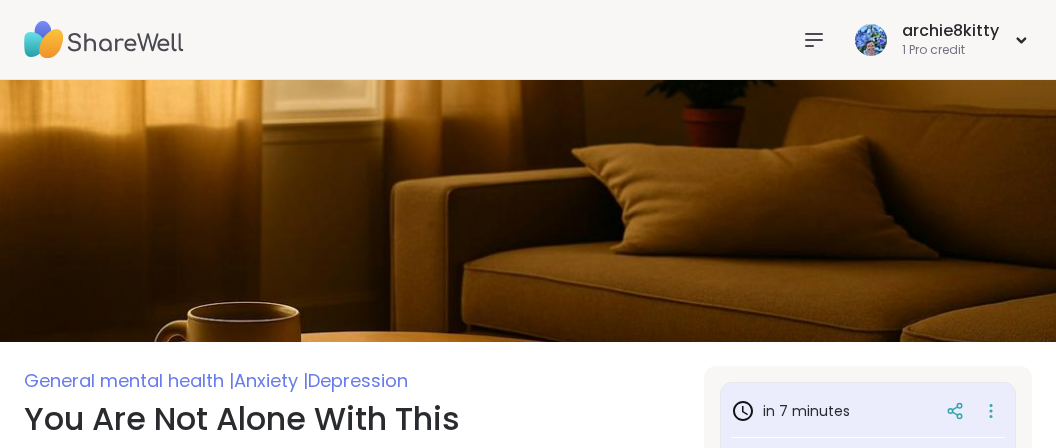 scroll, scrollTop: 422, scrollLeft: 0, axis: vertical 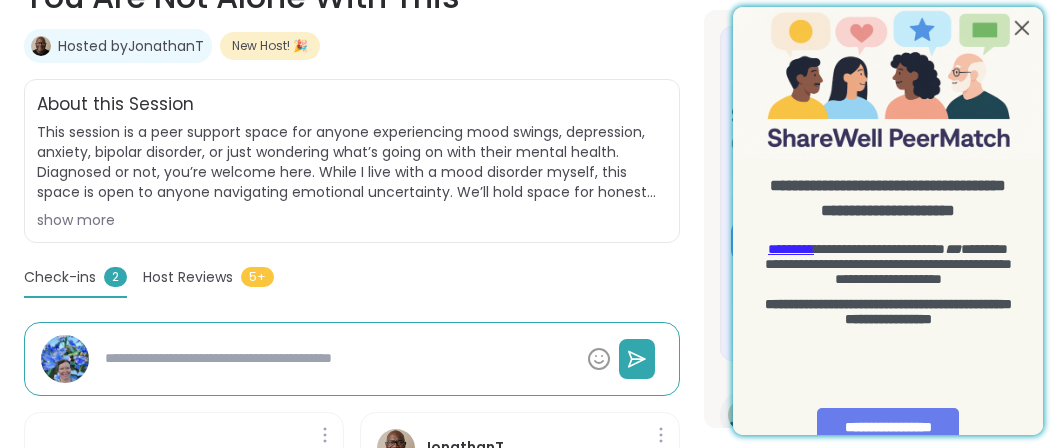 click at bounding box center (1022, 28) 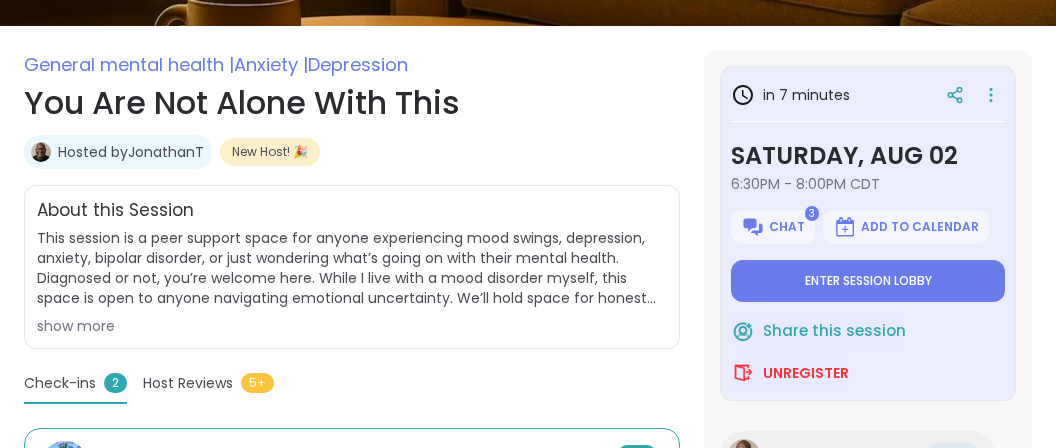 scroll, scrollTop: 528, scrollLeft: 0, axis: vertical 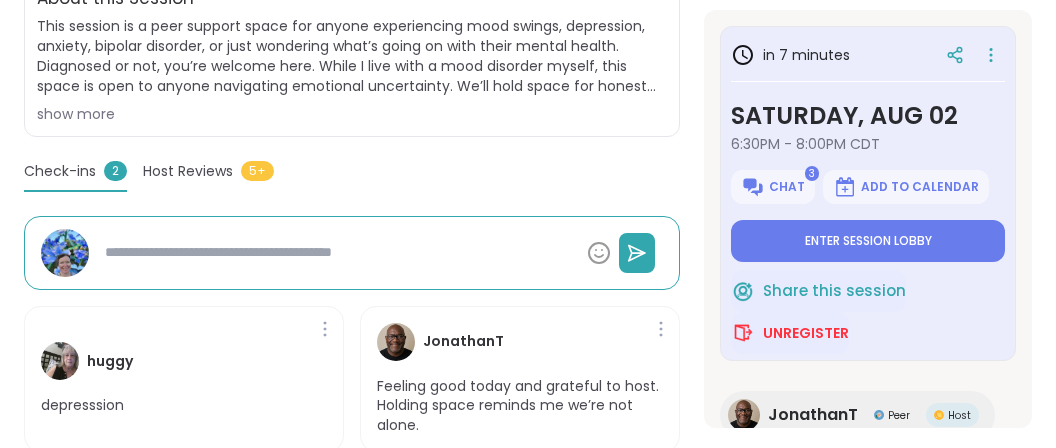 click on "show more" at bounding box center (352, 114) 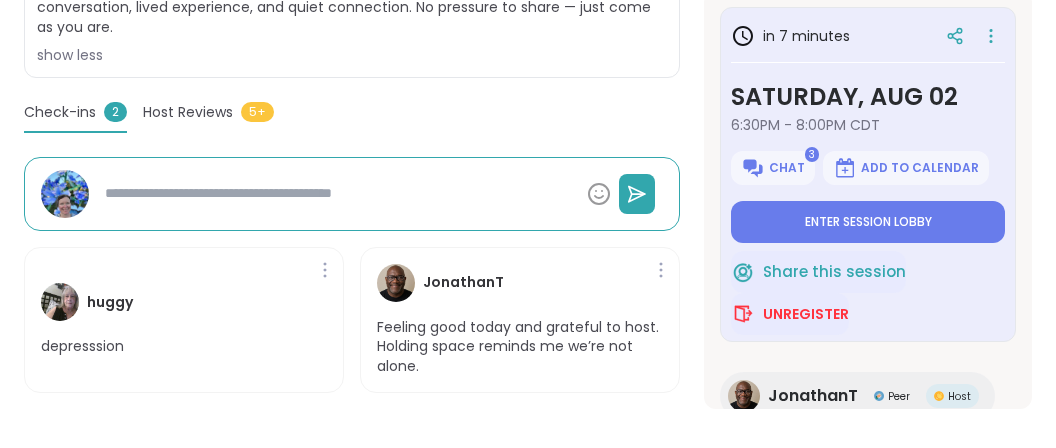 scroll, scrollTop: 633, scrollLeft: 0, axis: vertical 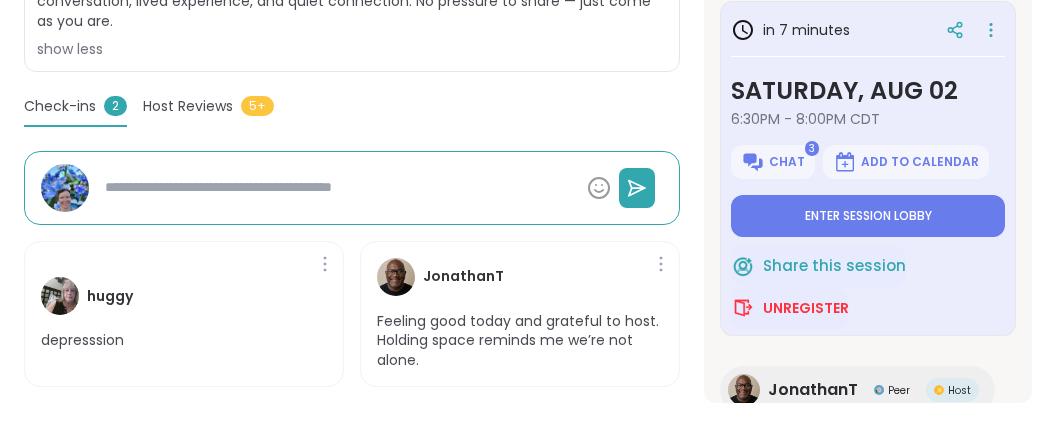 click at bounding box center (338, 187) 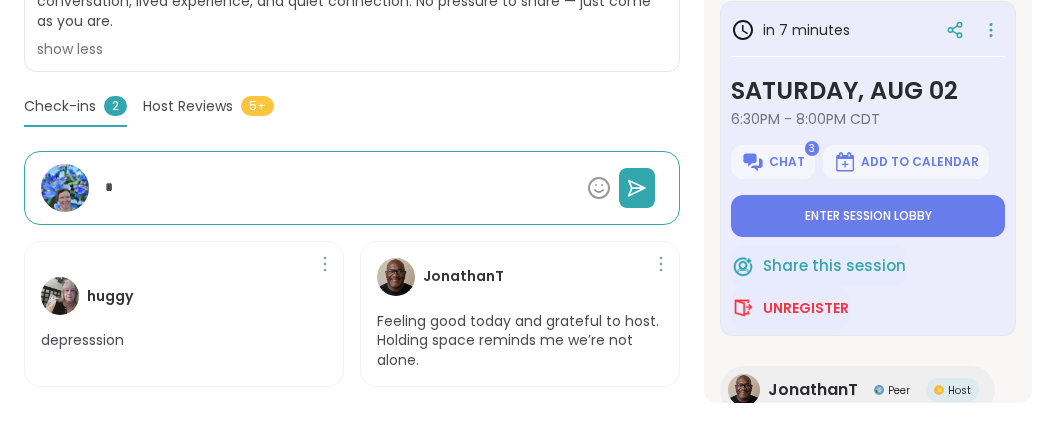 type on "*" 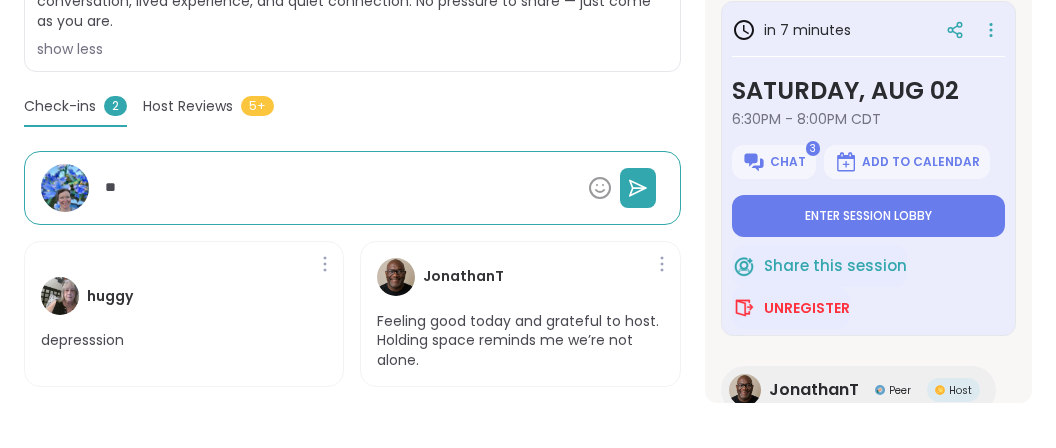 type on "***" 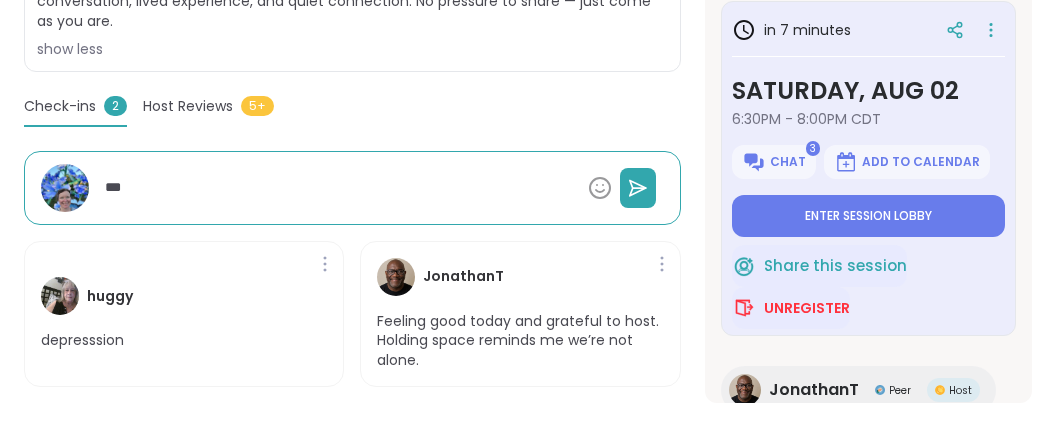 type on "****" 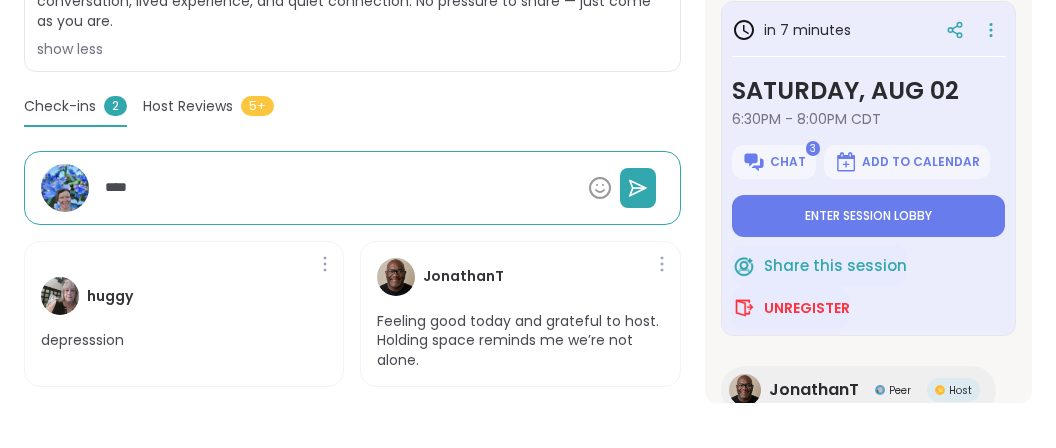 type on "*****" 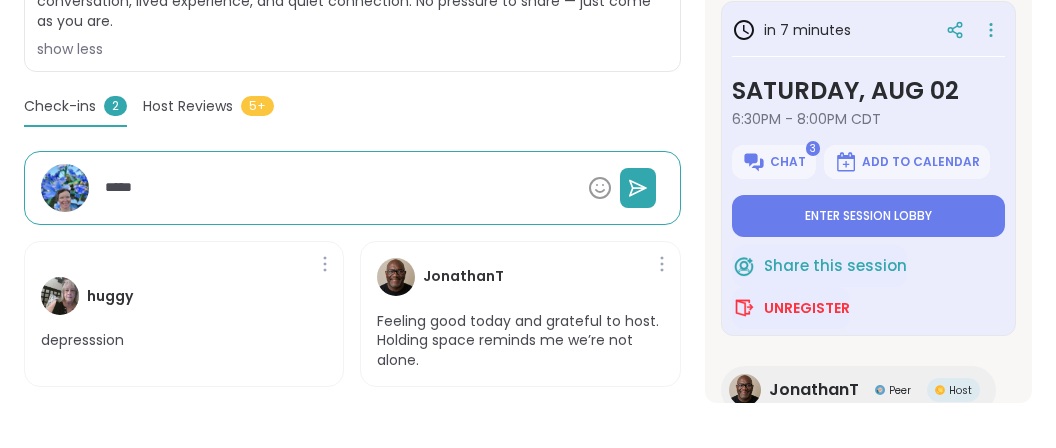 type on "******" 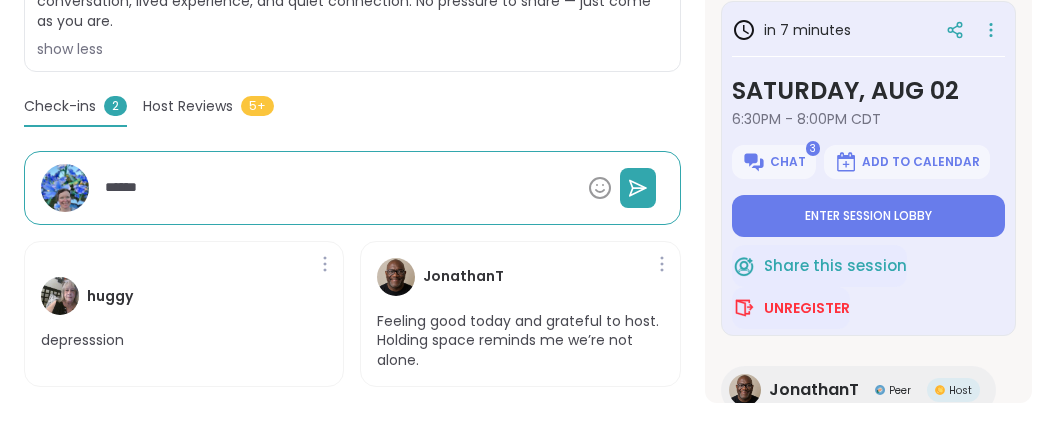 type on "*******" 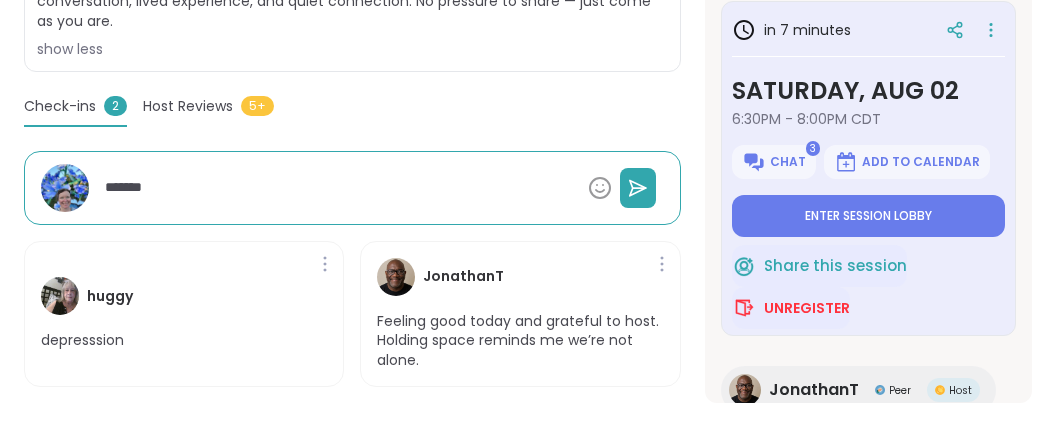 type on "*******" 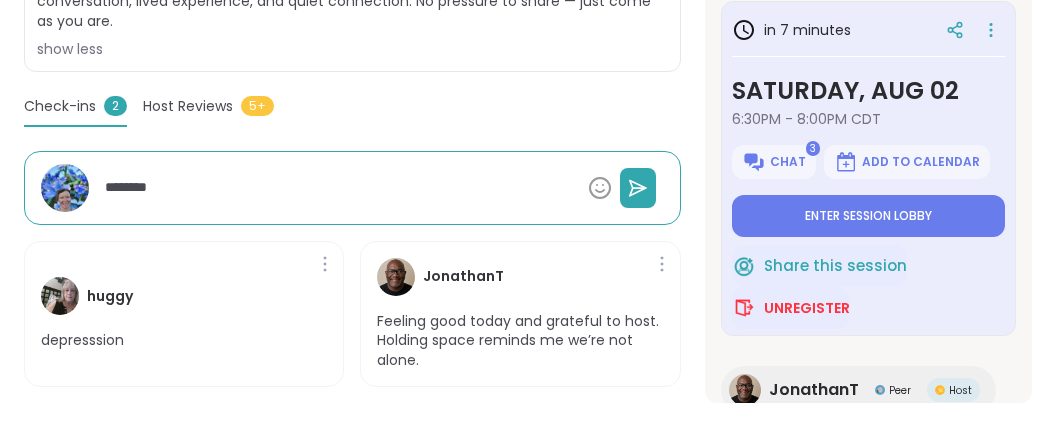 type on "*********" 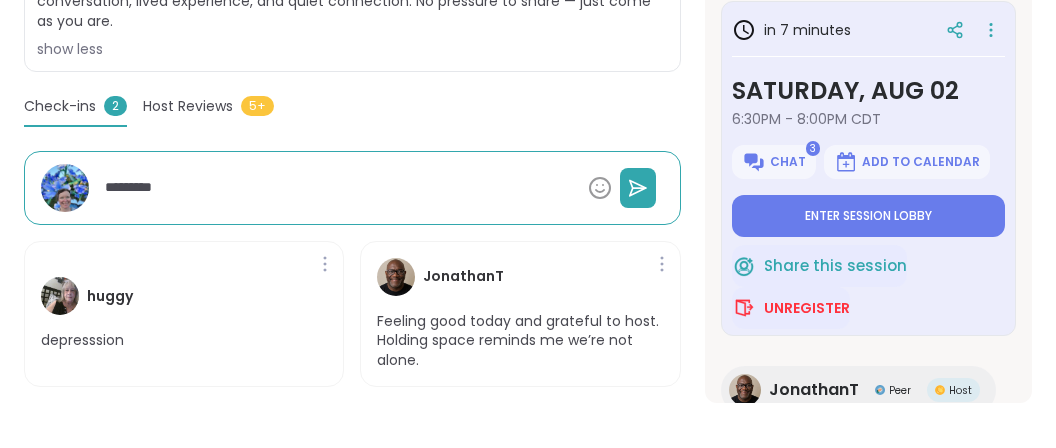 type on "**********" 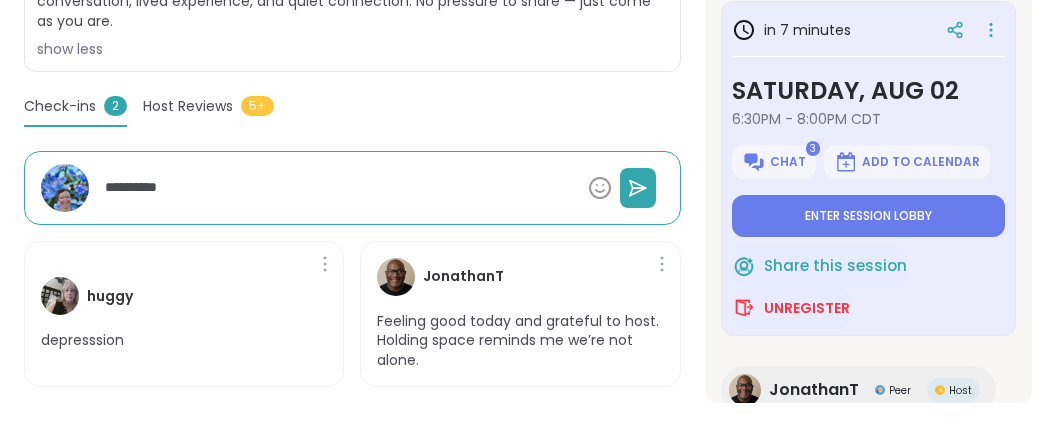 type on "**********" 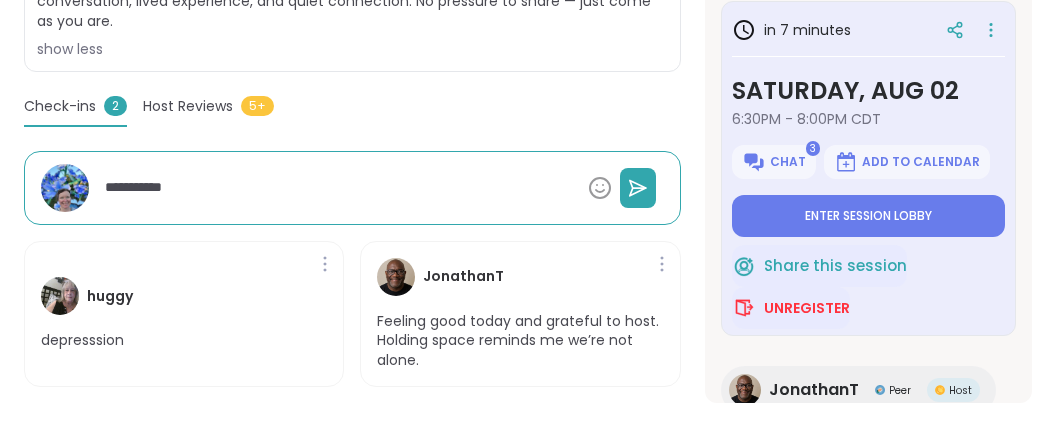 type on "*" 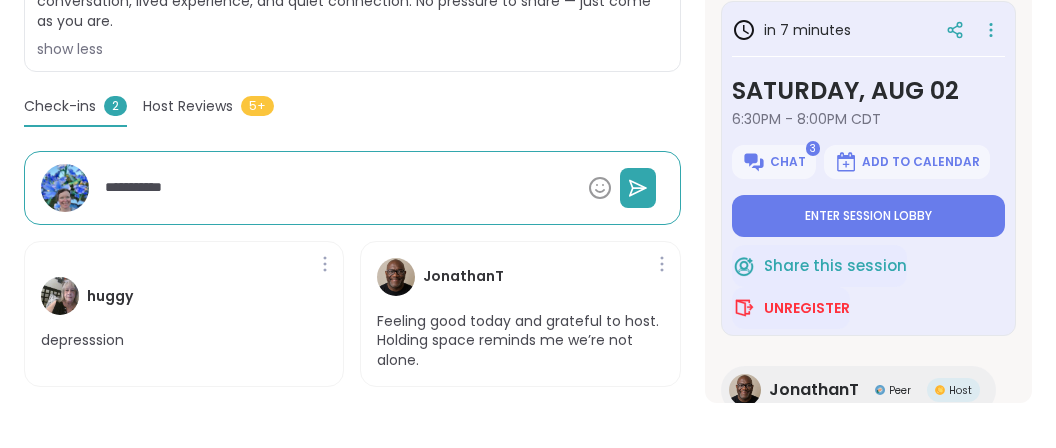 type on "**********" 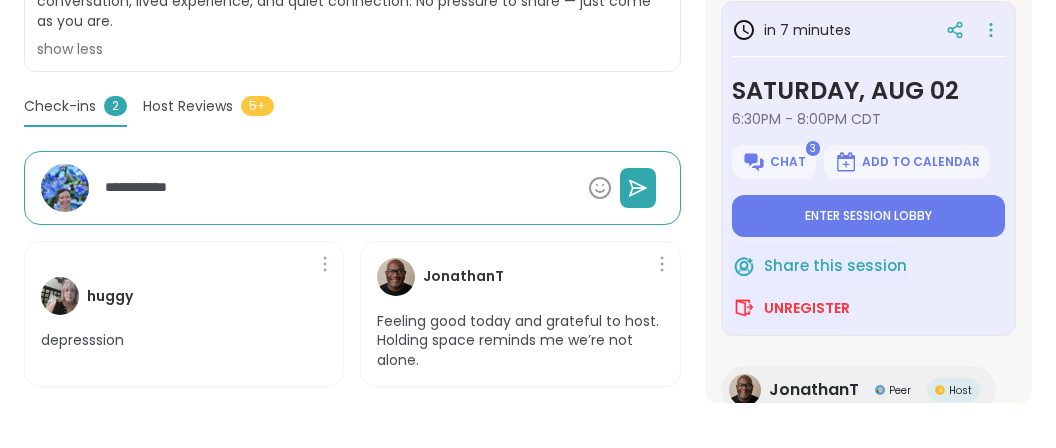 type on "**********" 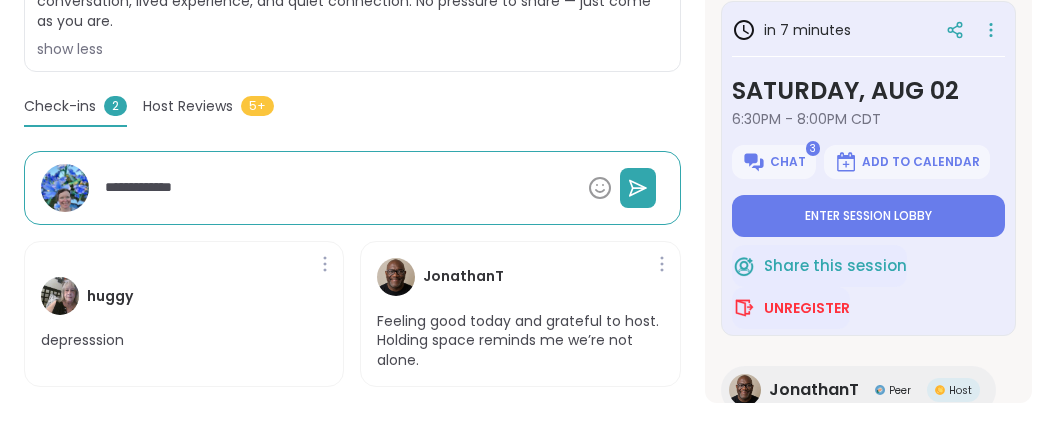 type on "**********" 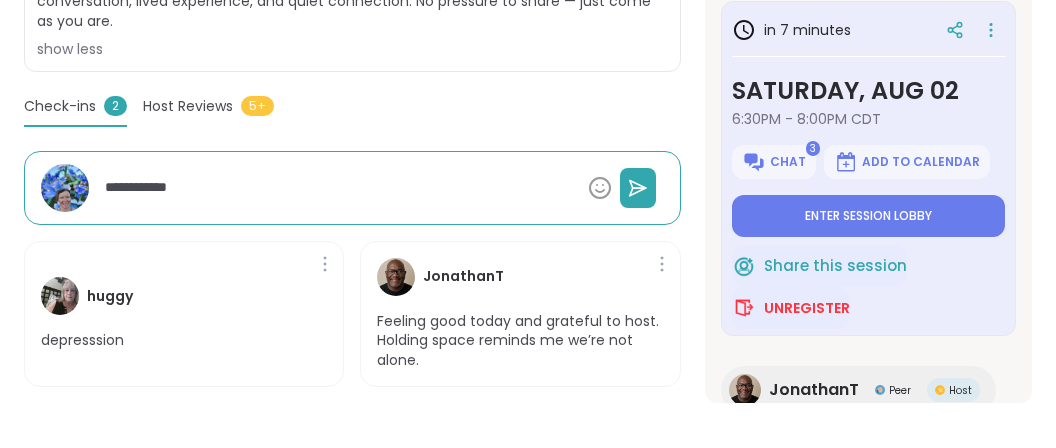 type on "**********" 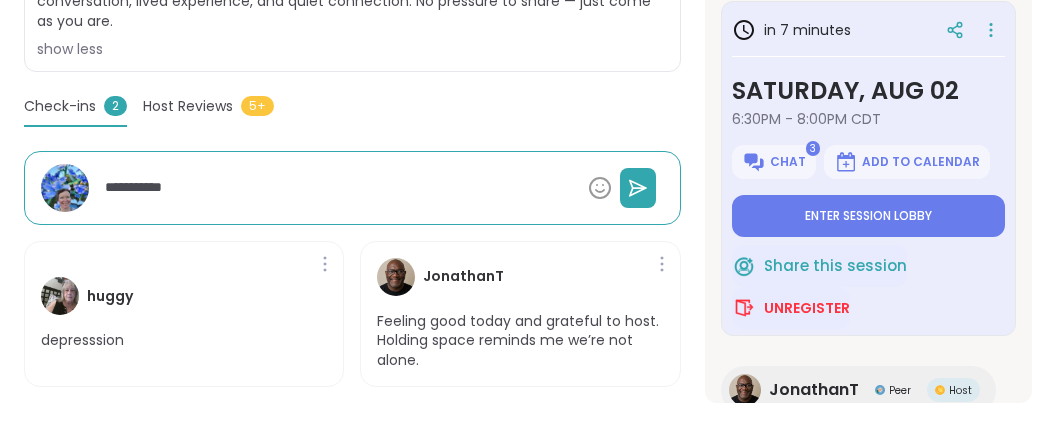 type on "**********" 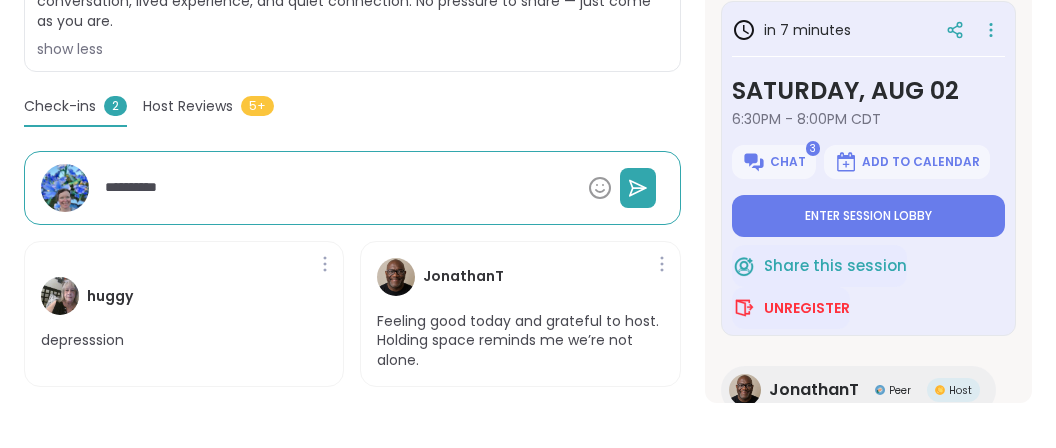 type on "*********" 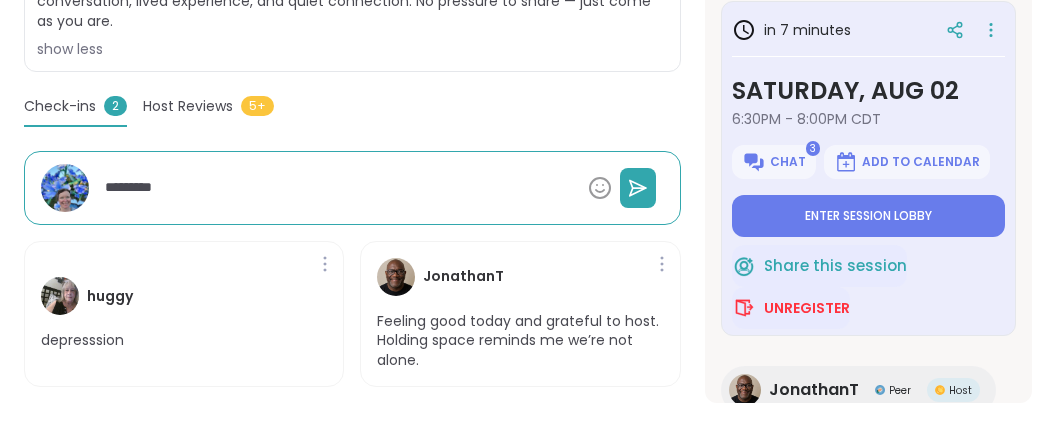 type on "*******" 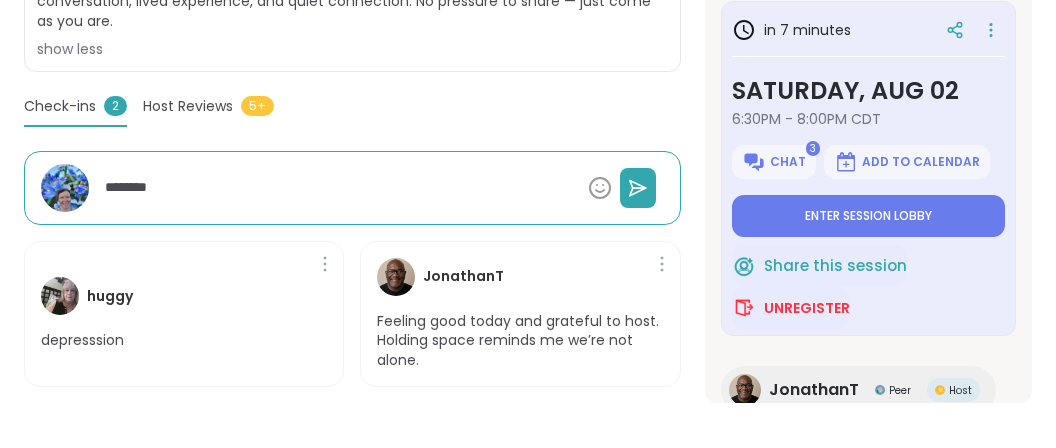 type on "*******" 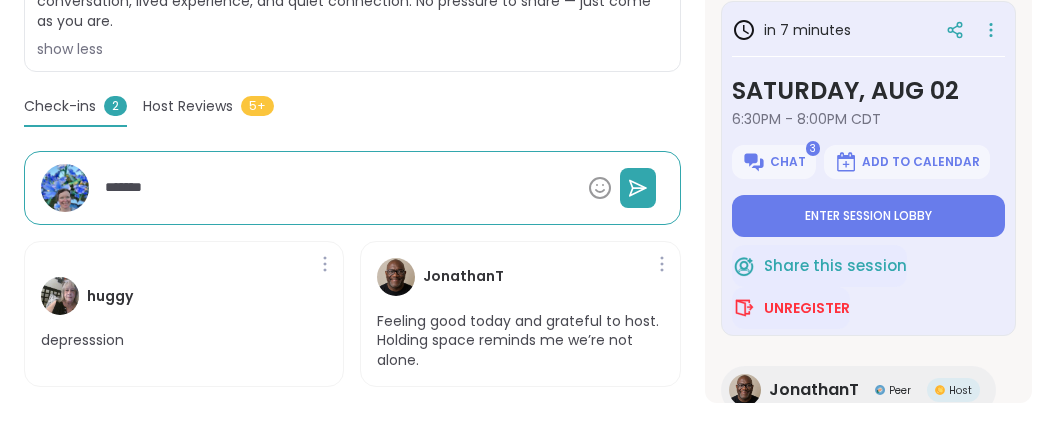 type on "******" 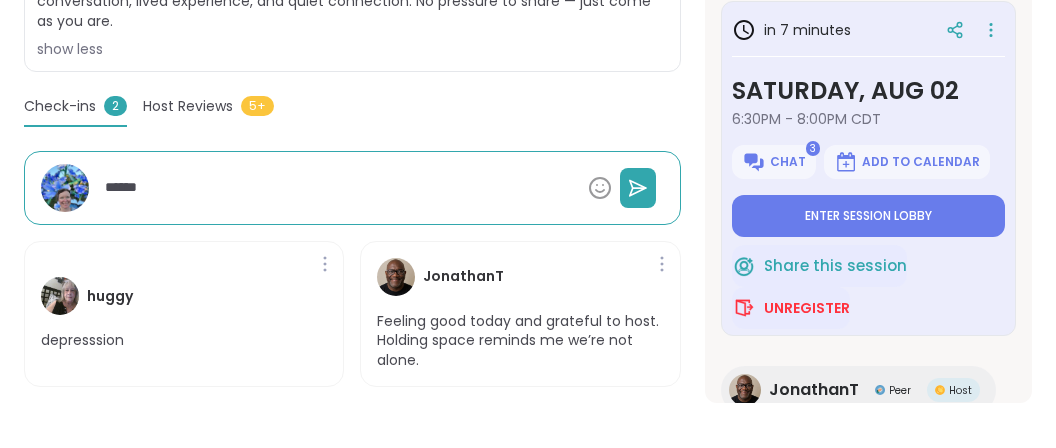 type on "*****" 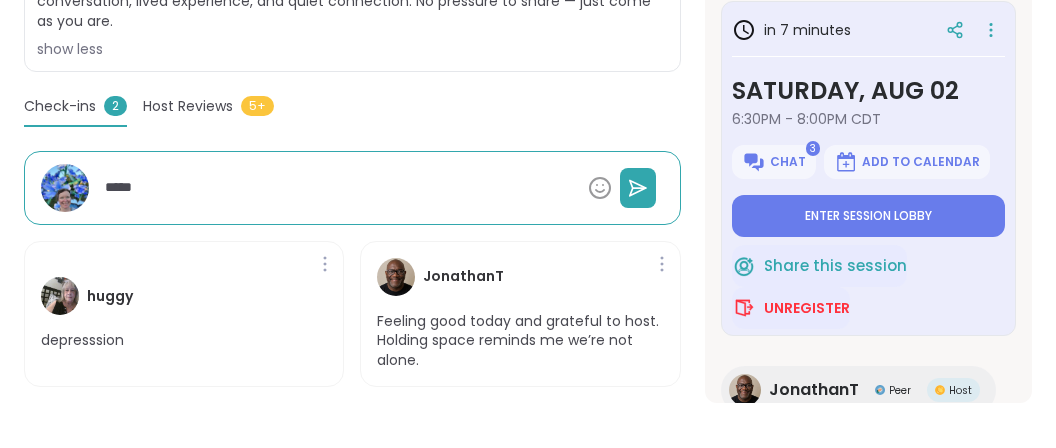 type on "****" 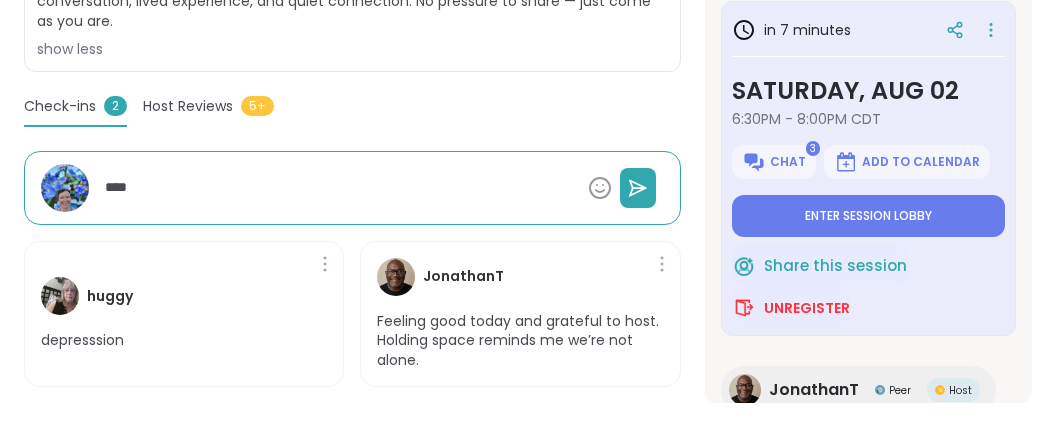 type on "***" 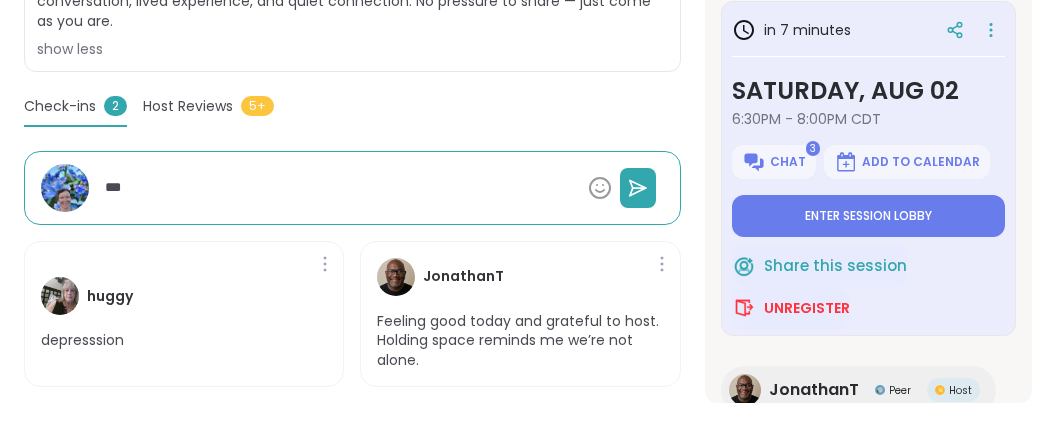 type on "**" 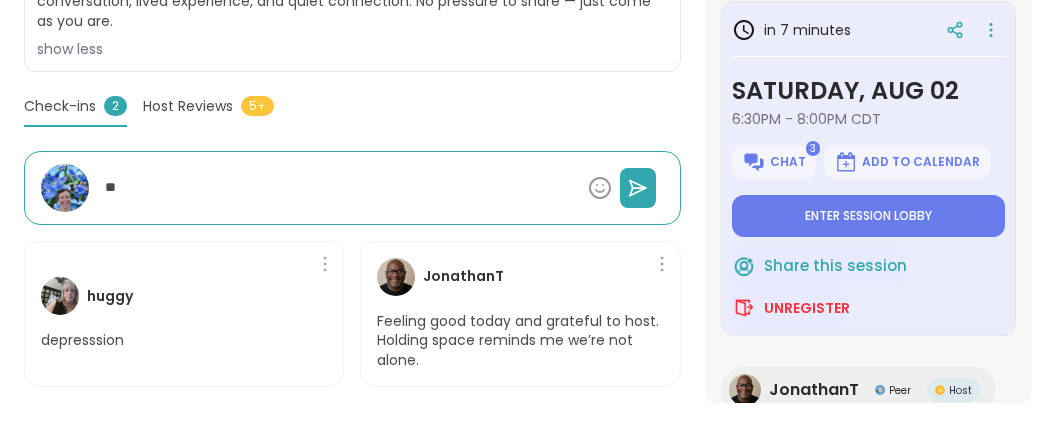 type on "*" 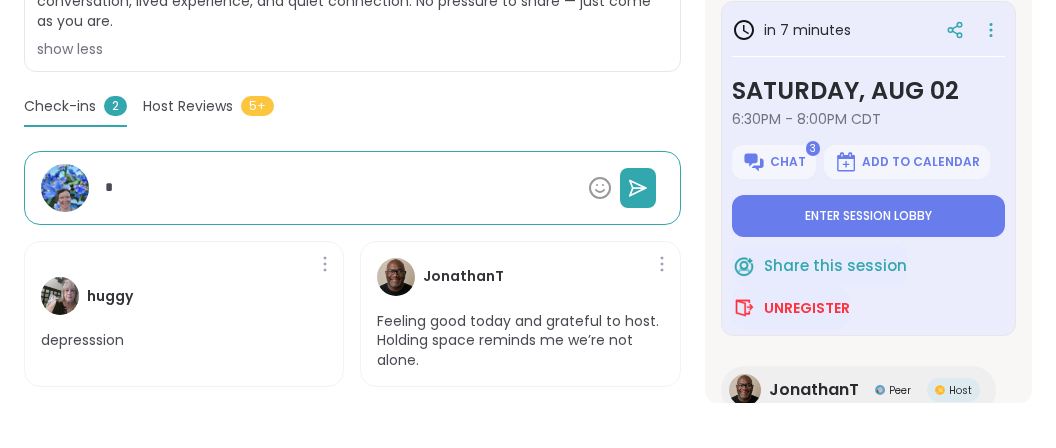 type 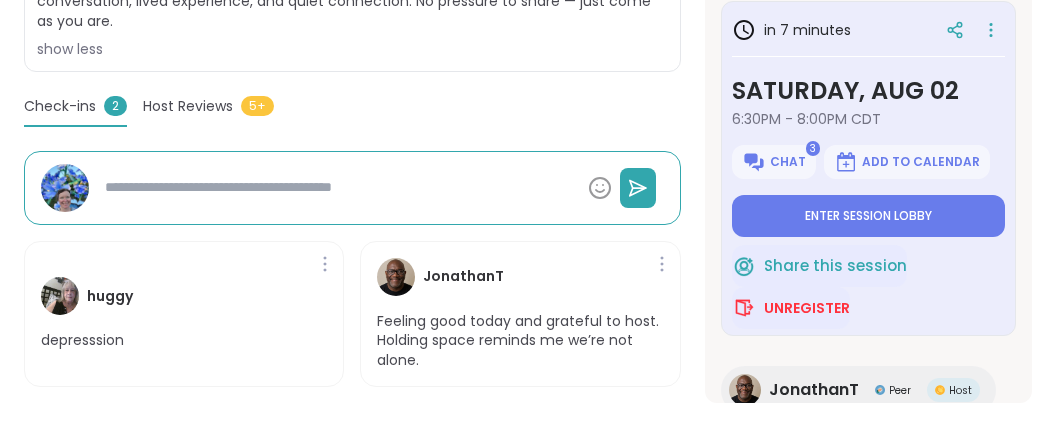 type on "*" 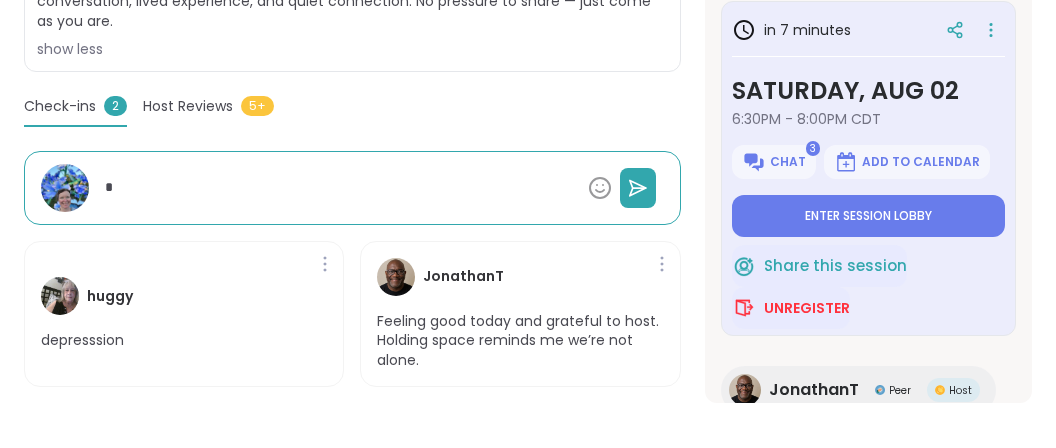 type on "**" 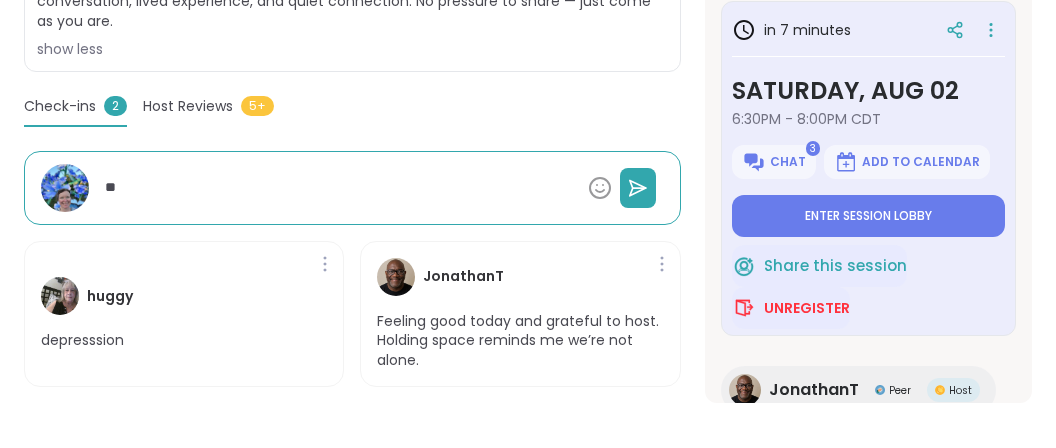 type on "***" 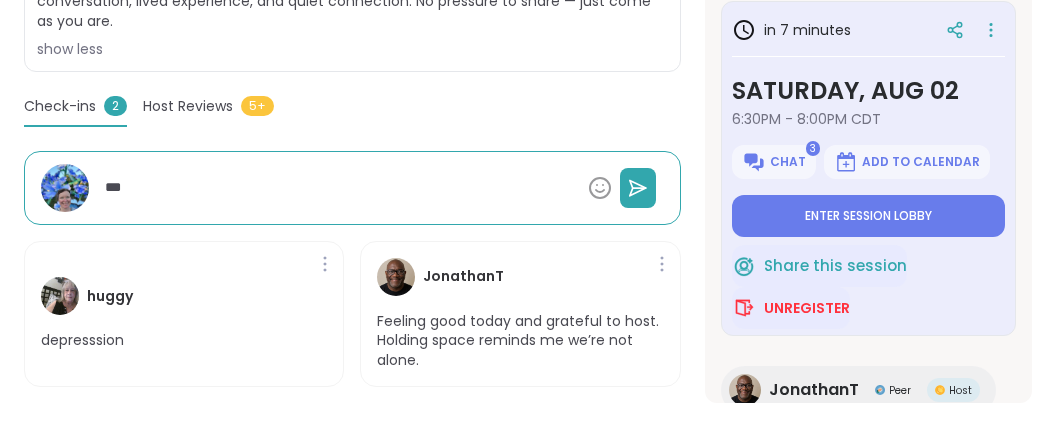 type on "****" 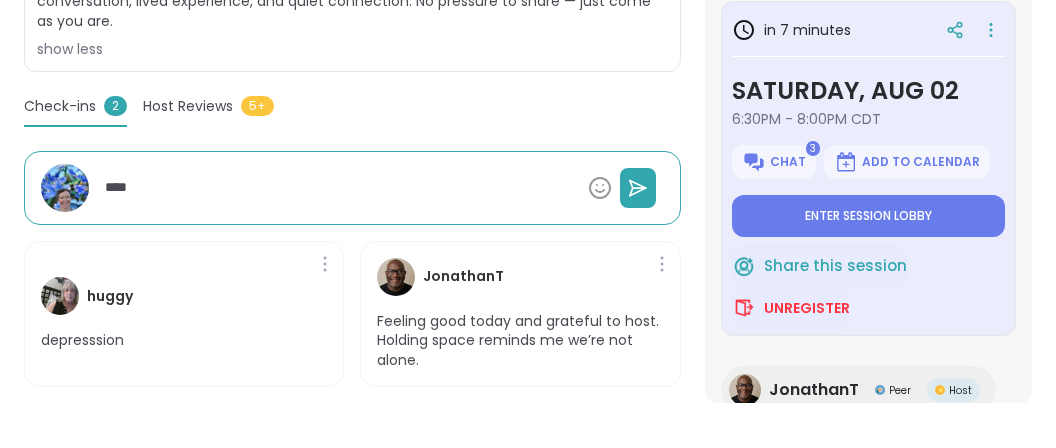 type on "*****" 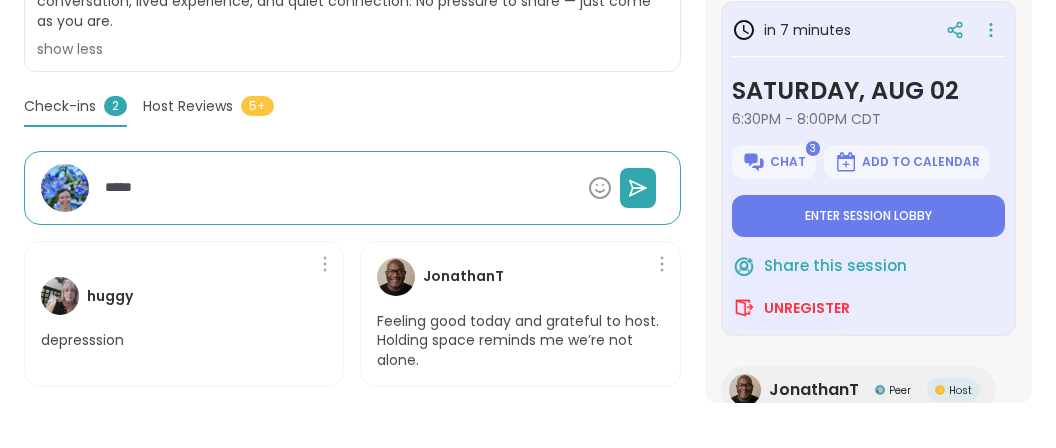 type on "******" 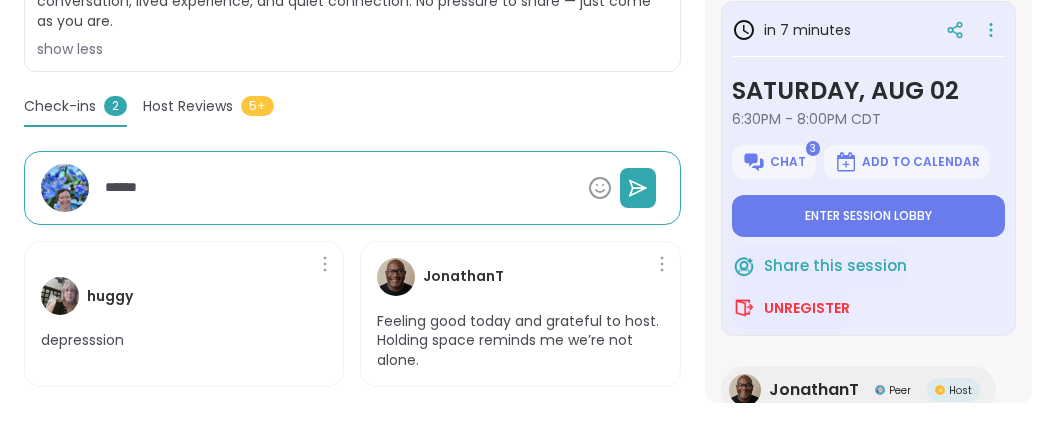 type on "******" 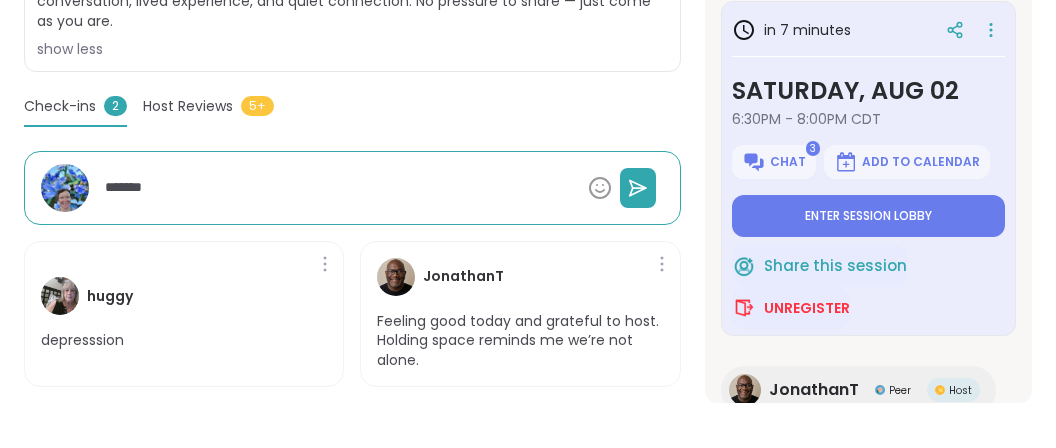type on "******" 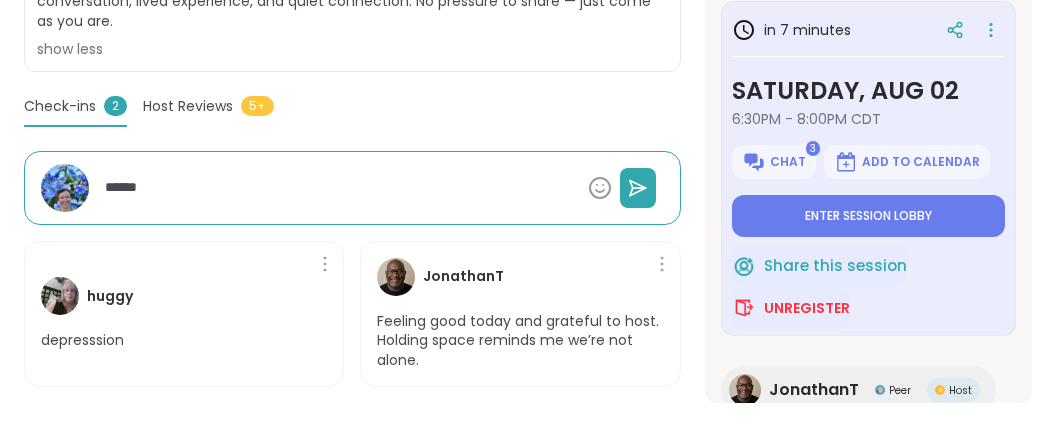 type on "*****" 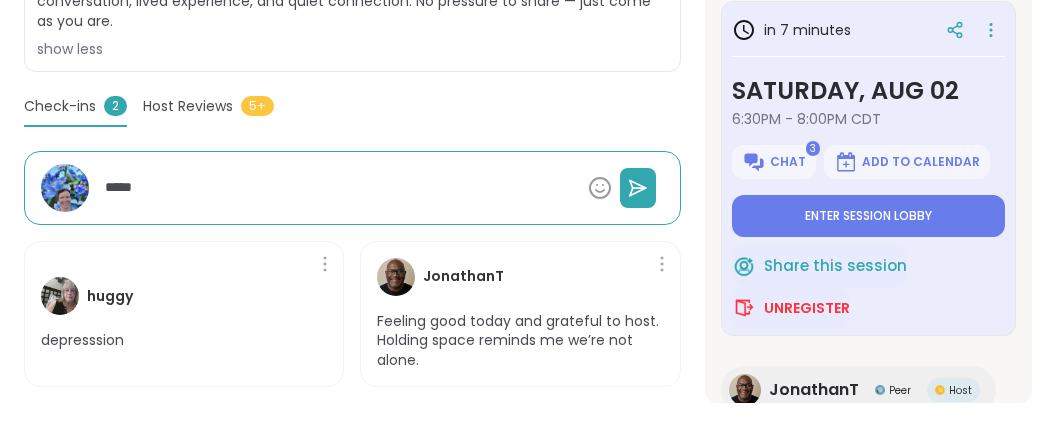 type on "****" 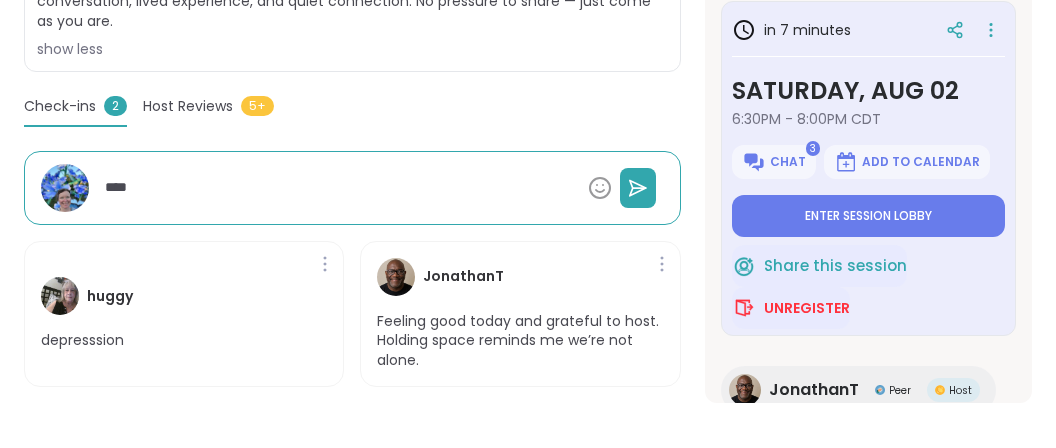 type on "***" 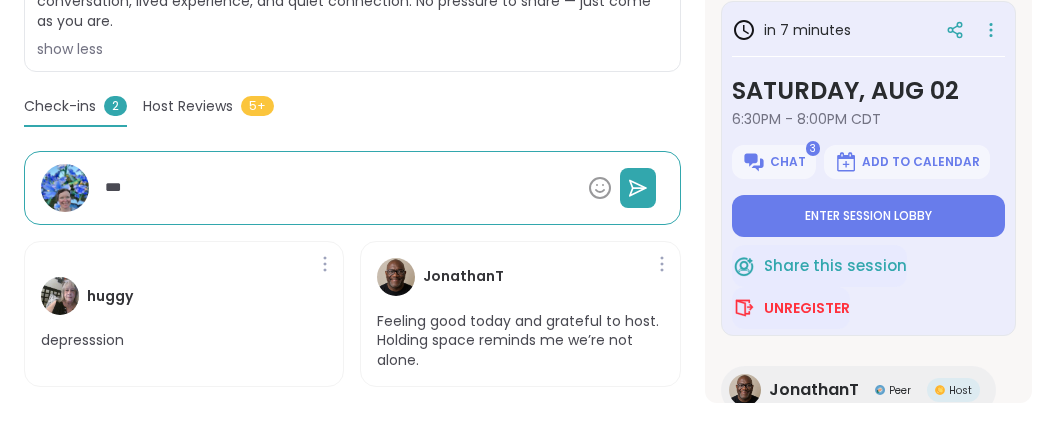 type on "**" 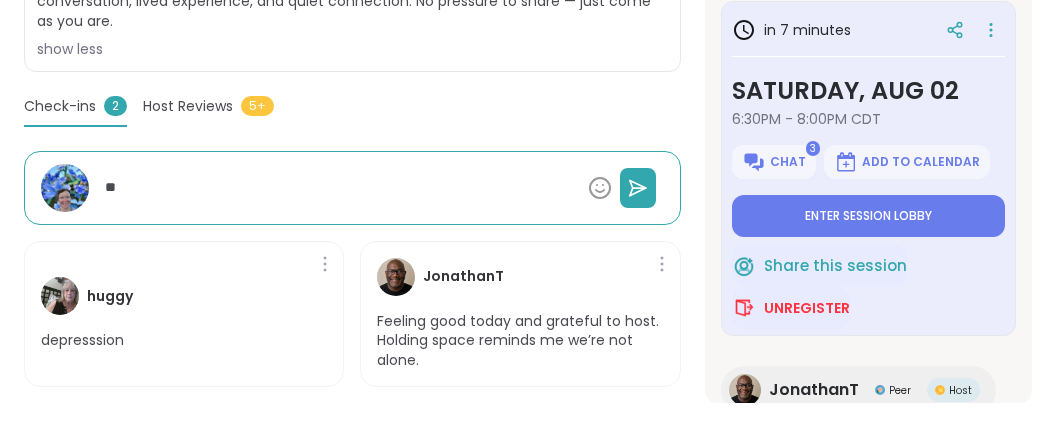type on "*" 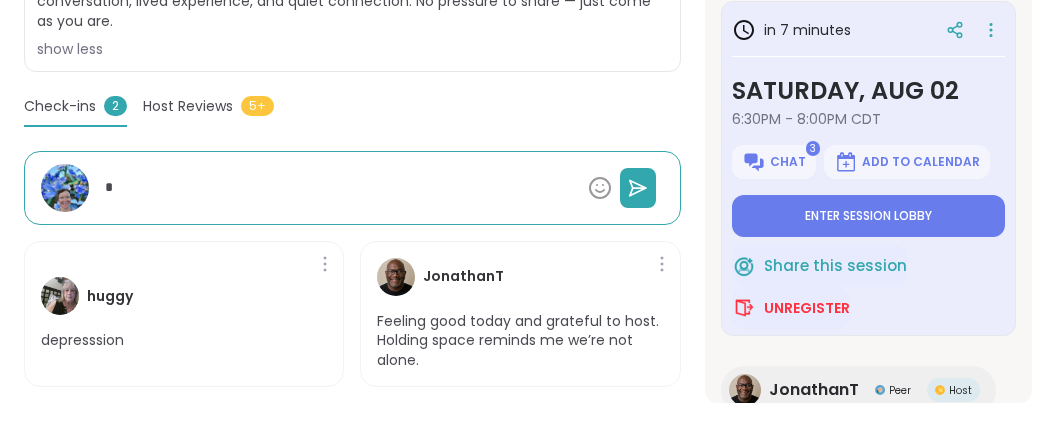 type on "**" 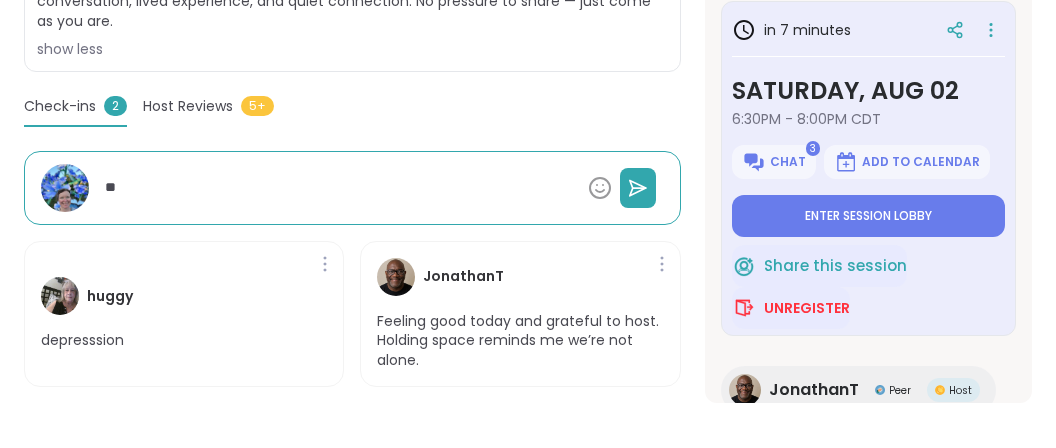 type on "***" 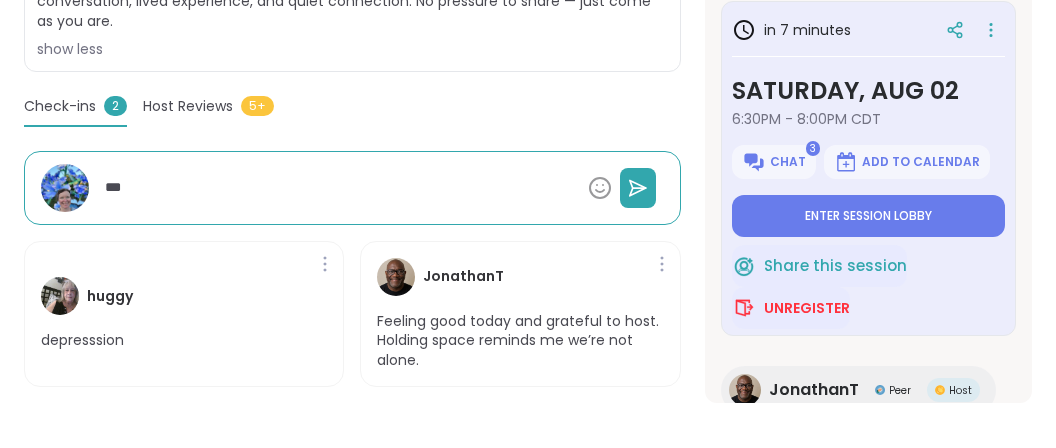 type on "****" 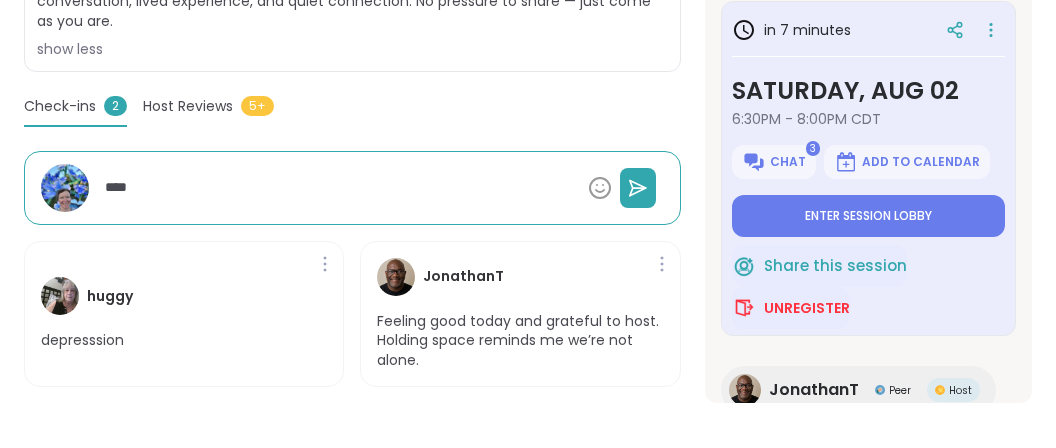 type on "*****" 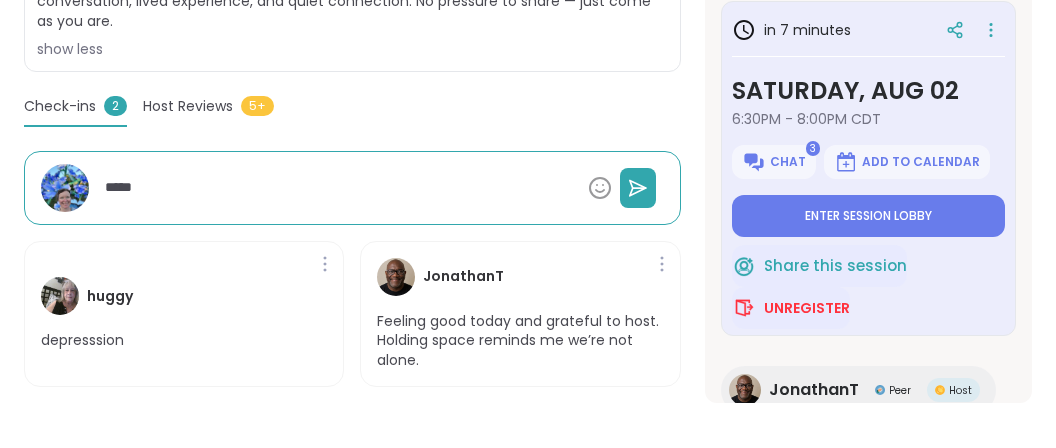 type on "******" 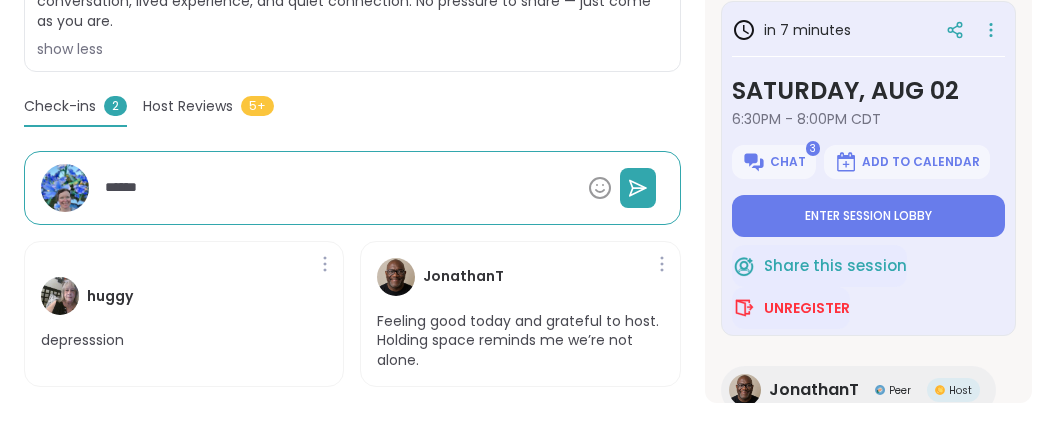type on "******" 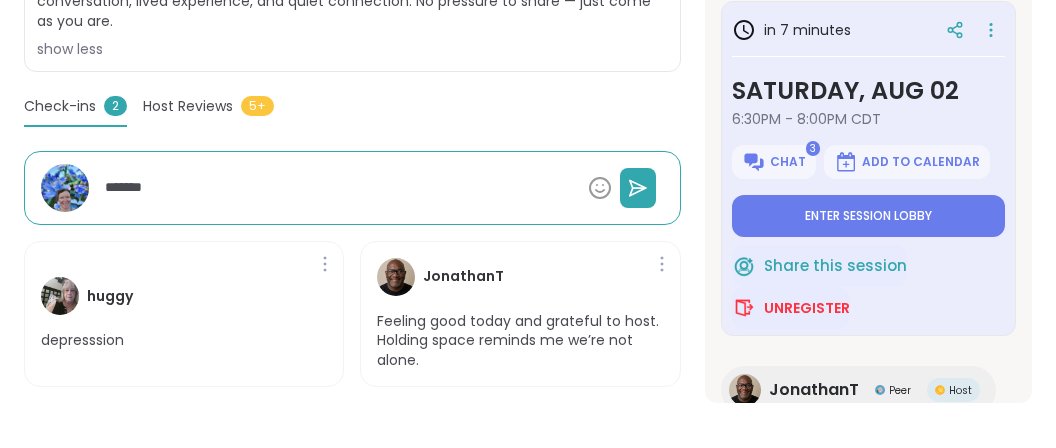 type on "********" 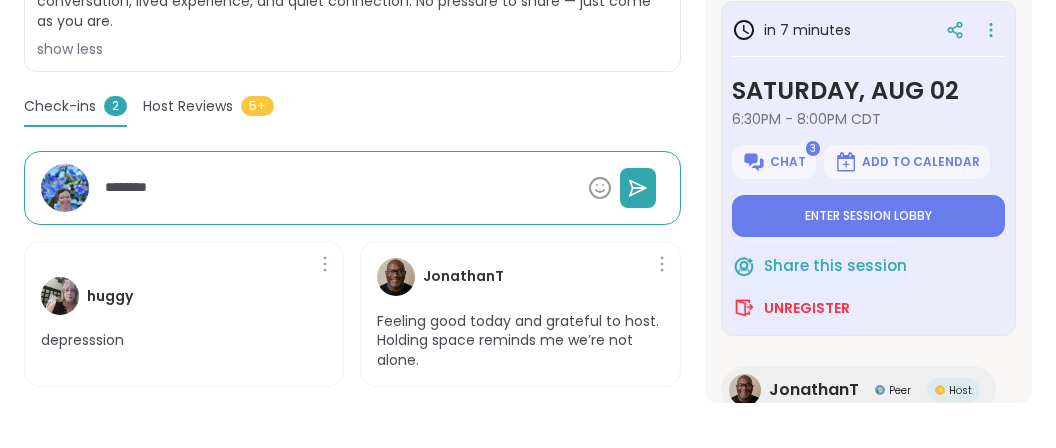 type on "*********" 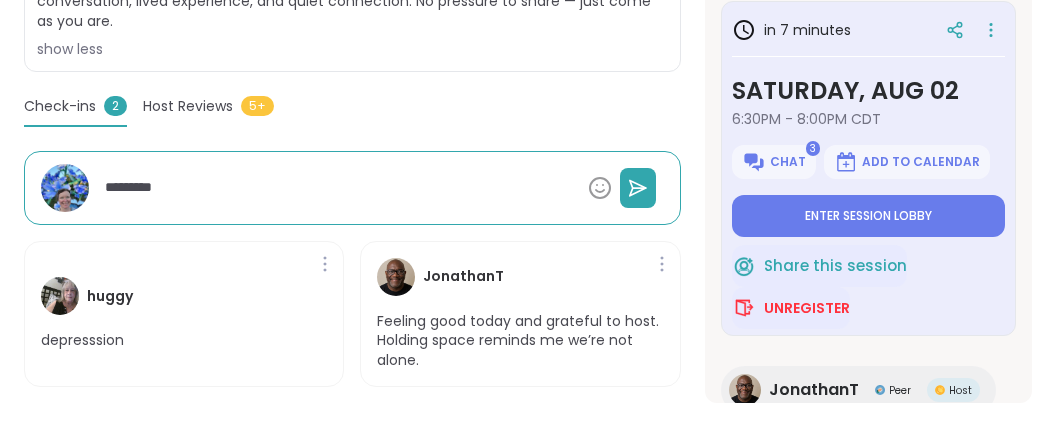 type on "*********" 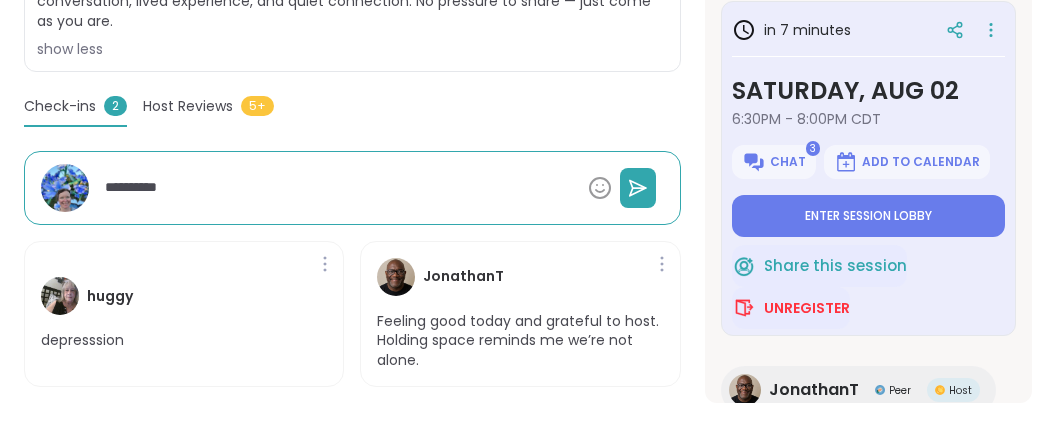 type on "**********" 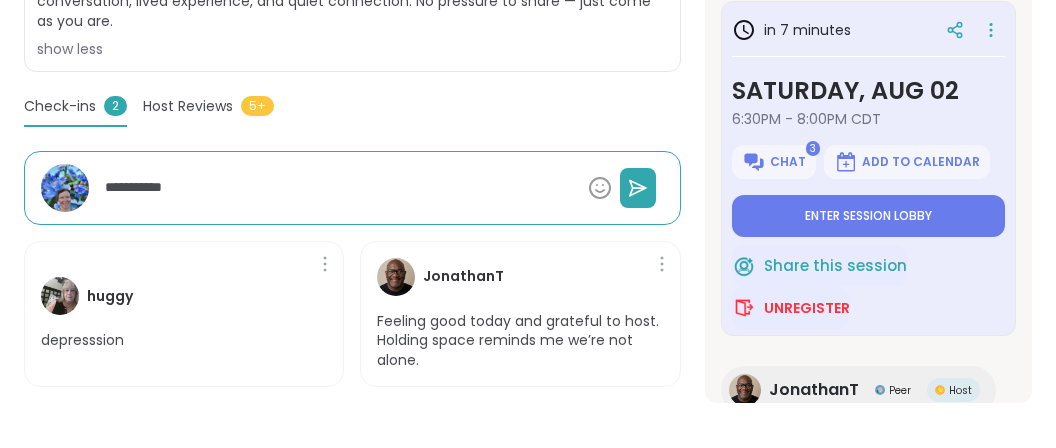type on "**********" 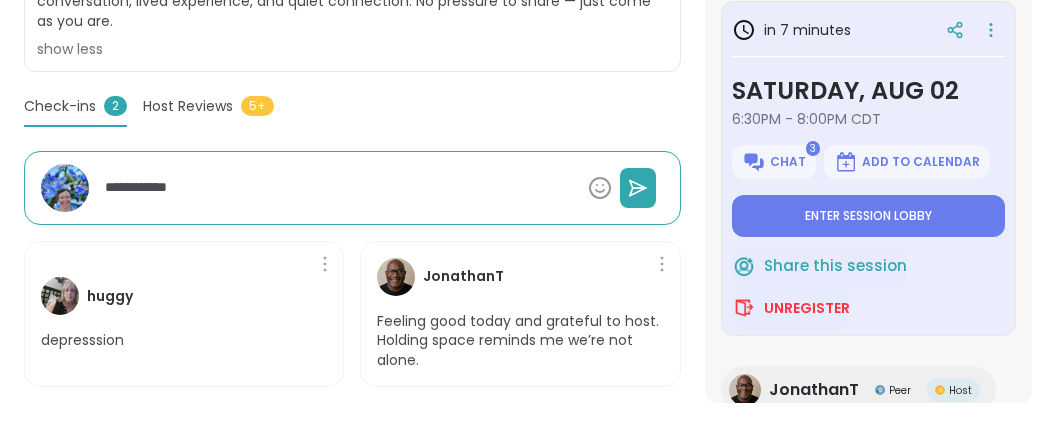 type on "**********" 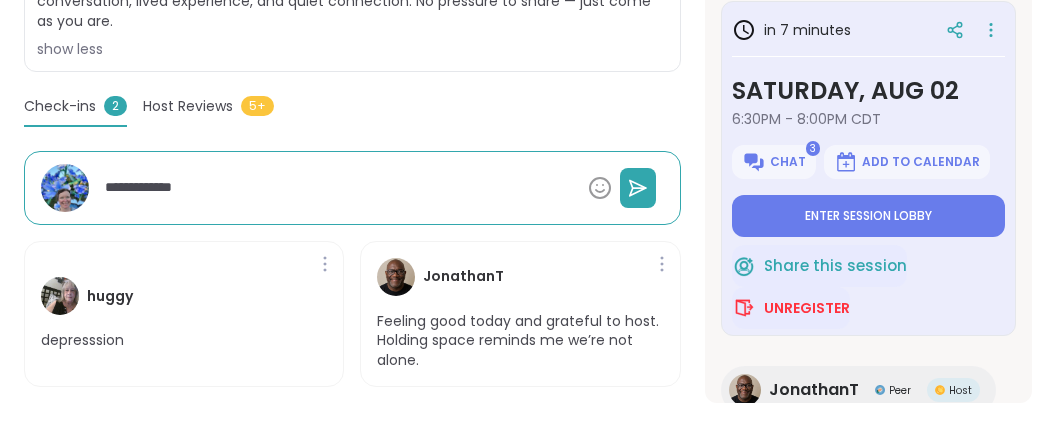 type on "**********" 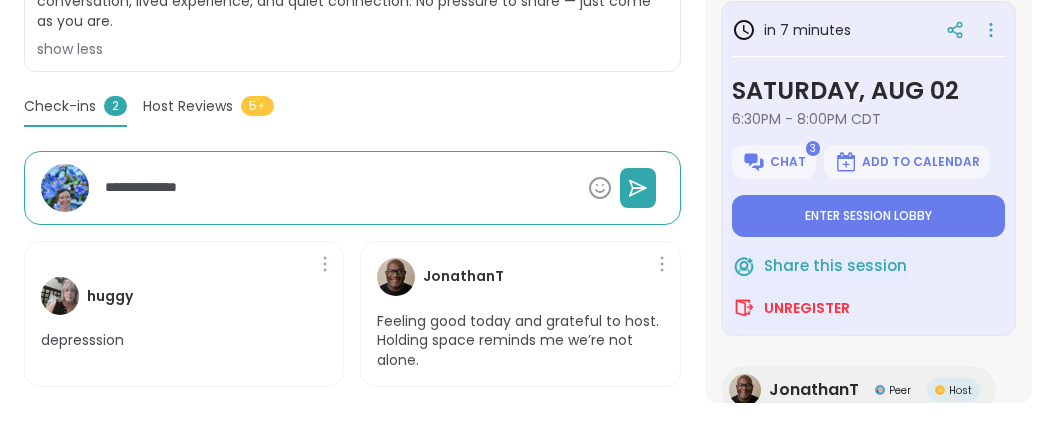 type on "**********" 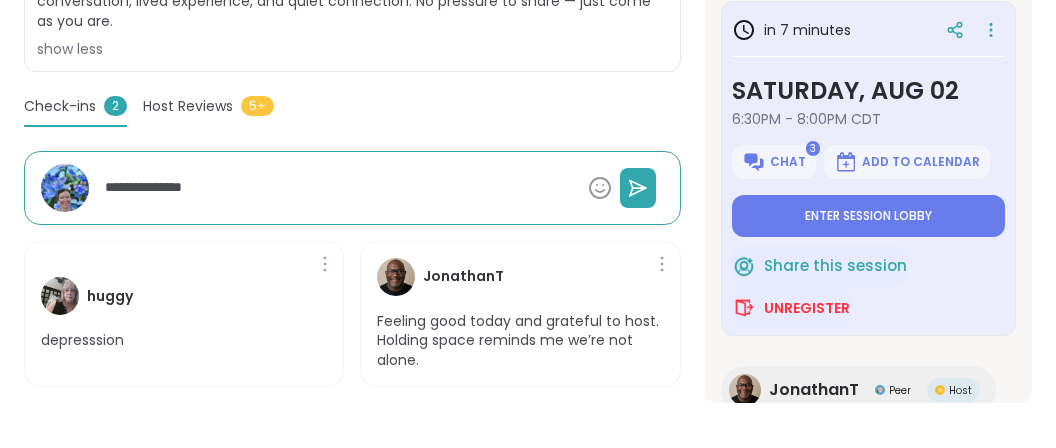 type on "**********" 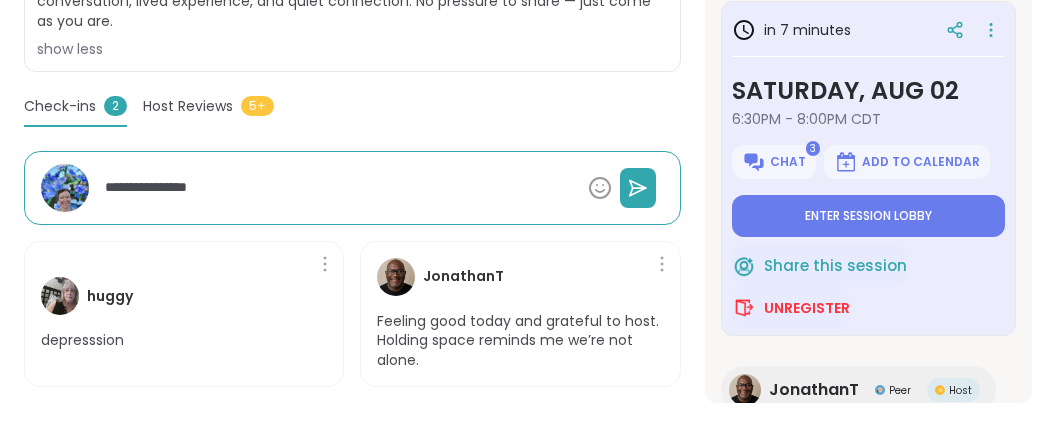 type on "**********" 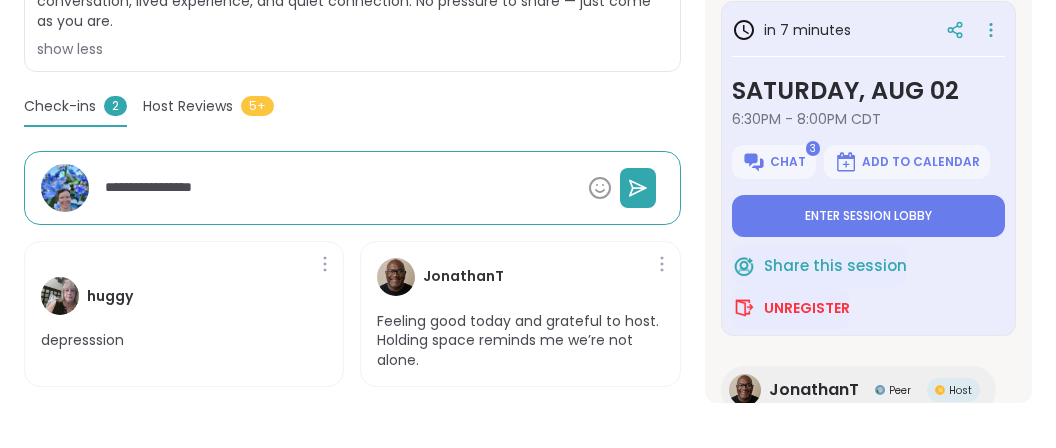 type on "**********" 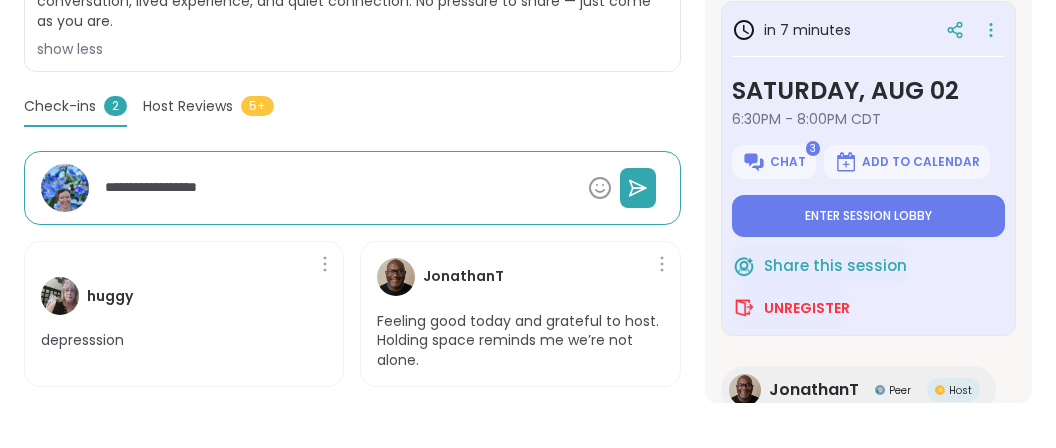 type on "**********" 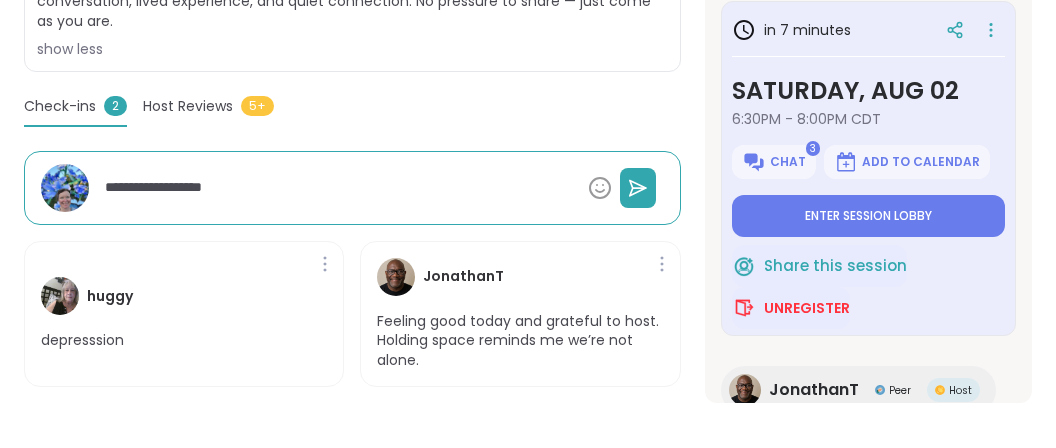 type on "**********" 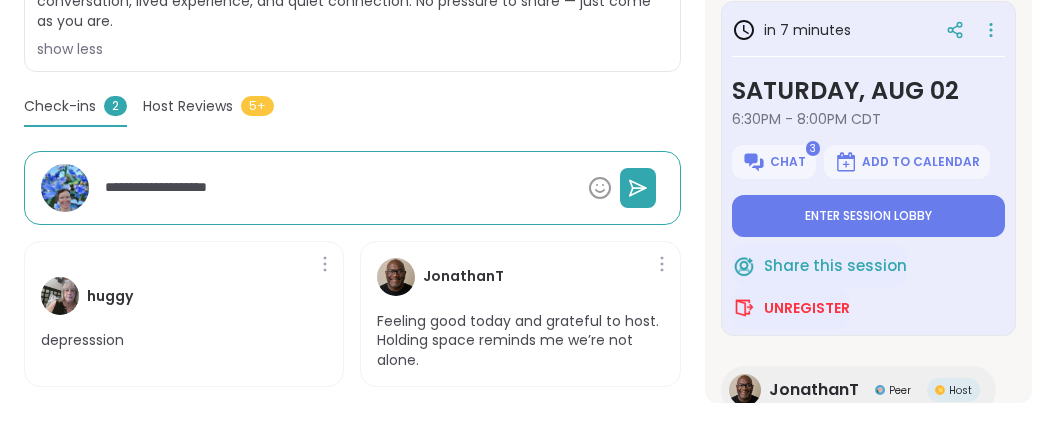 type on "**********" 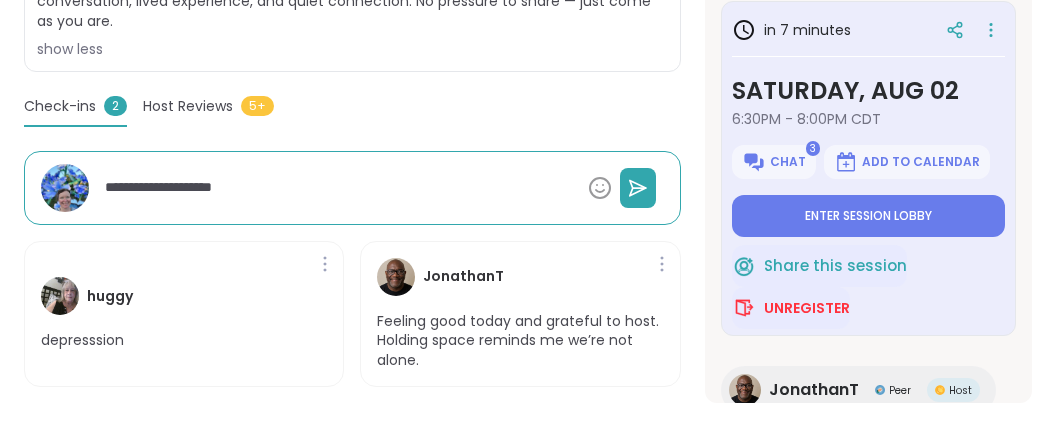 type on "**********" 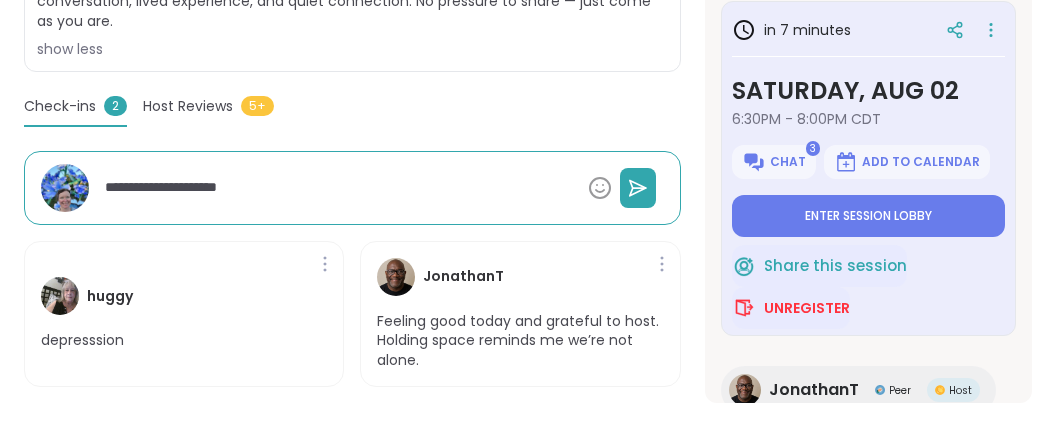 type on "**********" 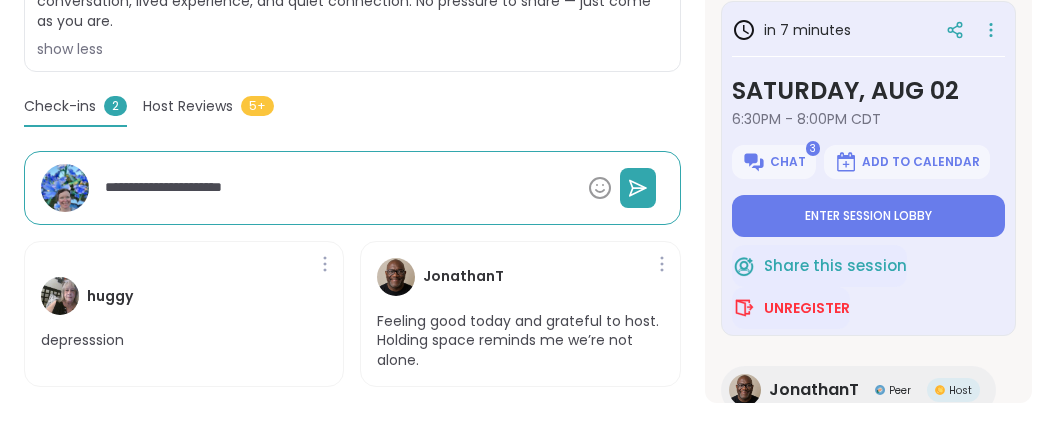 type on "**********" 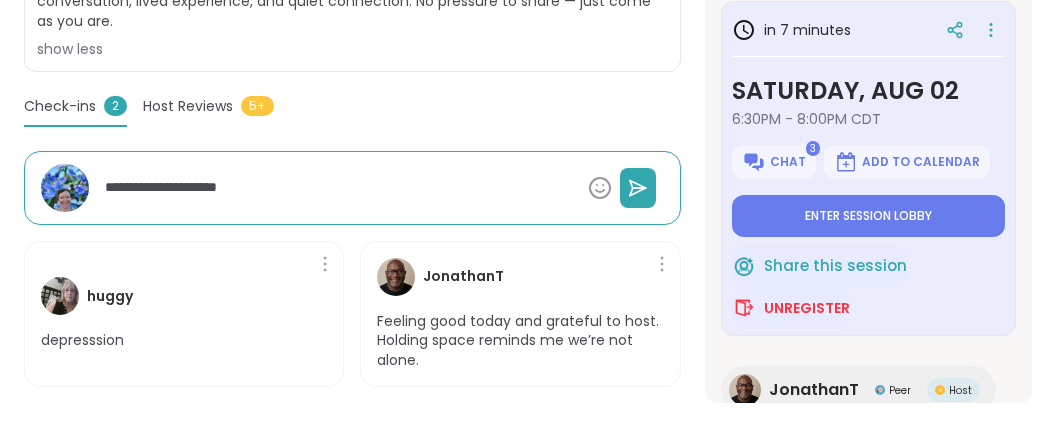 type on "**********" 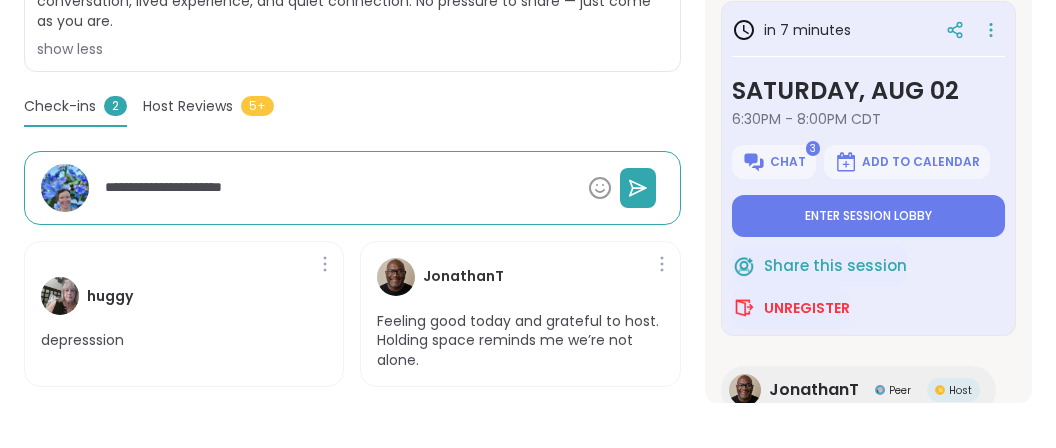 type on "**********" 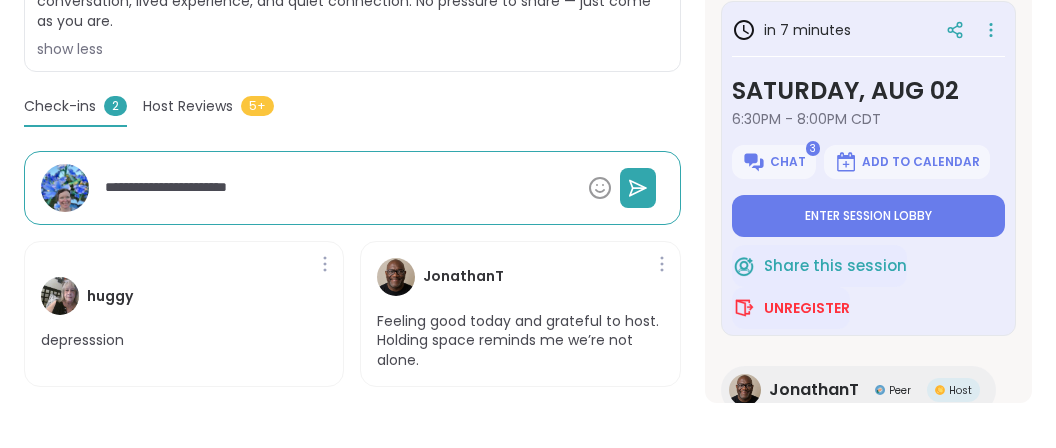 type on "**********" 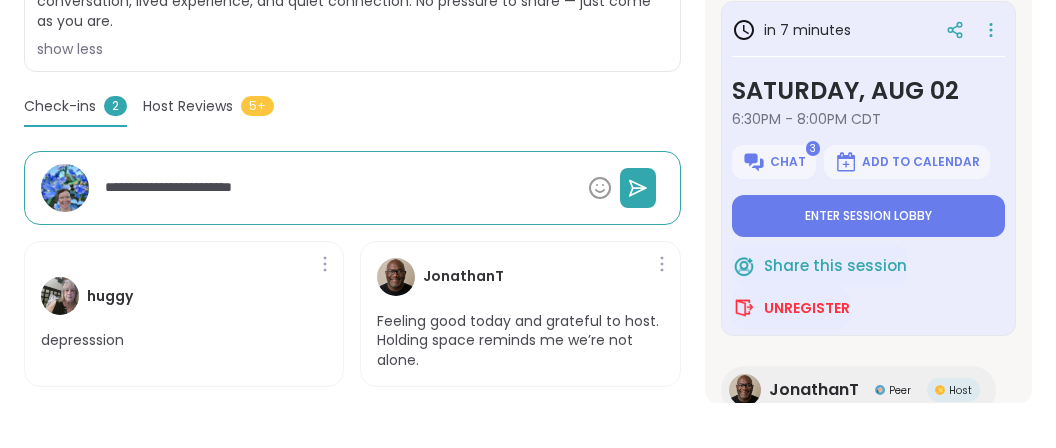 type on "**********" 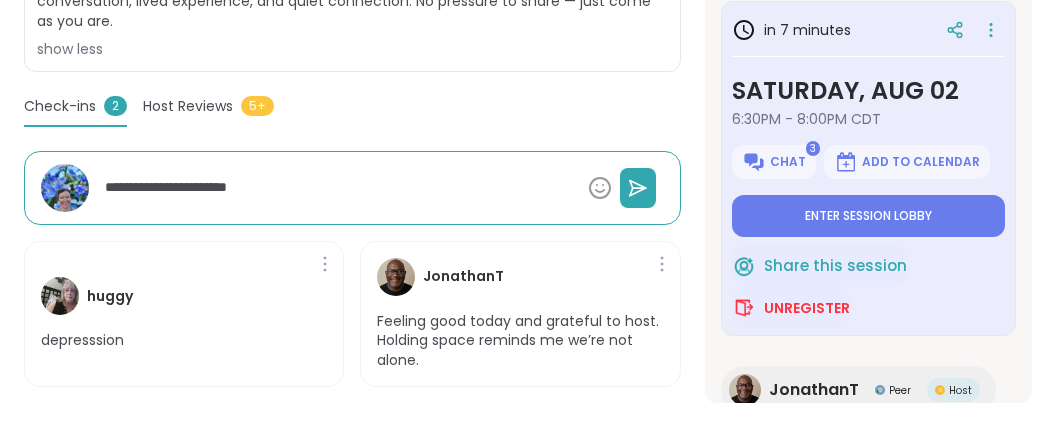 type on "**********" 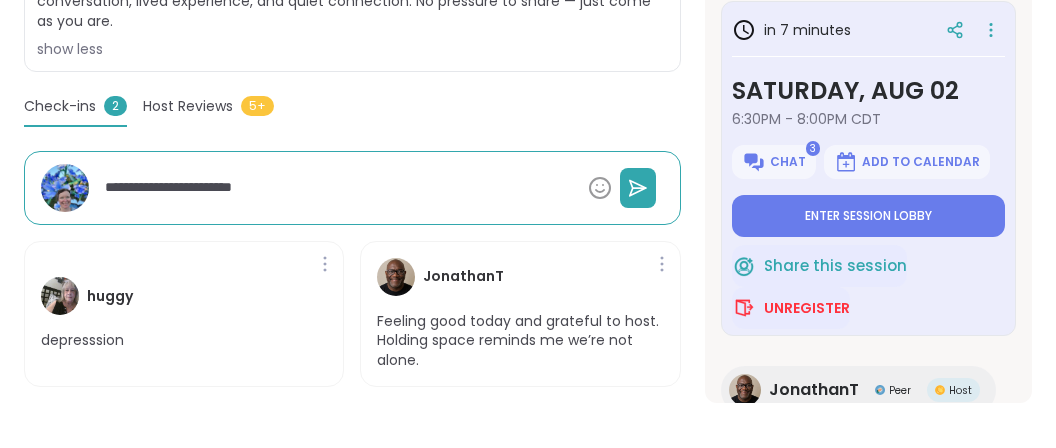 type on "**********" 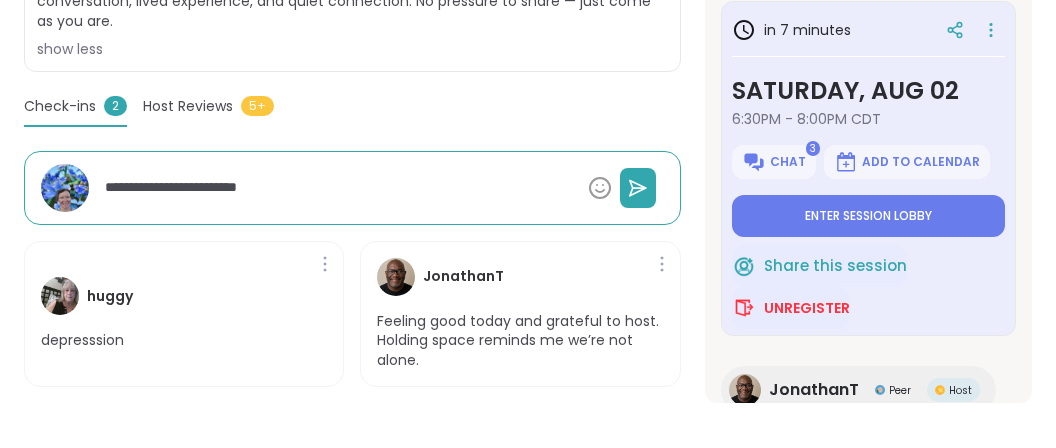 type on "**********" 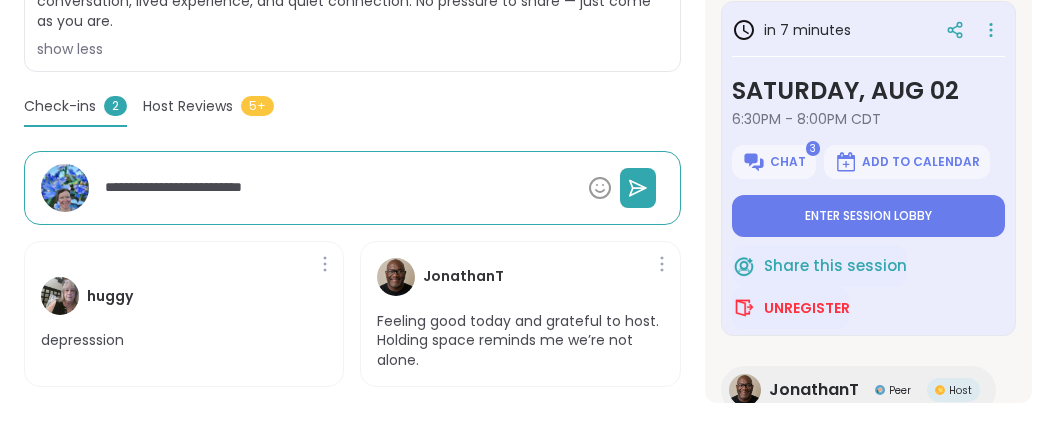 type on "**********" 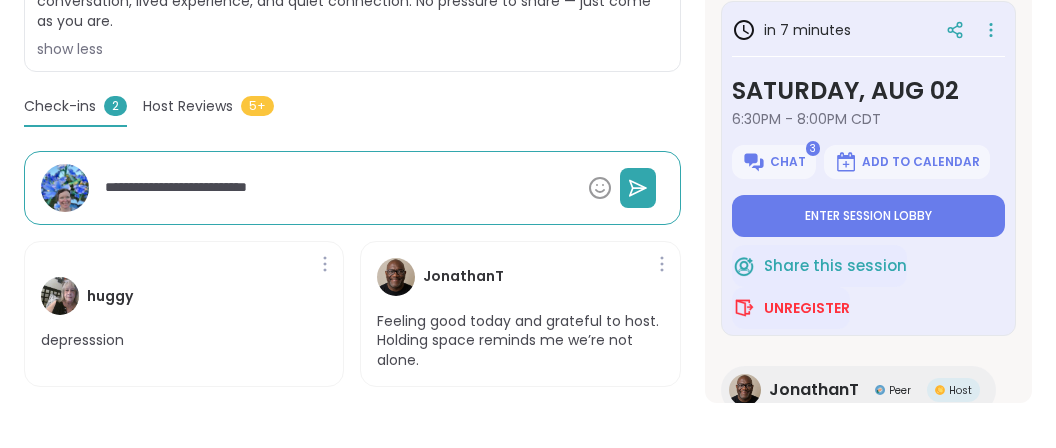 type on "**********" 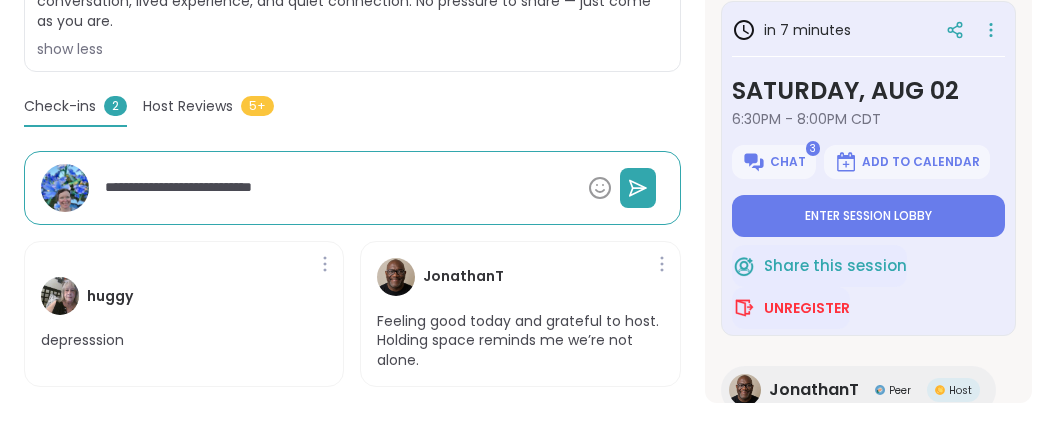type on "**********" 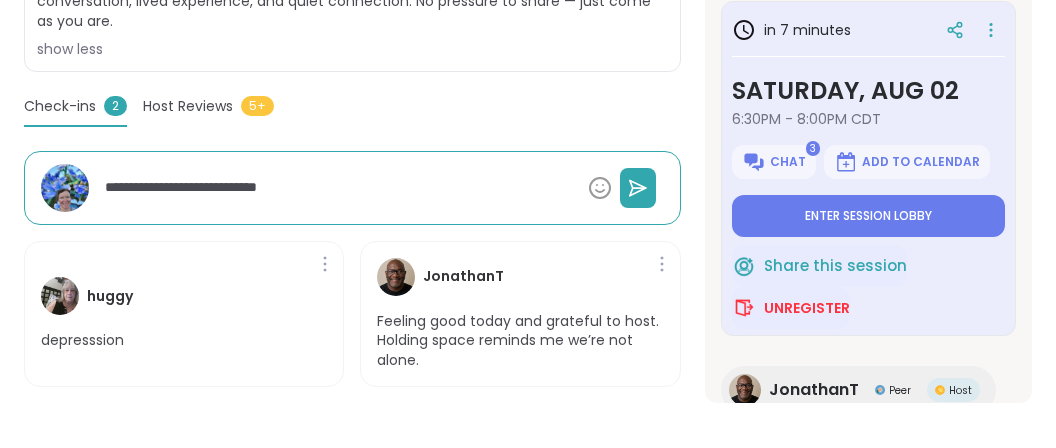 type on "*" 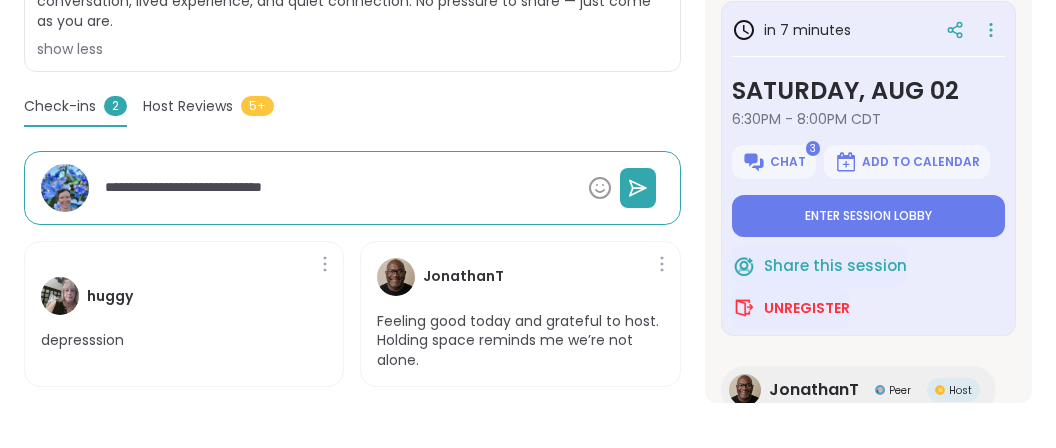 type on "**********" 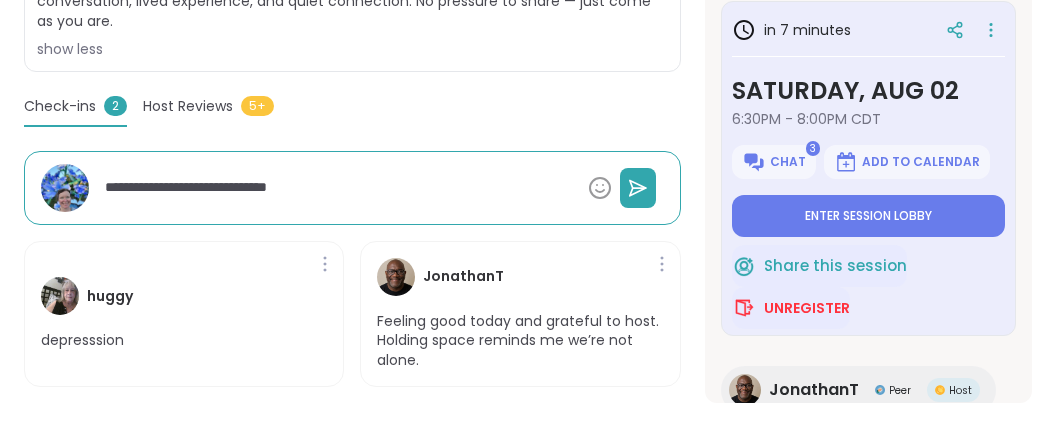 type on "**********" 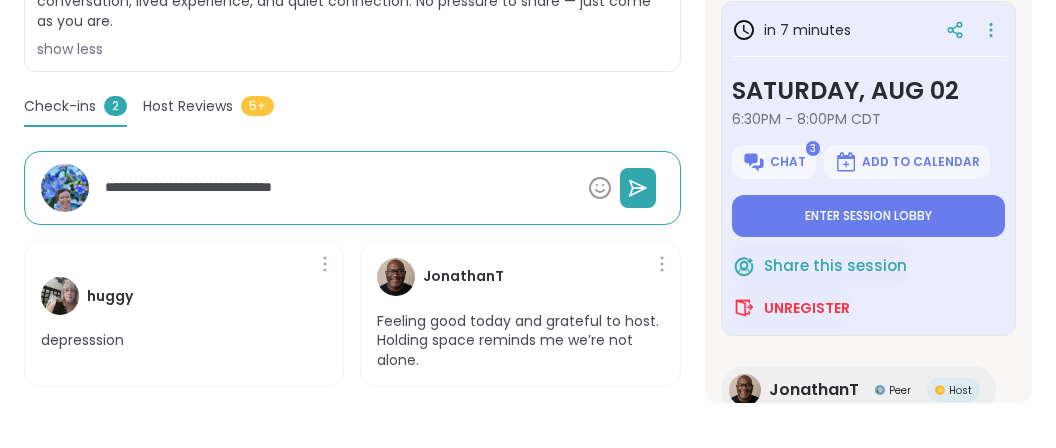 type on "**********" 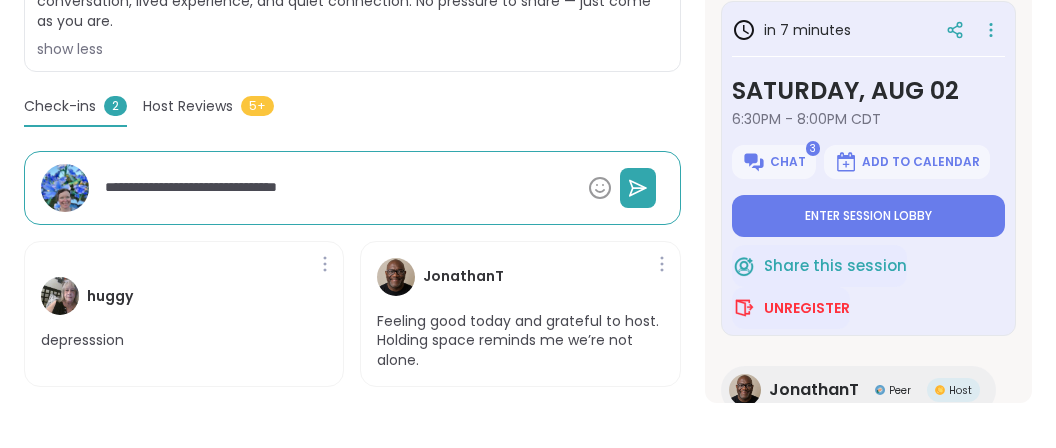 type on "**********" 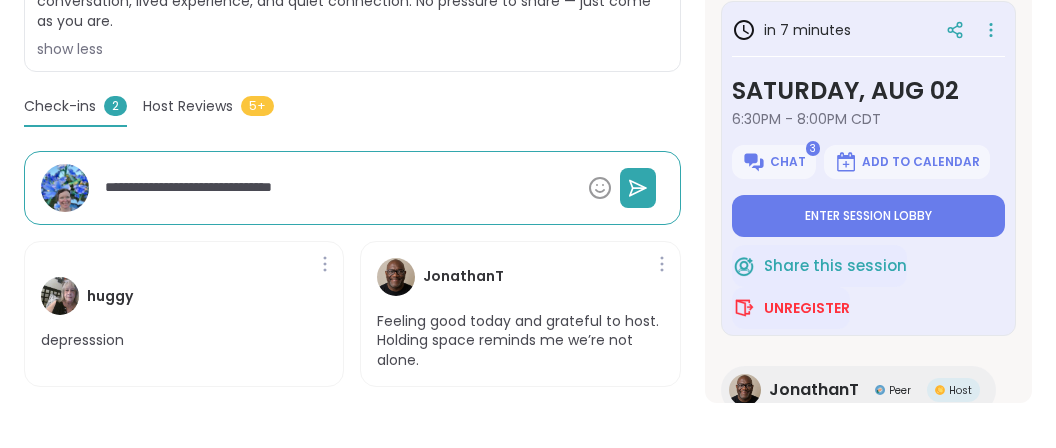 type on "**********" 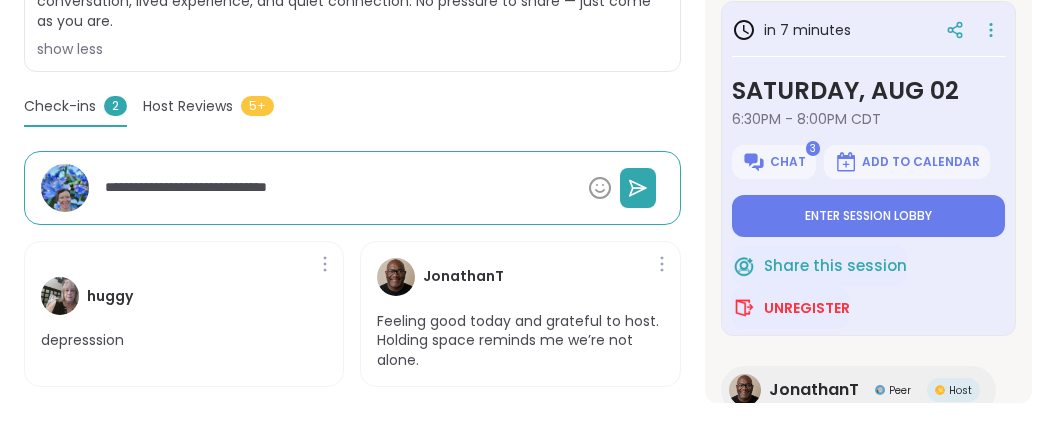 type on "**********" 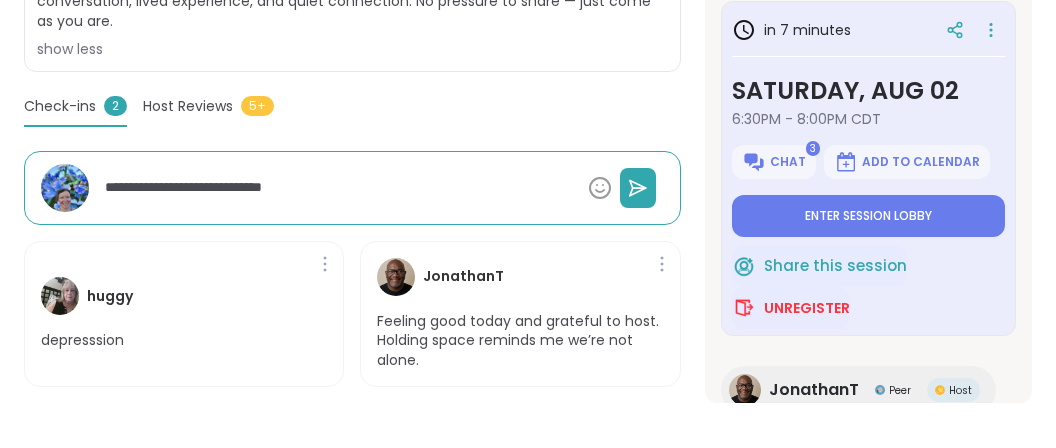 type on "**********" 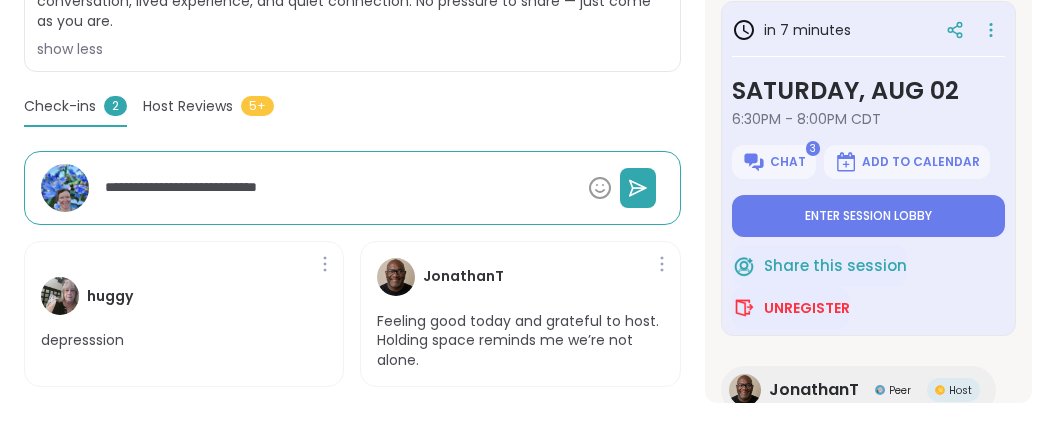 type on "**********" 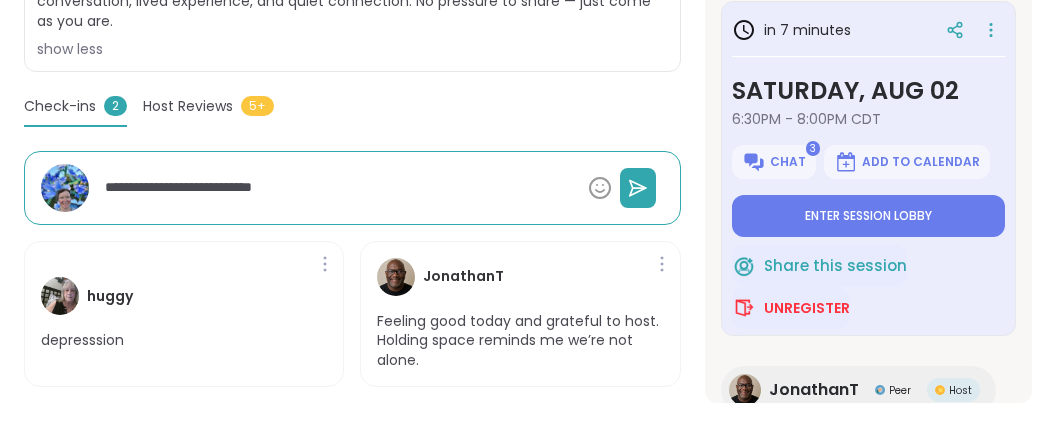 type on "*" 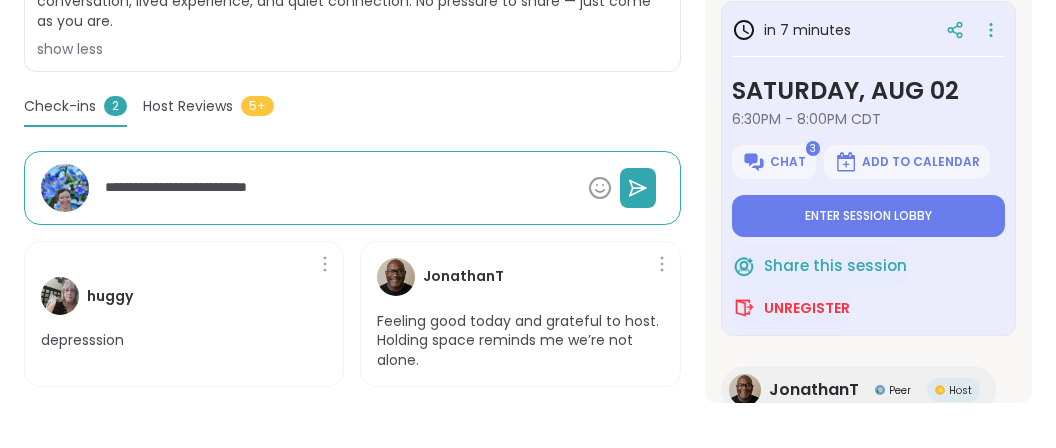type on "**********" 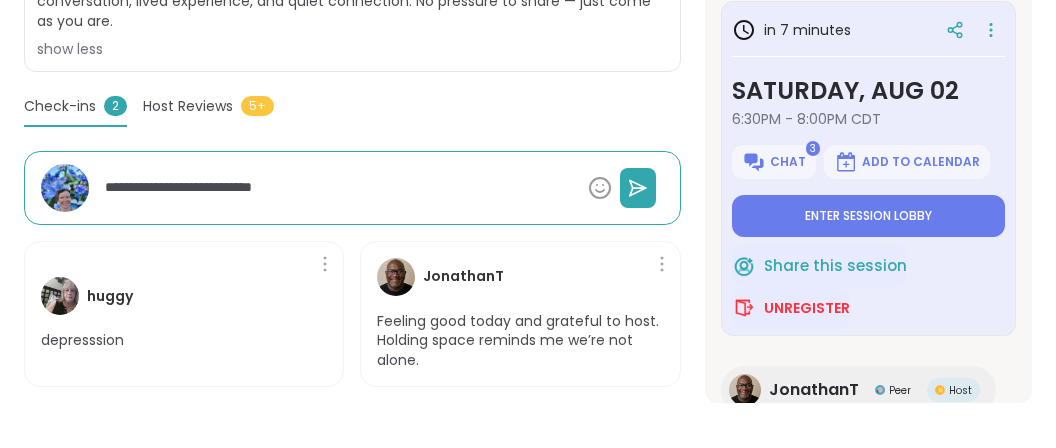 type on "**********" 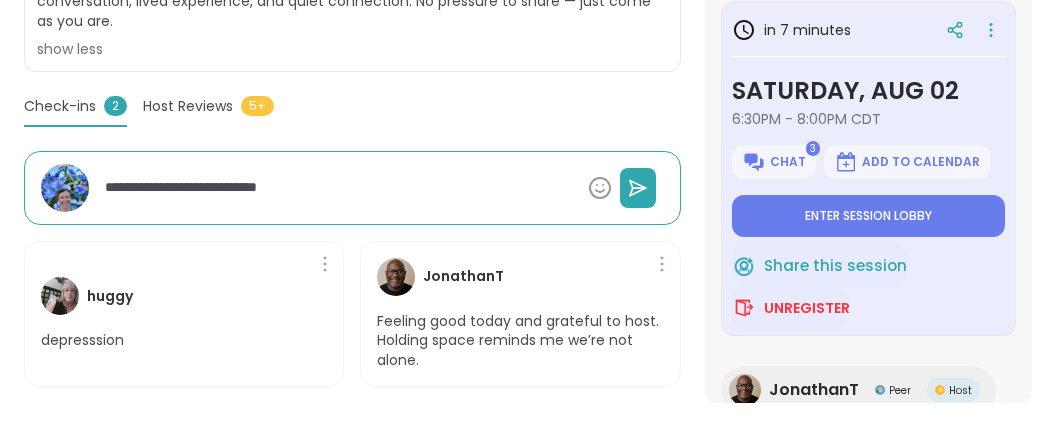 type on "**********" 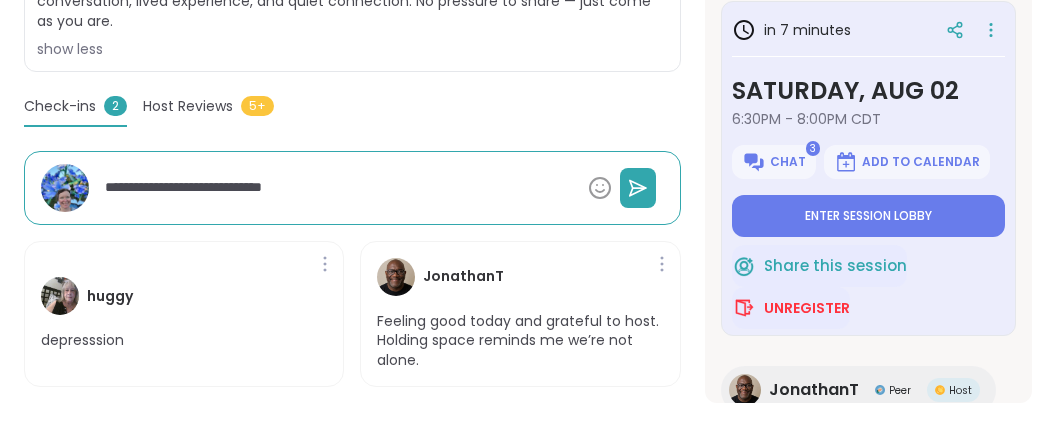type on "*" 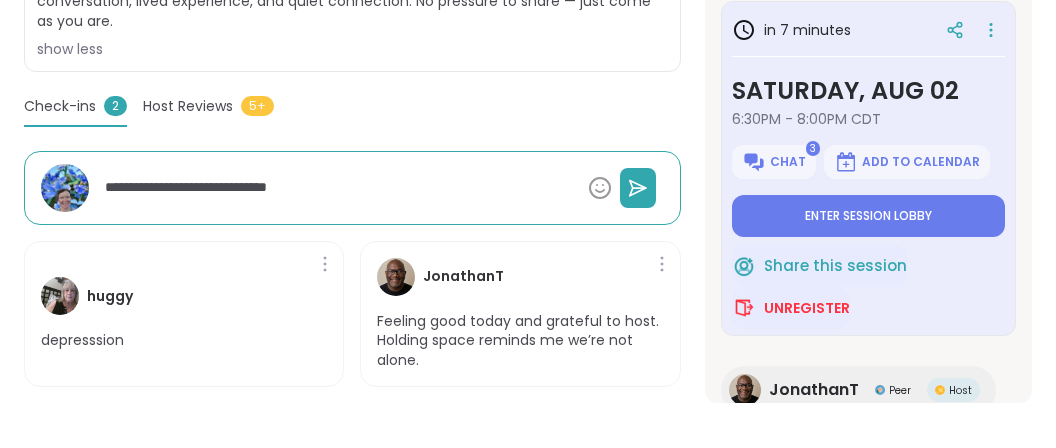type on "**********" 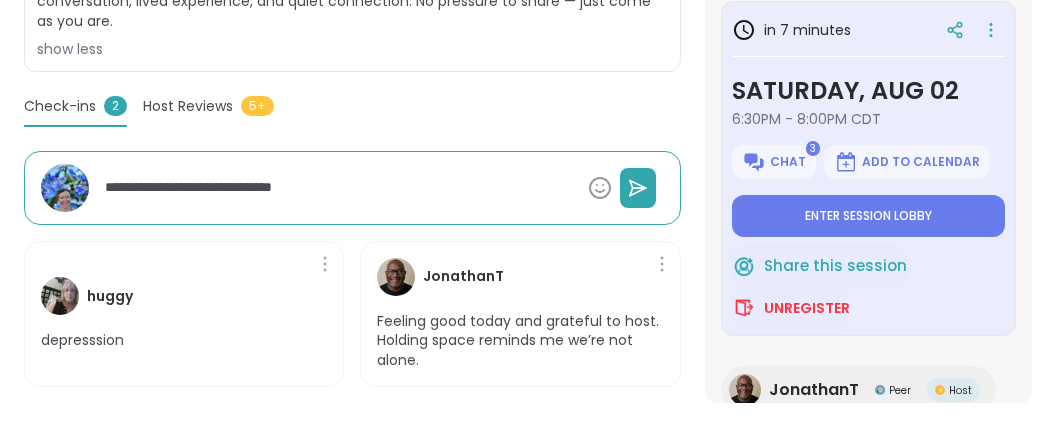 type on "**********" 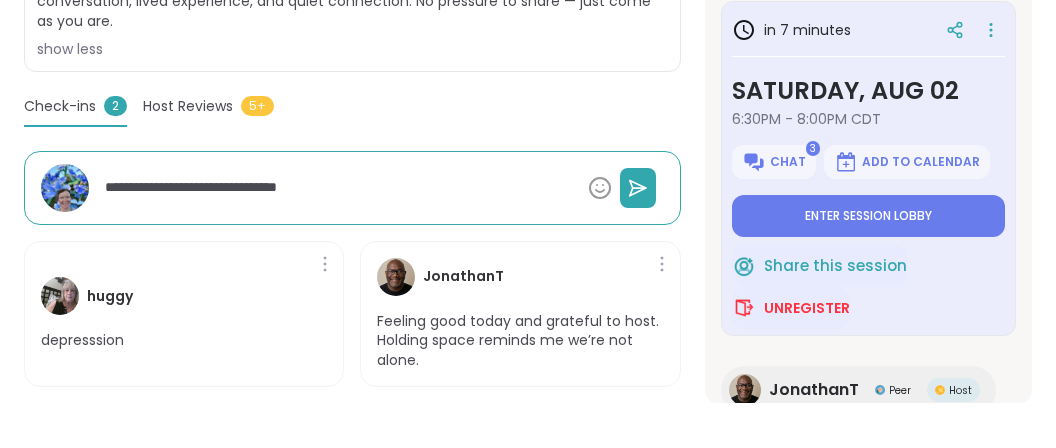 type on "*" 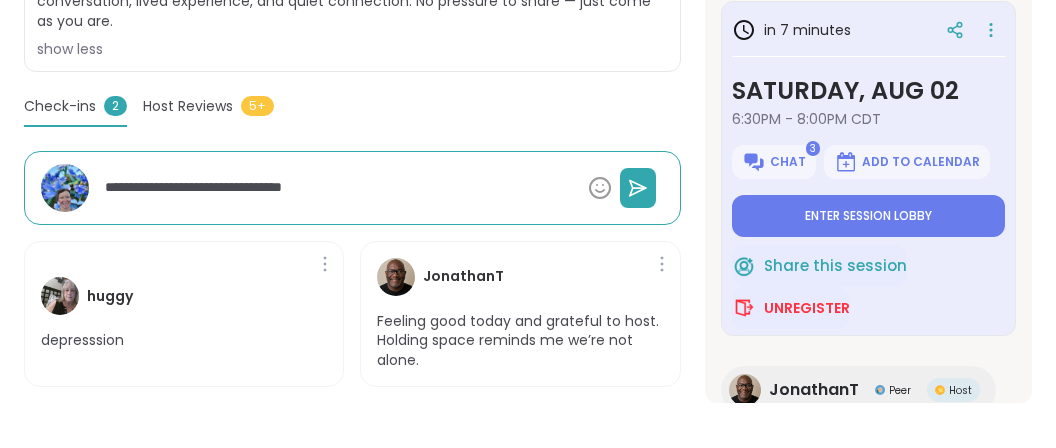 type on "**********" 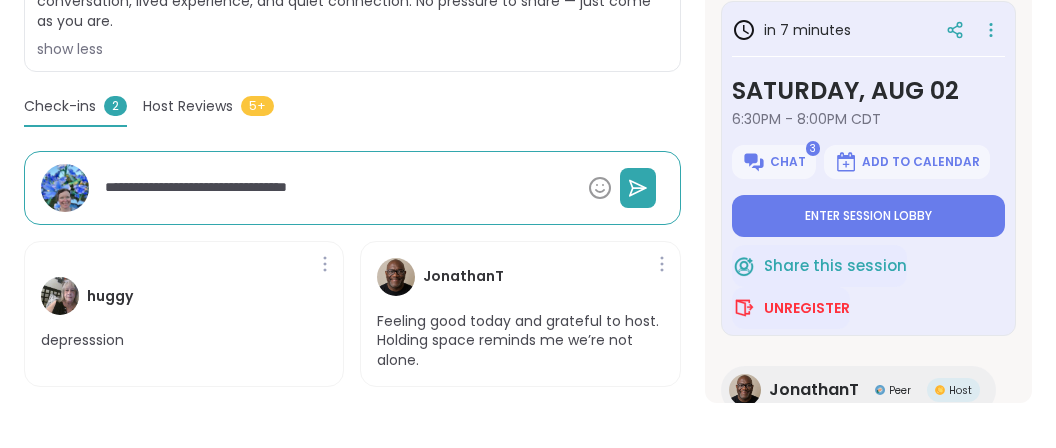 type on "**********" 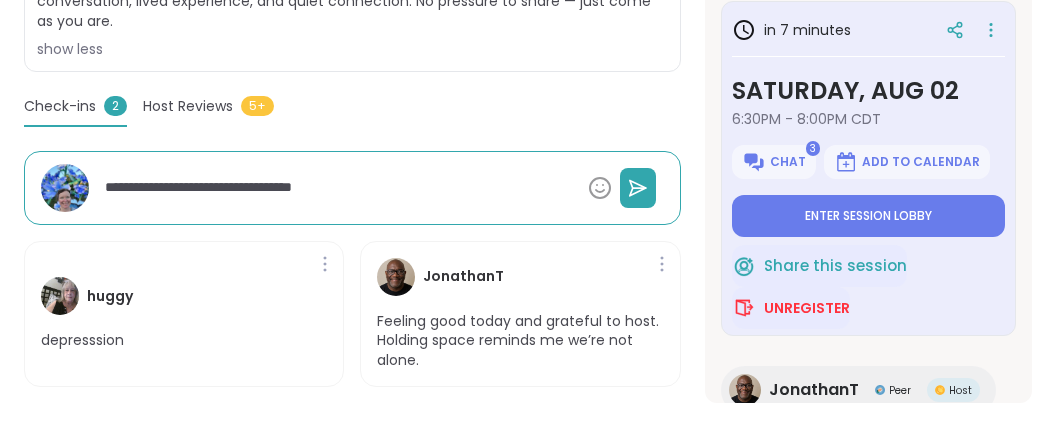 type on "**********" 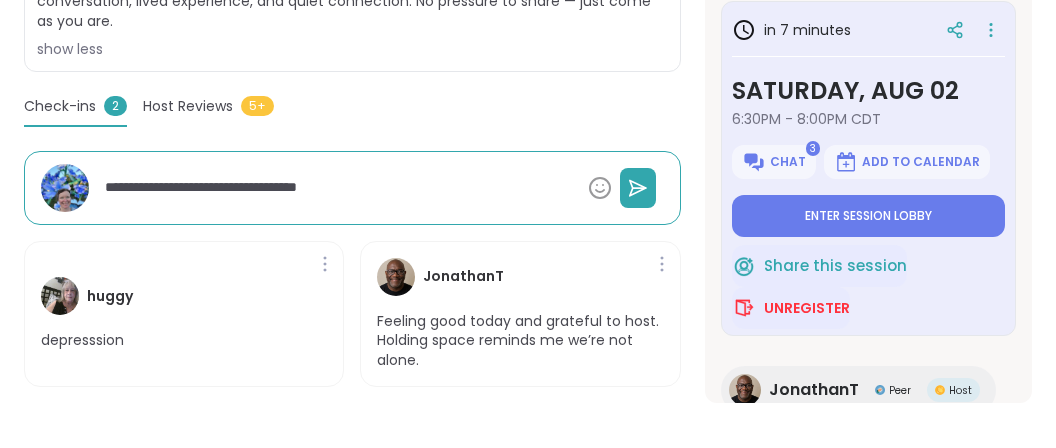 type on "**********" 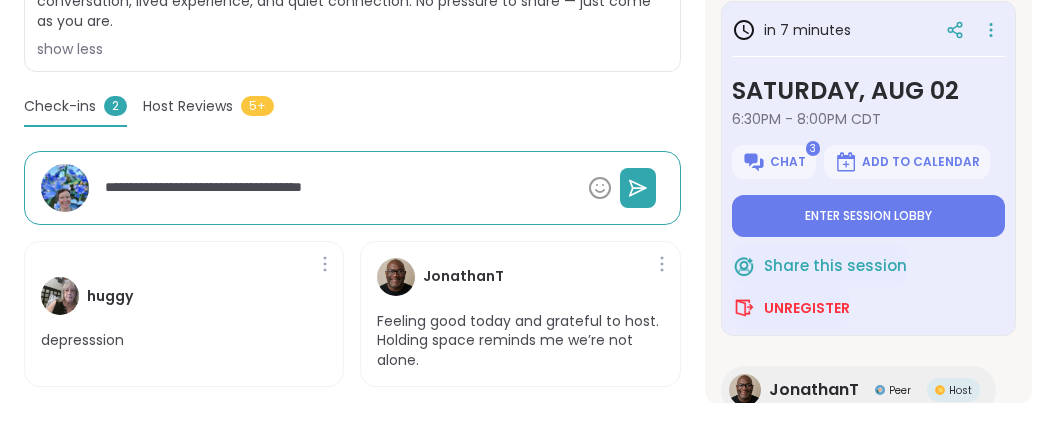 type on "**********" 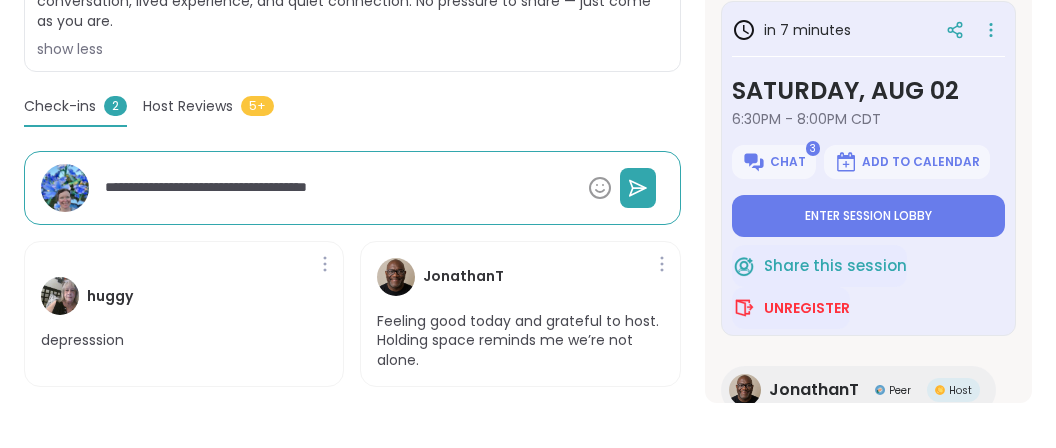 type on "**********" 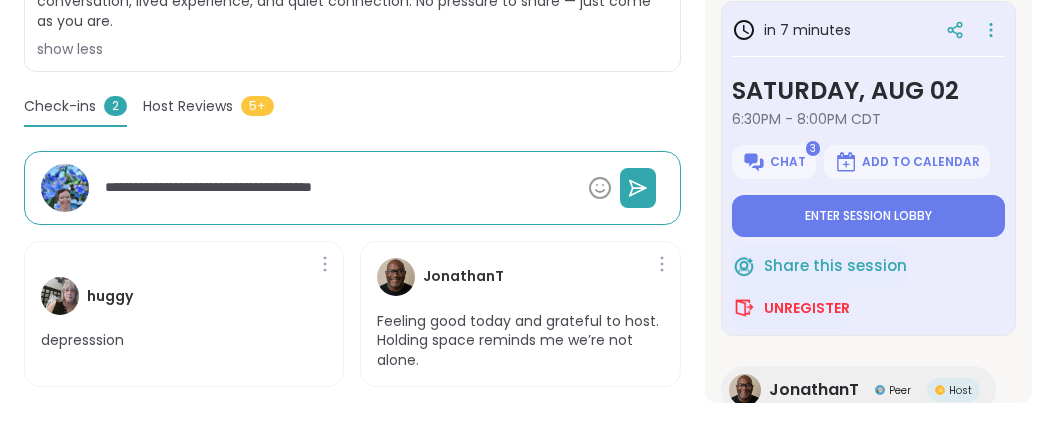 type on "**********" 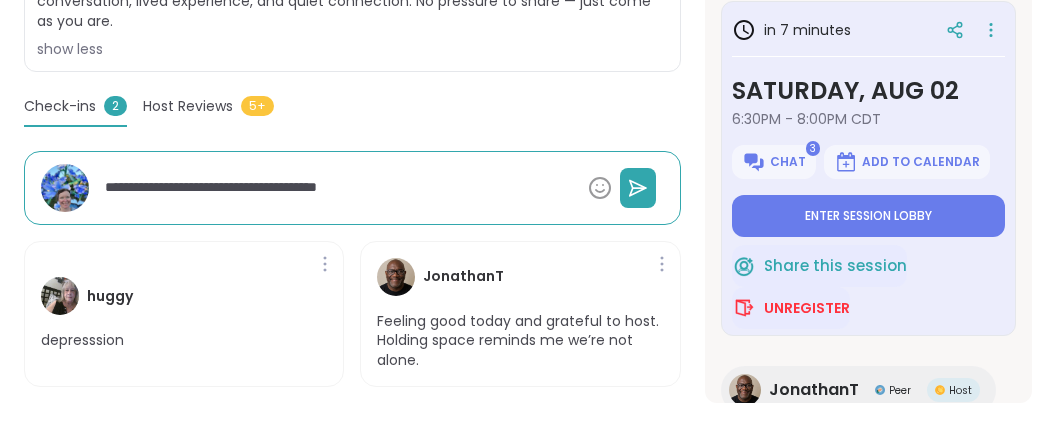 type on "**********" 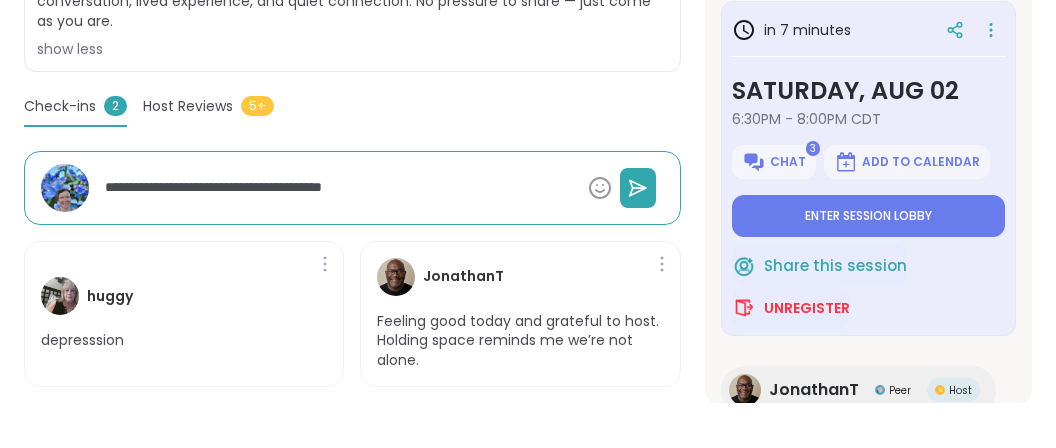 type on "**********" 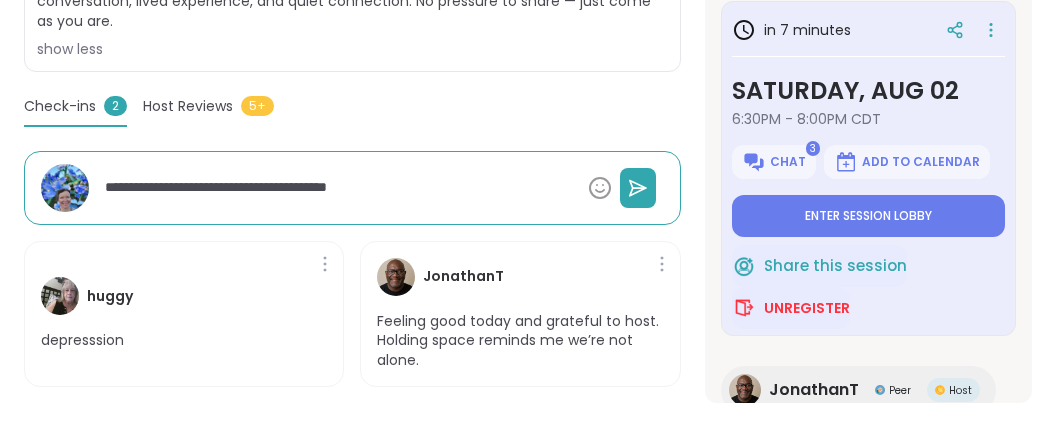 type on "**********" 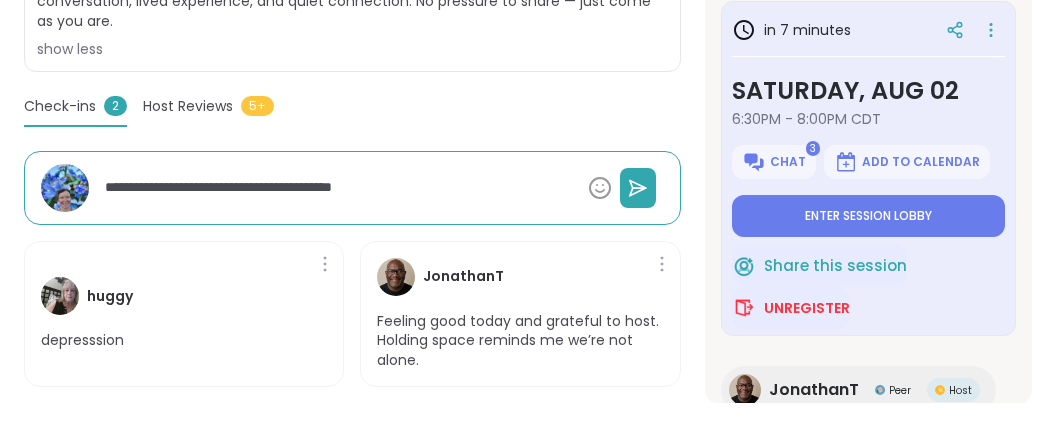 type on "**********" 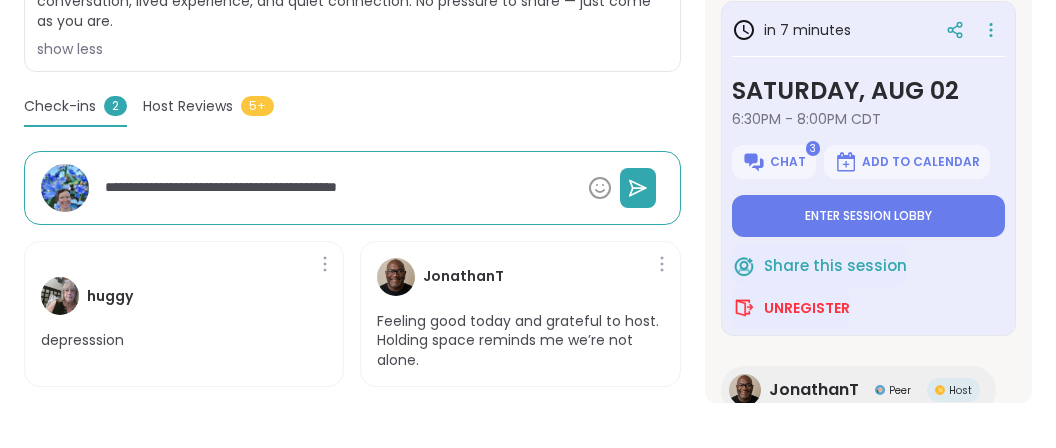 type 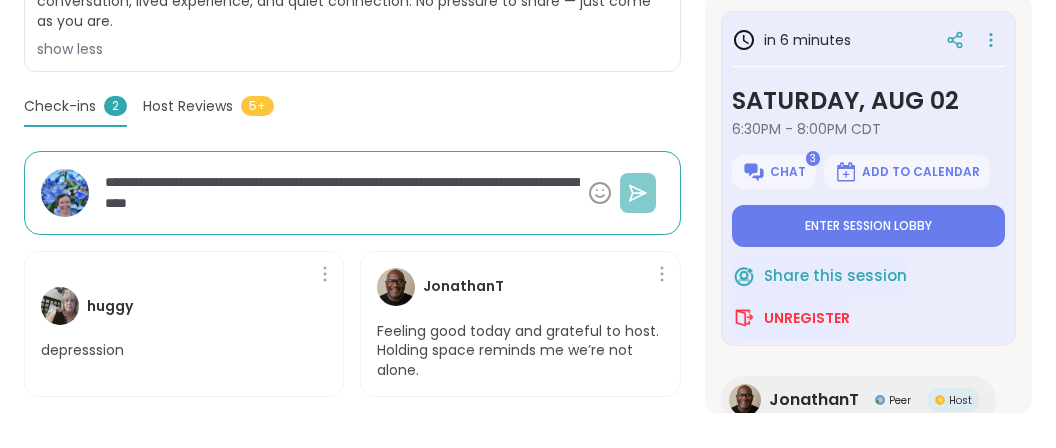 click 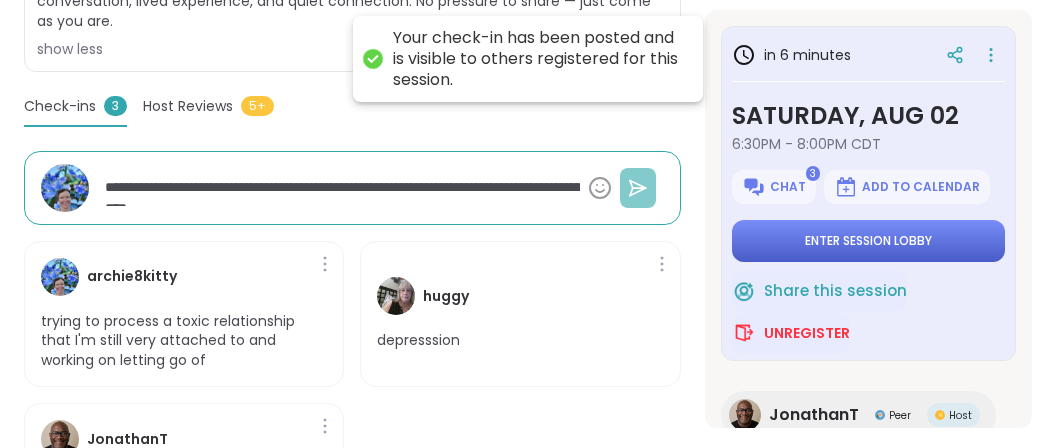 click on "Enter session lobby" at bounding box center [868, 241] 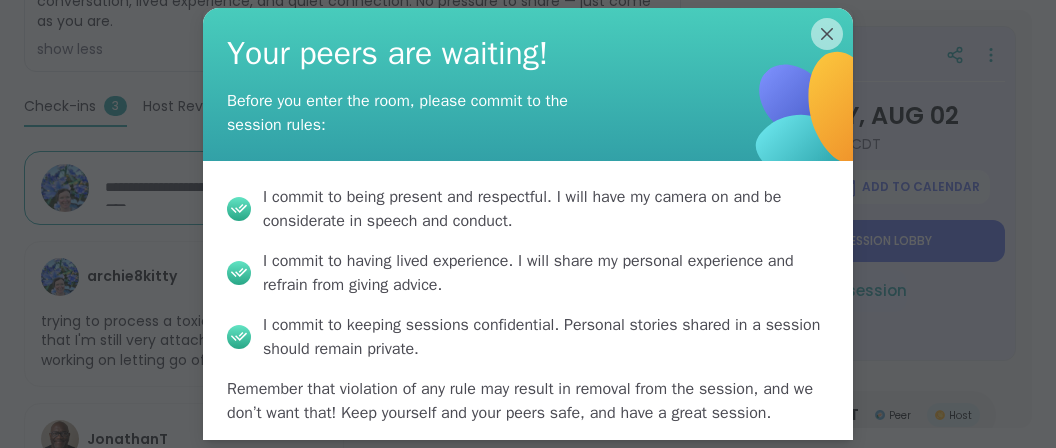 scroll, scrollTop: 79, scrollLeft: 0, axis: vertical 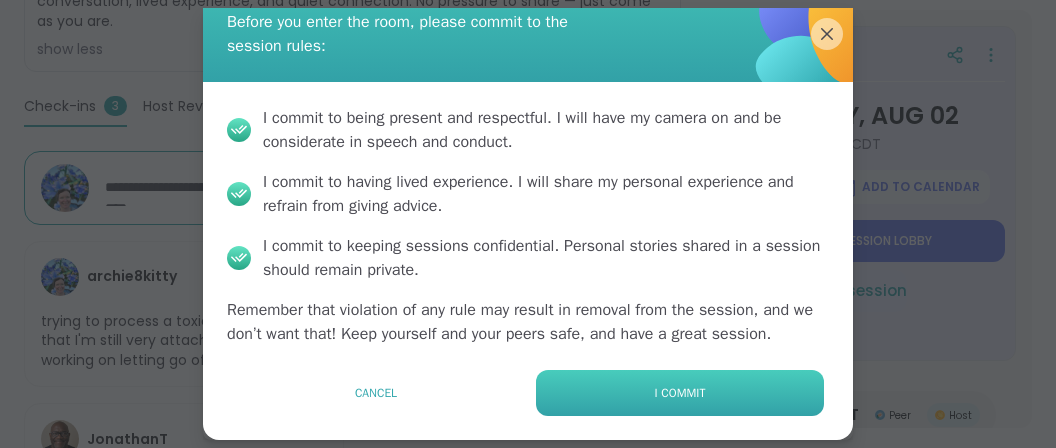 click on "I commit" at bounding box center (680, 393) 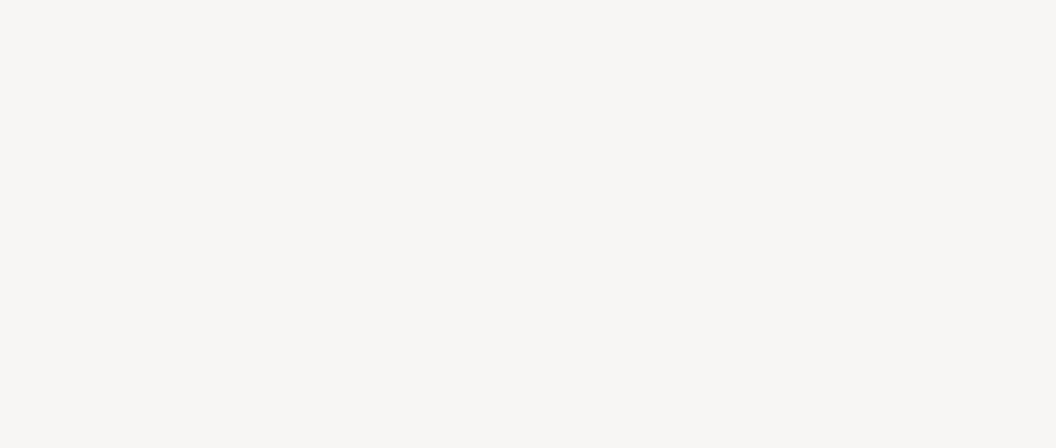 scroll, scrollTop: 0, scrollLeft: 0, axis: both 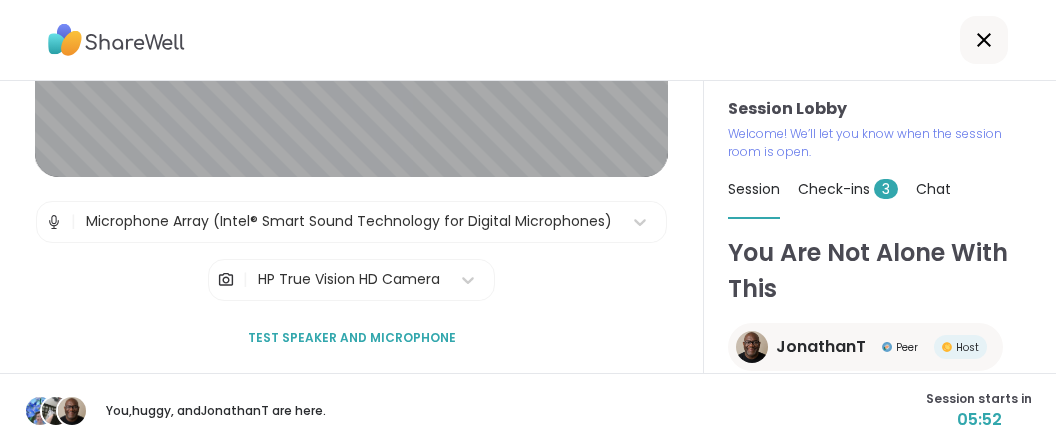 click on "Test speaker and microphone" at bounding box center (352, 338) 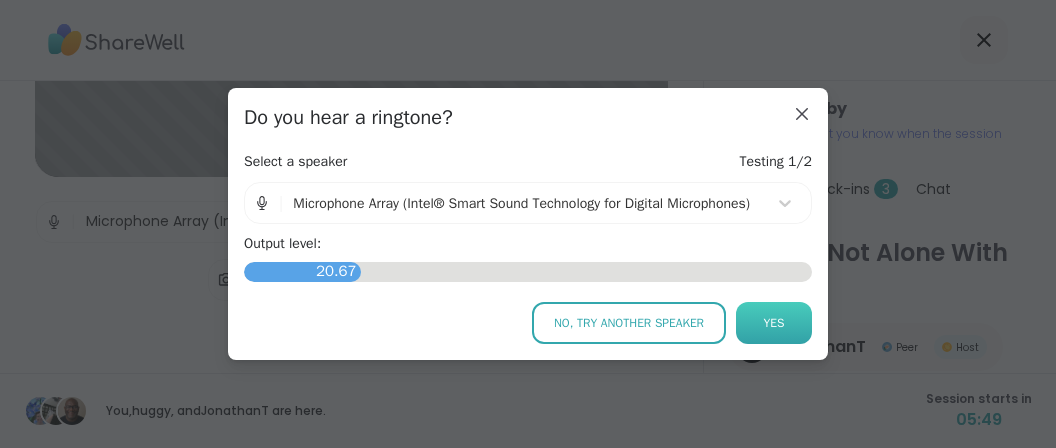 click on "Yes" at bounding box center (774, 323) 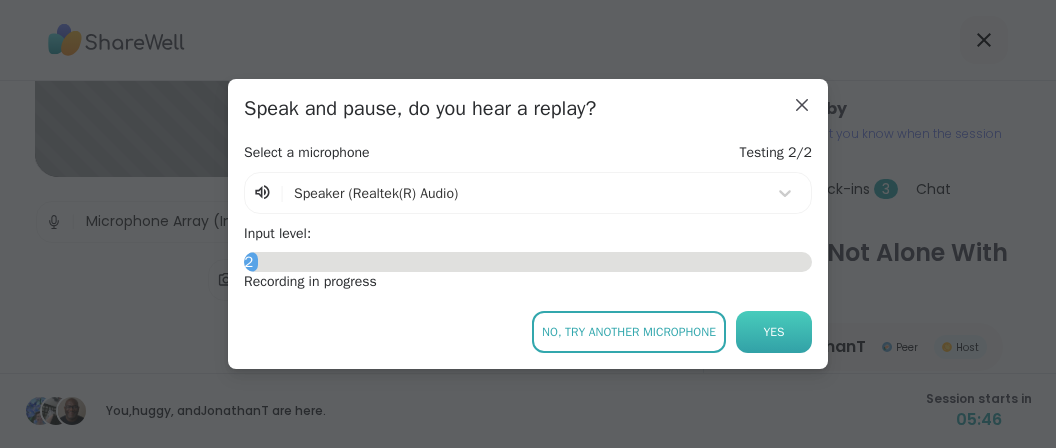 click on "Yes" at bounding box center [774, 332] 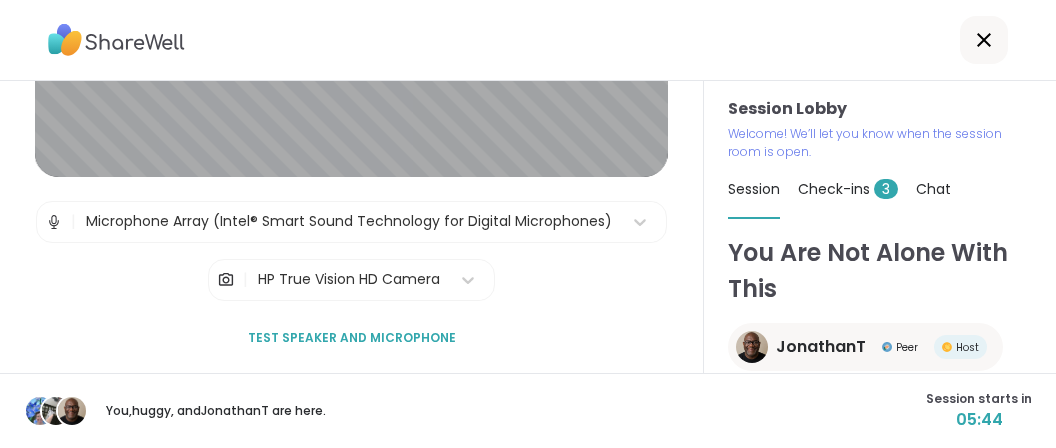 scroll, scrollTop: 0, scrollLeft: 0, axis: both 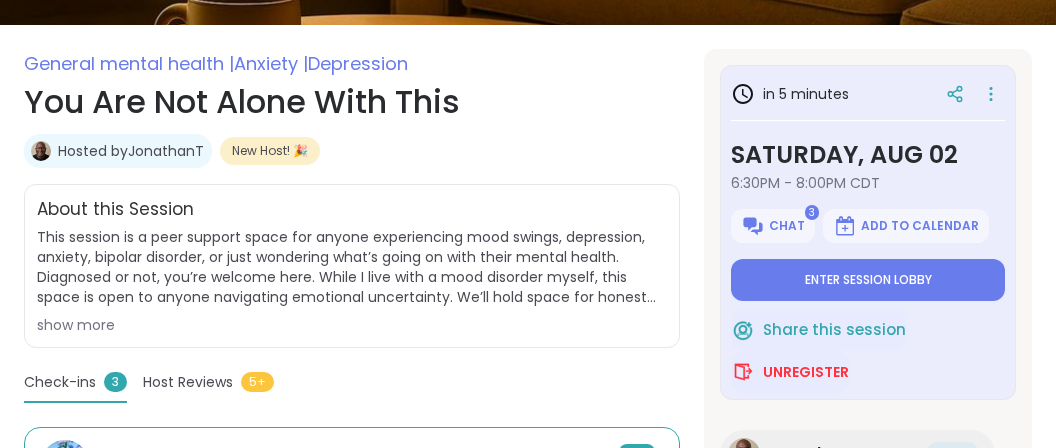 click on "Enter session lobby" at bounding box center (868, 280) 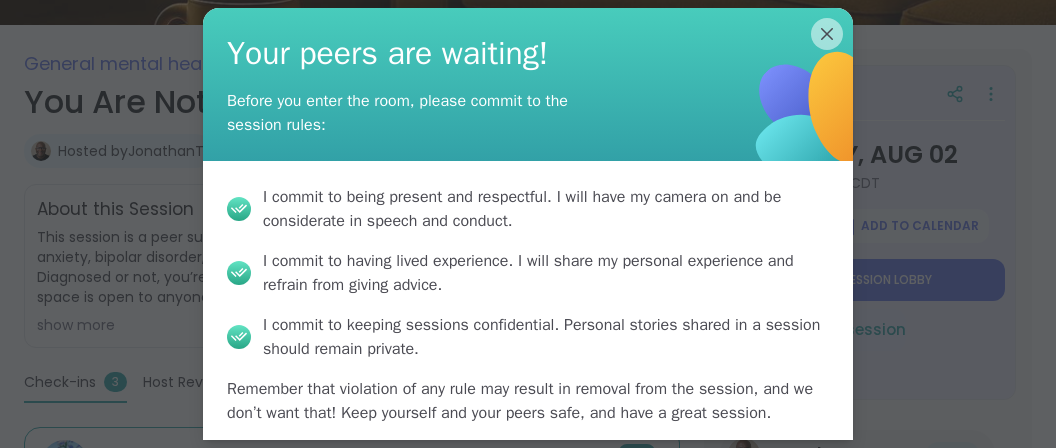 scroll, scrollTop: 79, scrollLeft: 0, axis: vertical 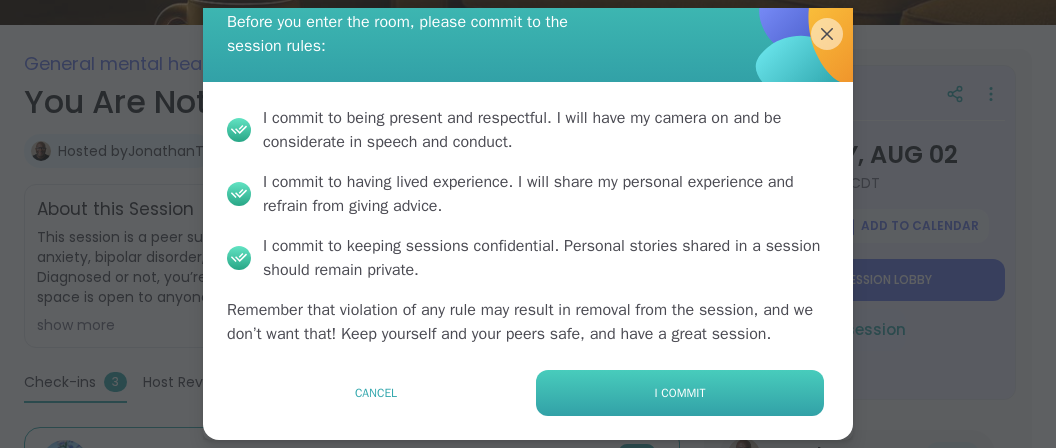 click on "I commit" at bounding box center (680, 393) 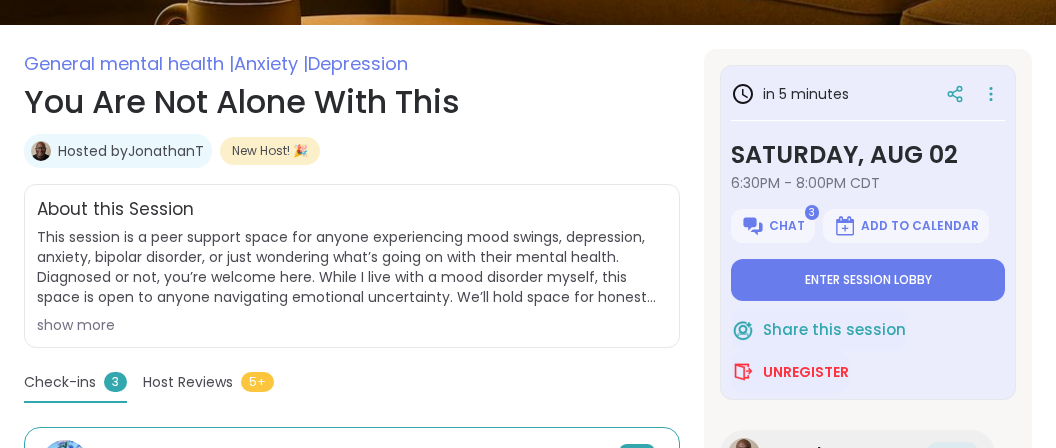 type on "*" 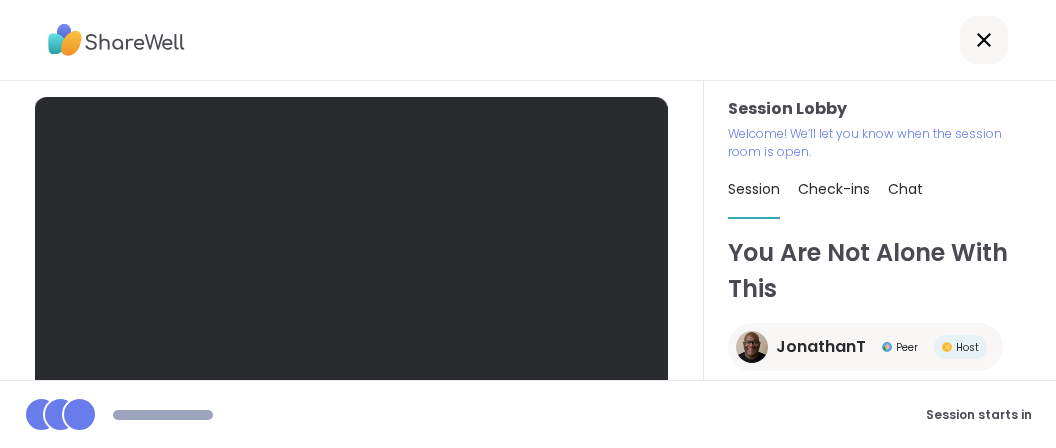 scroll, scrollTop: 0, scrollLeft: 0, axis: both 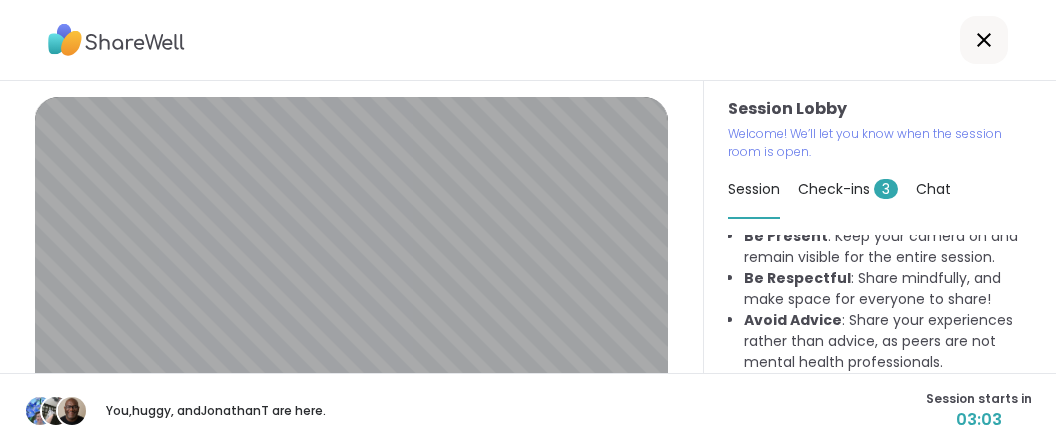 click on "Chat" at bounding box center (933, 189) 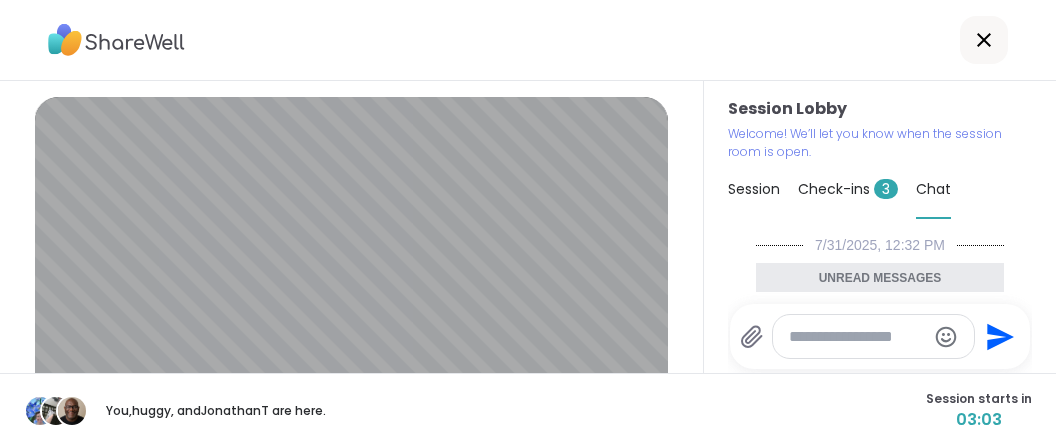 scroll, scrollTop: 1443, scrollLeft: 0, axis: vertical 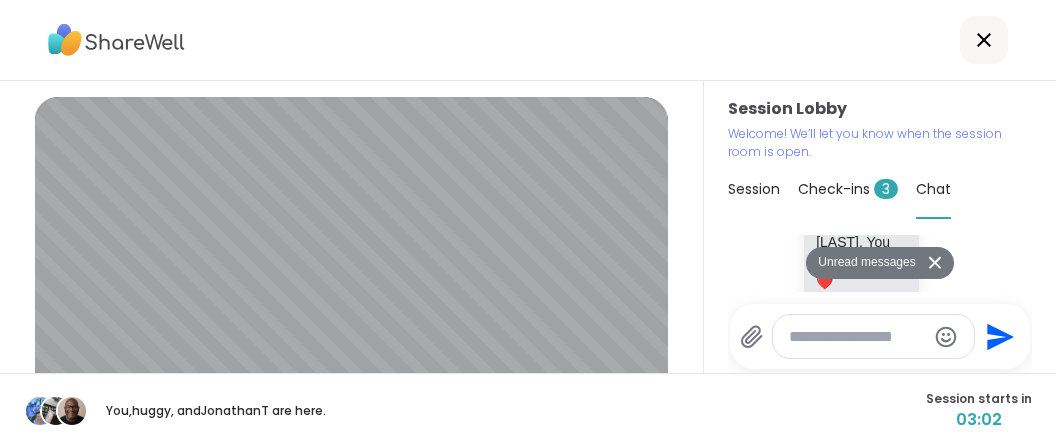 click at bounding box center (858, 337) 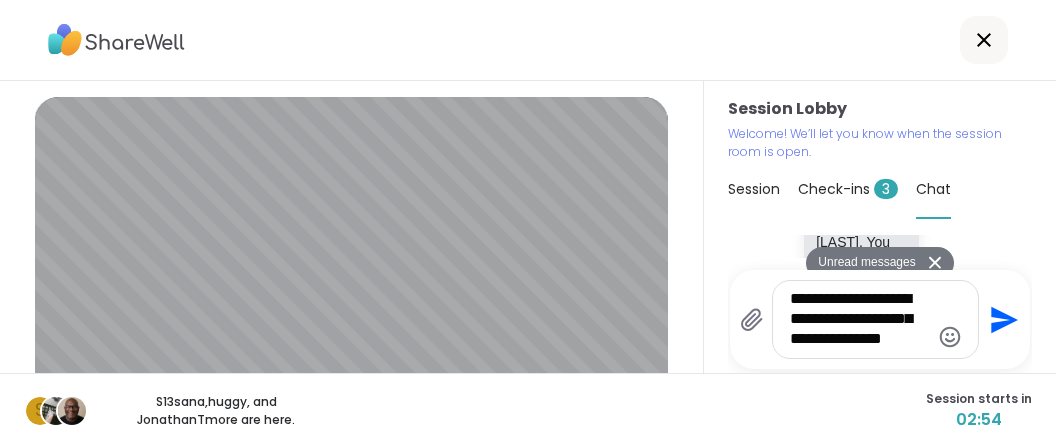scroll, scrollTop: 1, scrollLeft: 0, axis: vertical 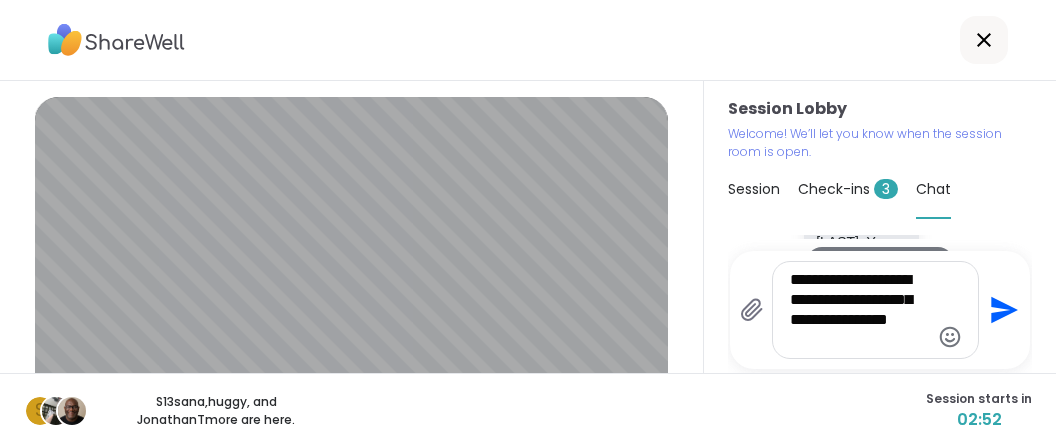 type 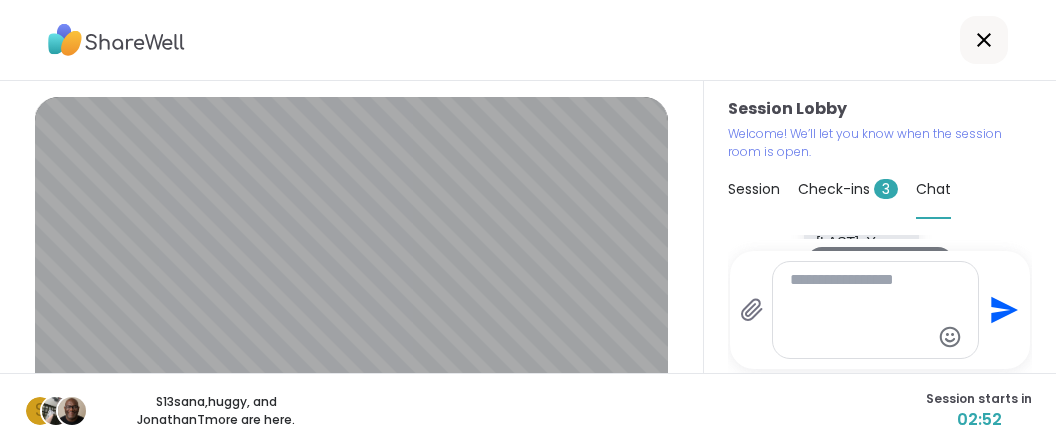 scroll, scrollTop: 0, scrollLeft: 0, axis: both 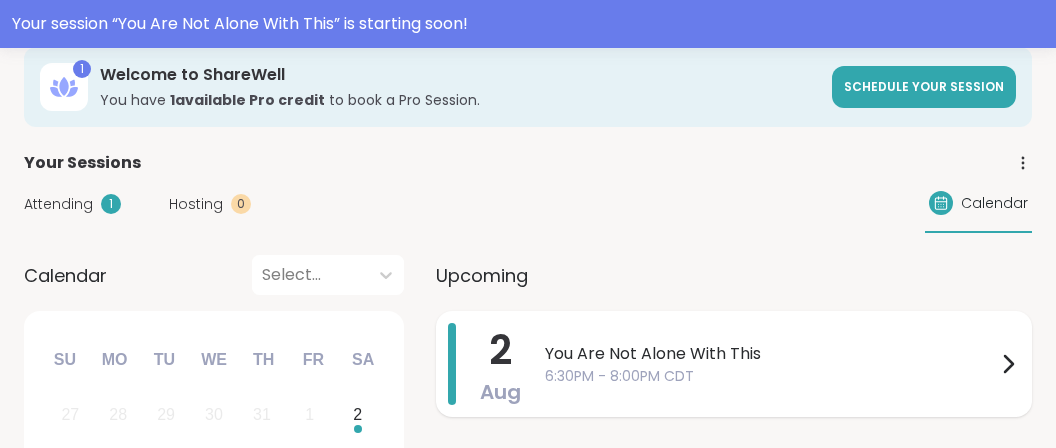 click on "6:30PM - 8:00PM CDT" at bounding box center (770, 376) 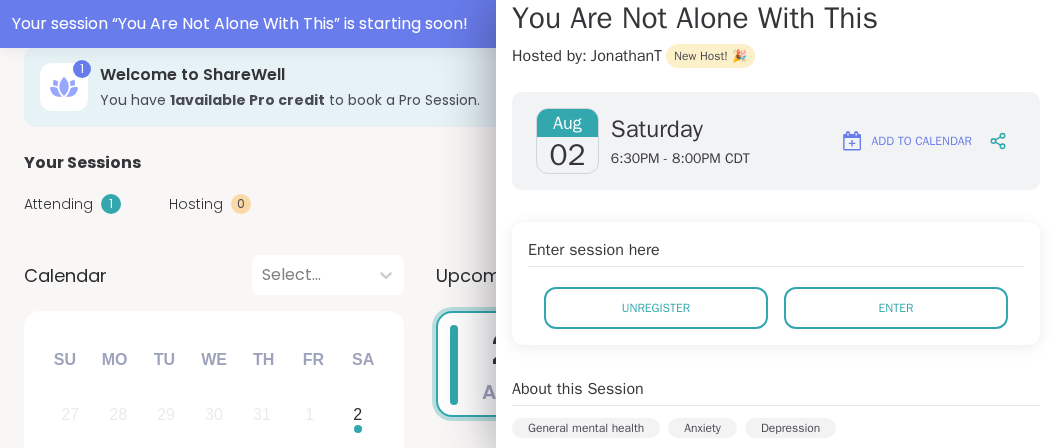 scroll, scrollTop: 251, scrollLeft: 0, axis: vertical 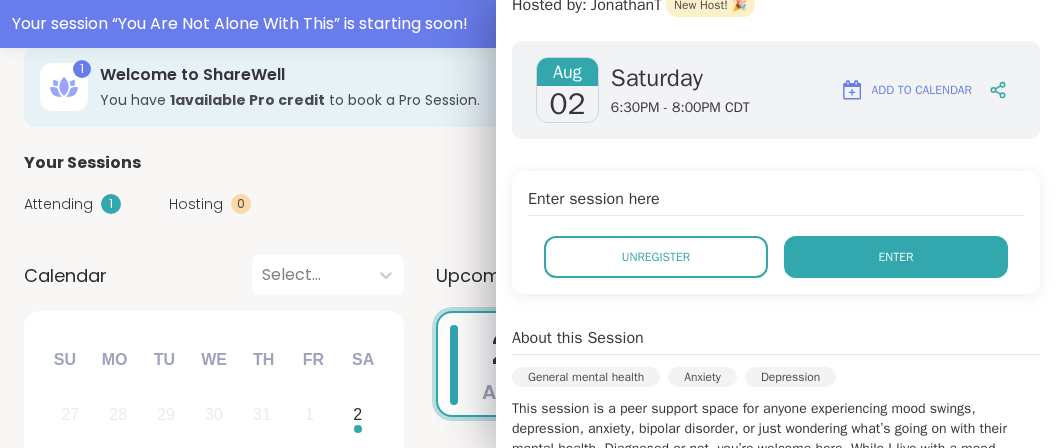 click on "Enter" at bounding box center (896, 257) 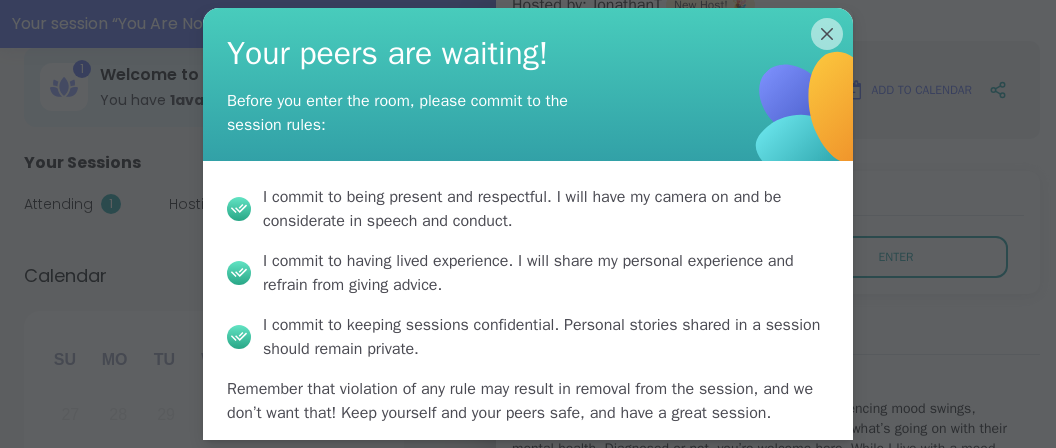 scroll, scrollTop: 79, scrollLeft: 0, axis: vertical 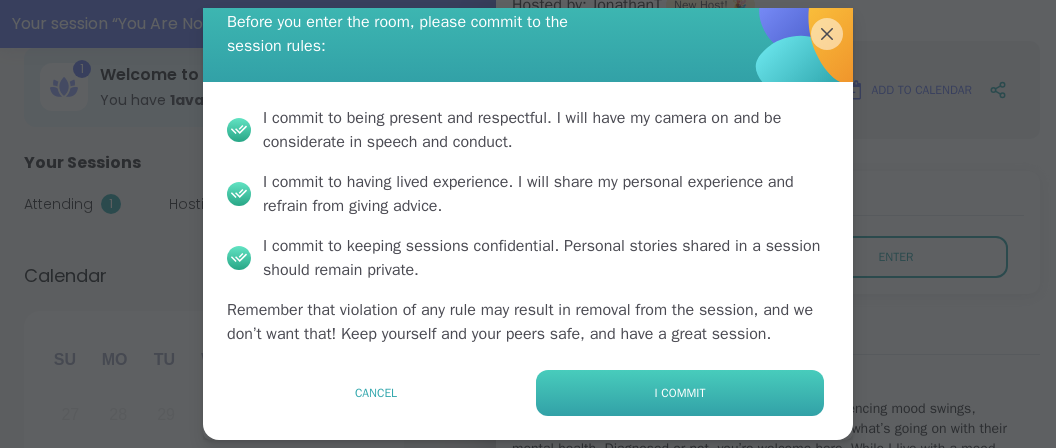 click on "I commit" at bounding box center (680, 393) 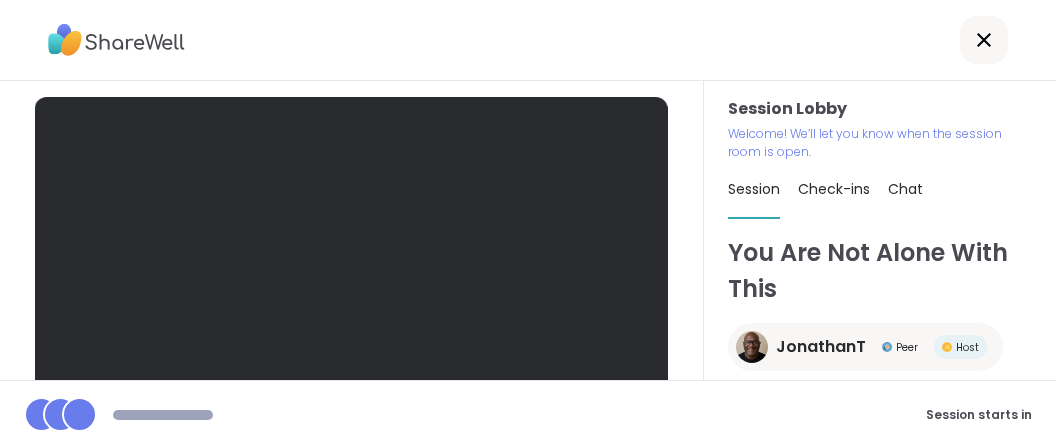 scroll, scrollTop: 0, scrollLeft: 0, axis: both 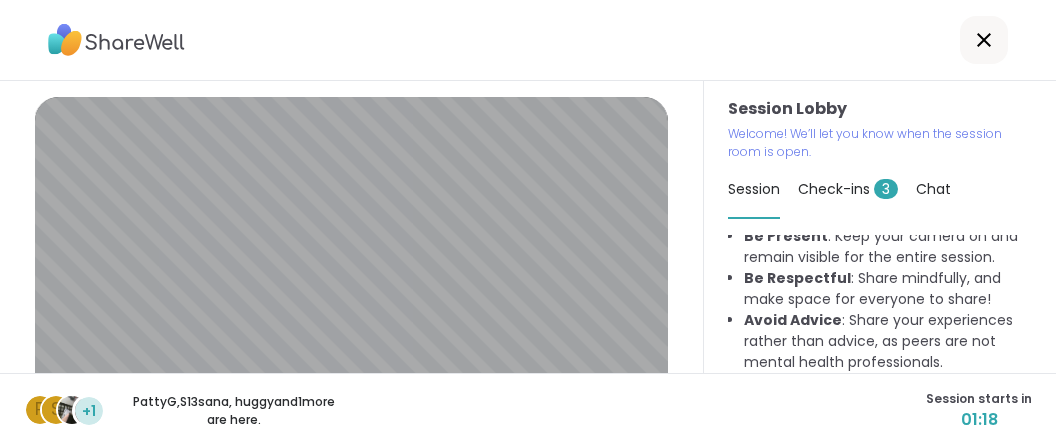 click on "Chat" at bounding box center (933, 189) 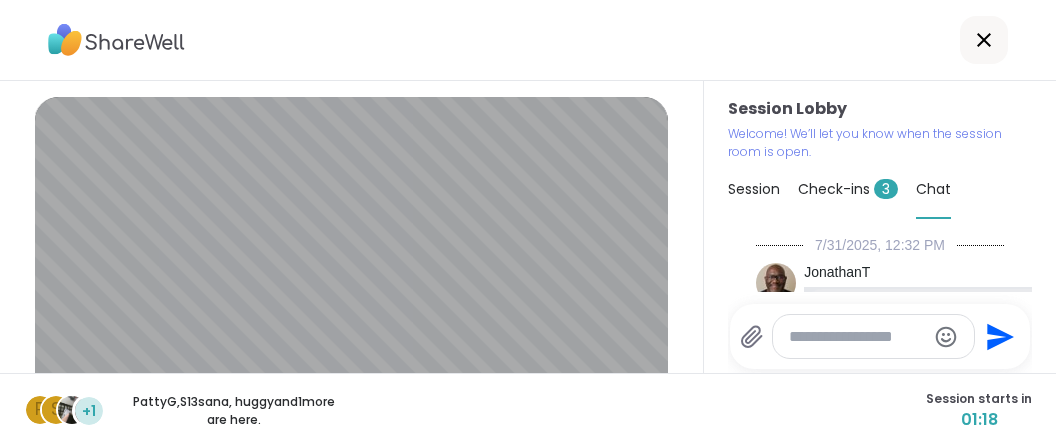 scroll, scrollTop: 4, scrollLeft: 0, axis: vertical 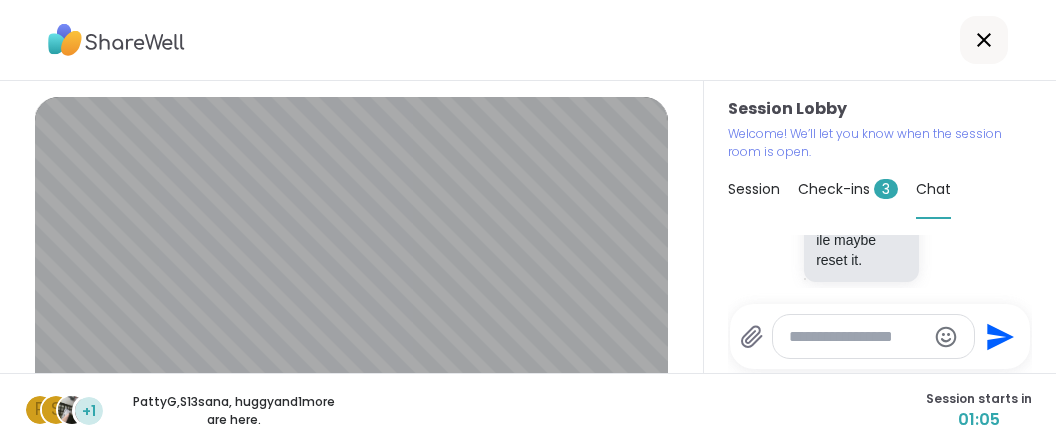 click at bounding box center [858, 337] 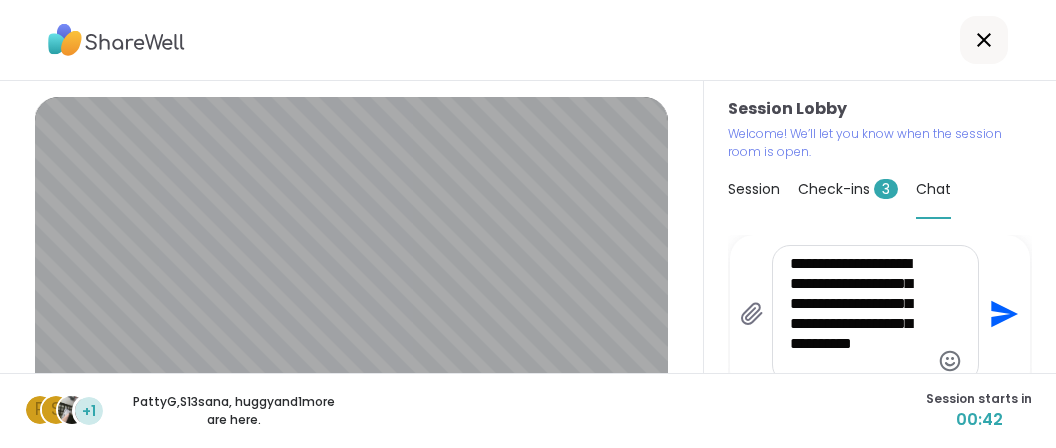 scroll, scrollTop: 1, scrollLeft: 0, axis: vertical 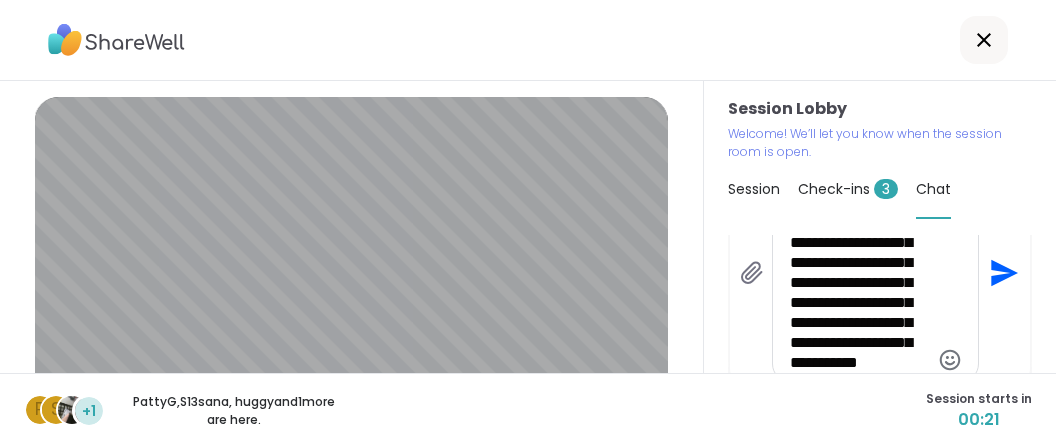 type on "**********" 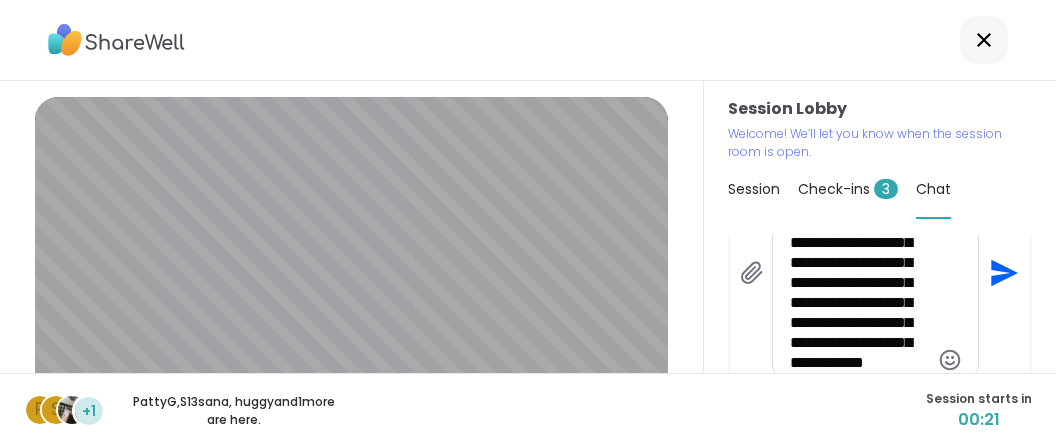 type 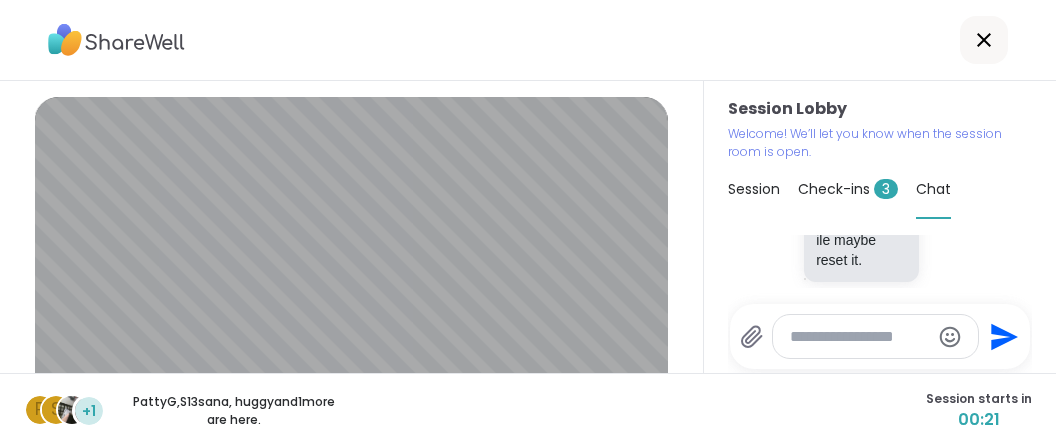 scroll, scrollTop: 0, scrollLeft: 0, axis: both 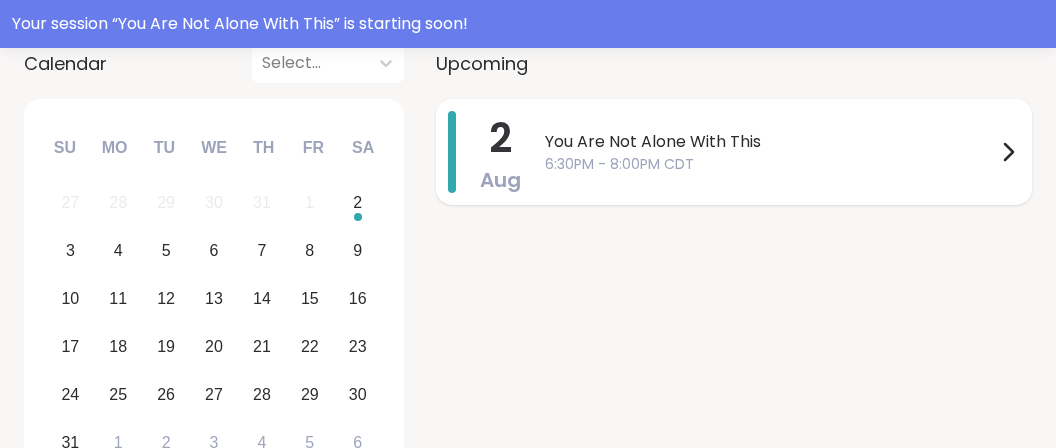 click on "6:30PM - 8:00PM CDT" at bounding box center [770, 164] 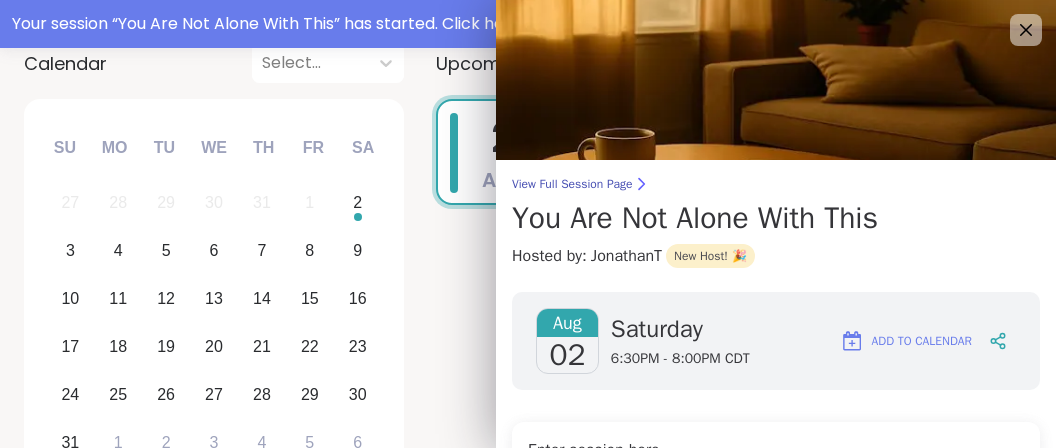 scroll, scrollTop: 376, scrollLeft: 0, axis: vertical 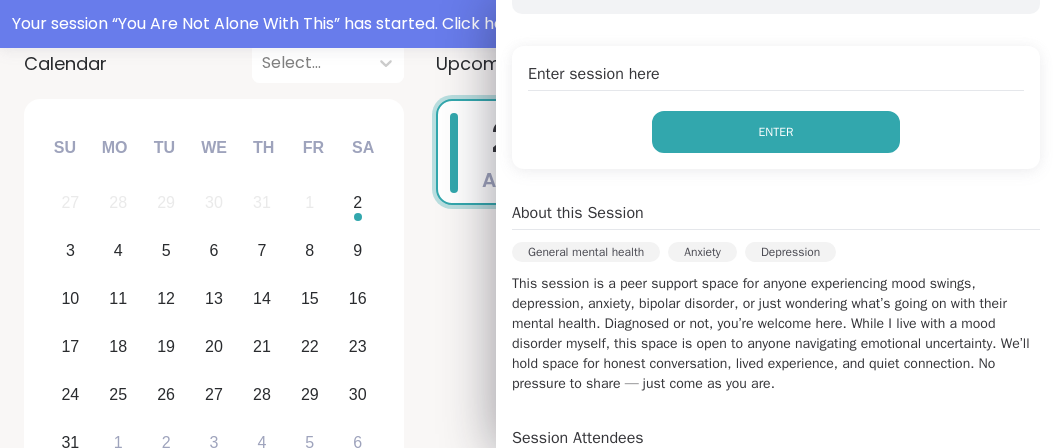 click on "Enter" at bounding box center (776, 132) 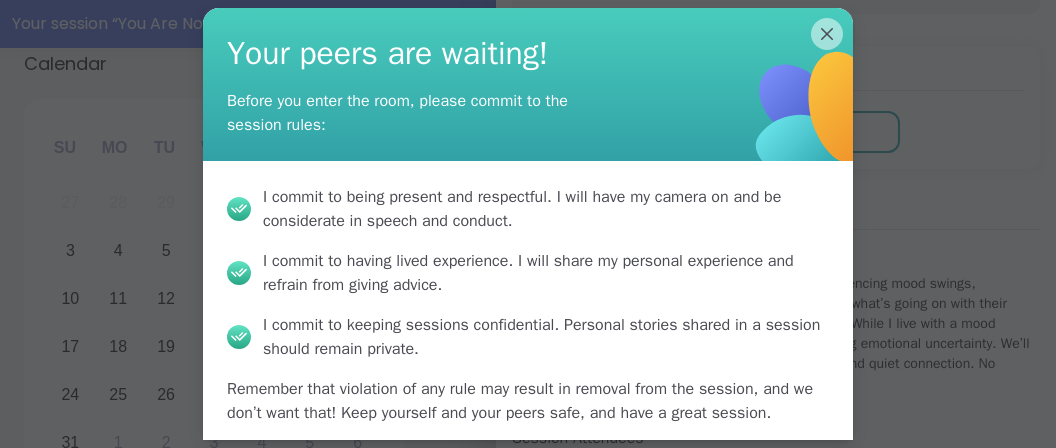 scroll, scrollTop: 79, scrollLeft: 0, axis: vertical 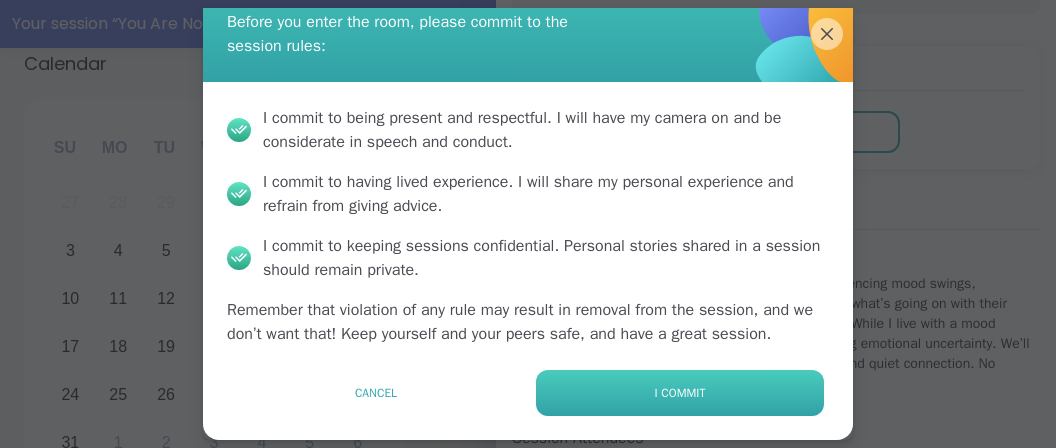click on "I commit" at bounding box center [680, 393] 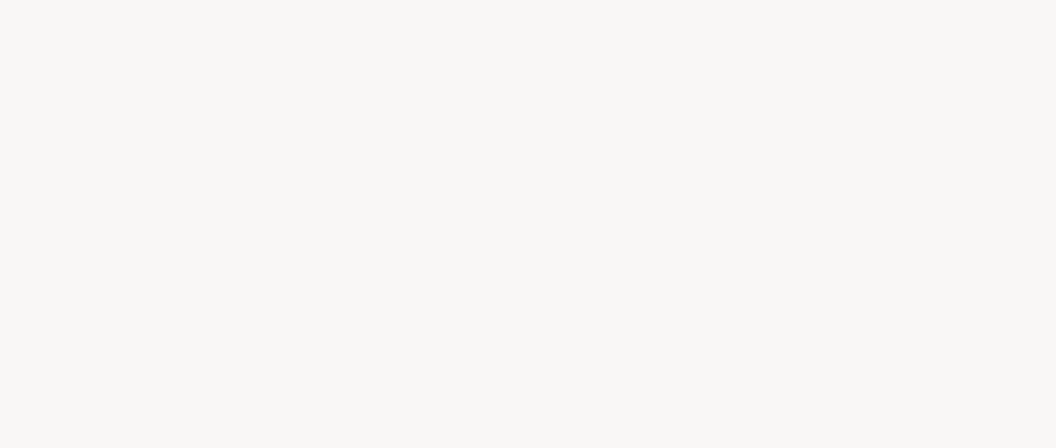scroll, scrollTop: 0, scrollLeft: 0, axis: both 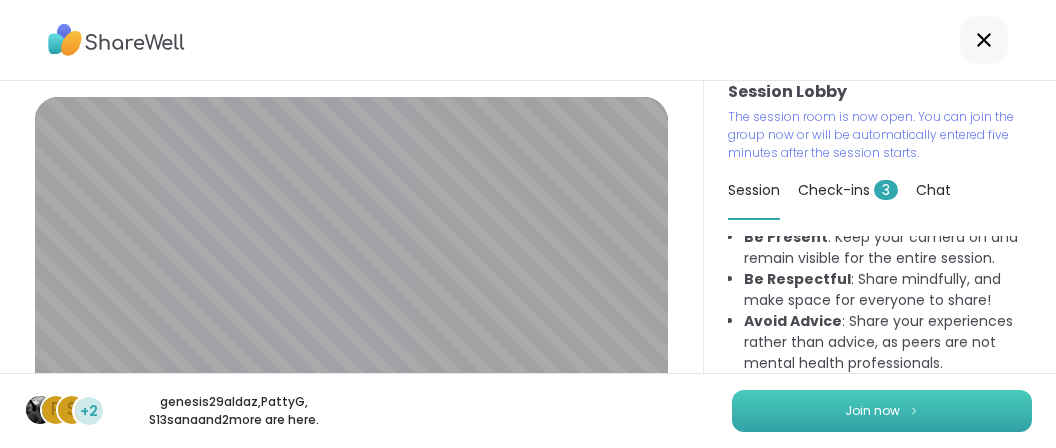 click on "Join now" at bounding box center (882, 411) 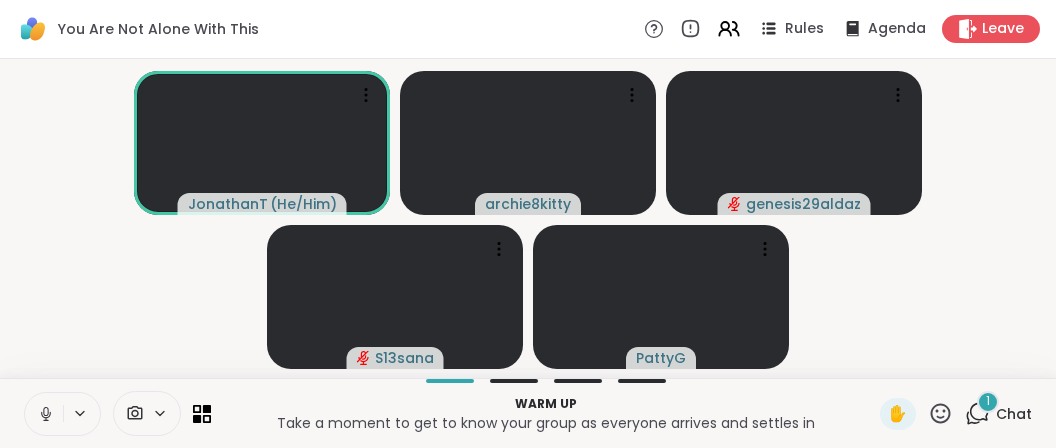 click on "JonathanT ( He/Him ) archie8kitty genesis29aldaz S13sana PattyG" at bounding box center (528, 218) 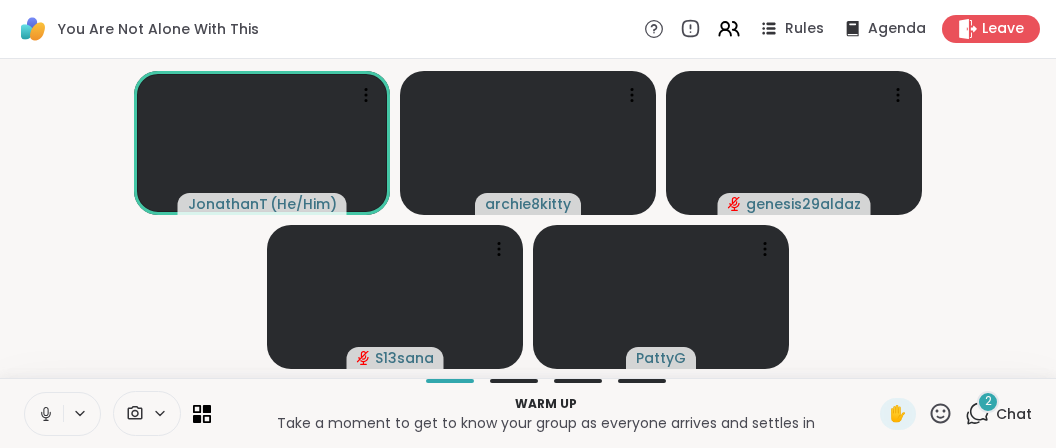click 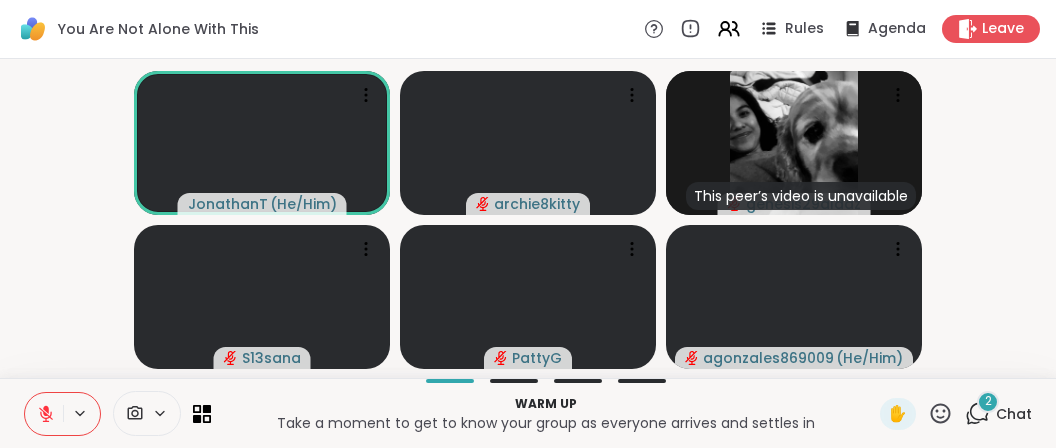 click at bounding box center [44, 414] 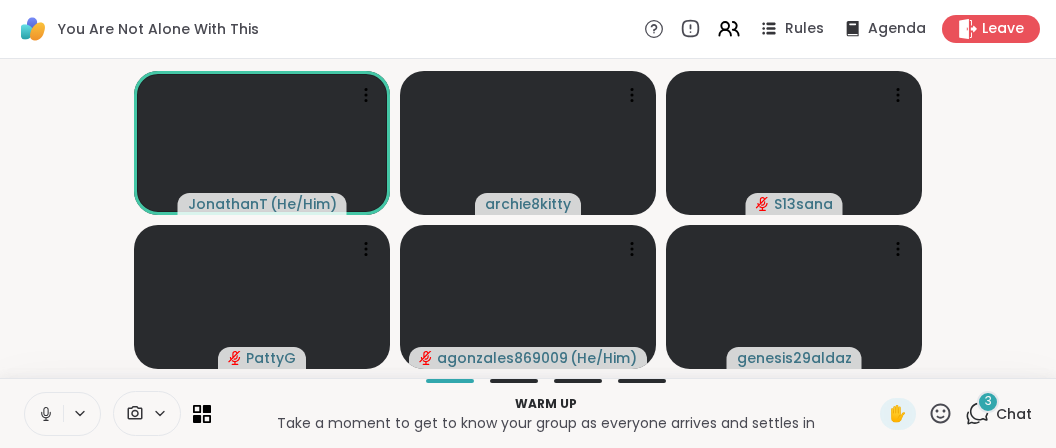 click 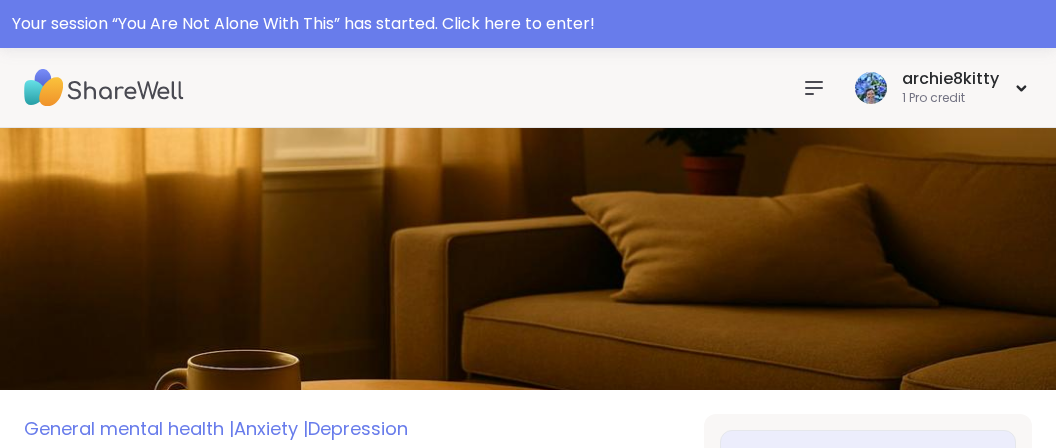 scroll, scrollTop: 316, scrollLeft: 0, axis: vertical 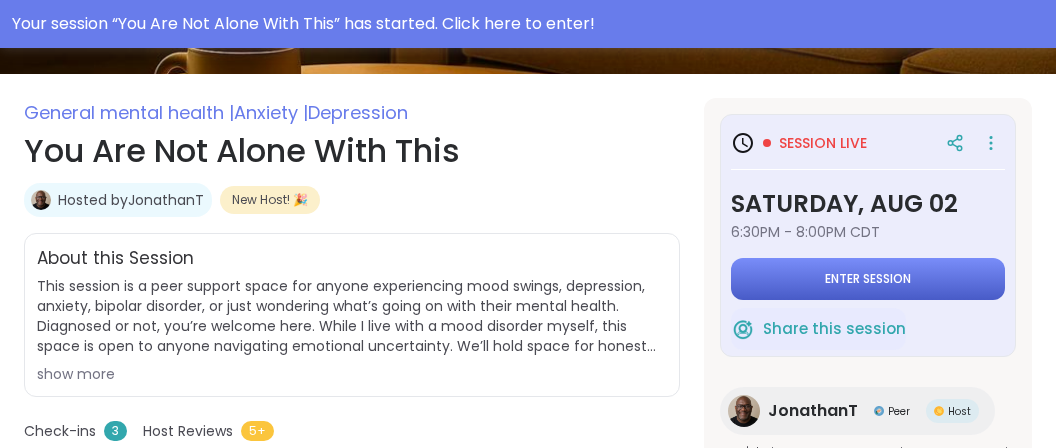 click on "Enter session" at bounding box center [868, 279] 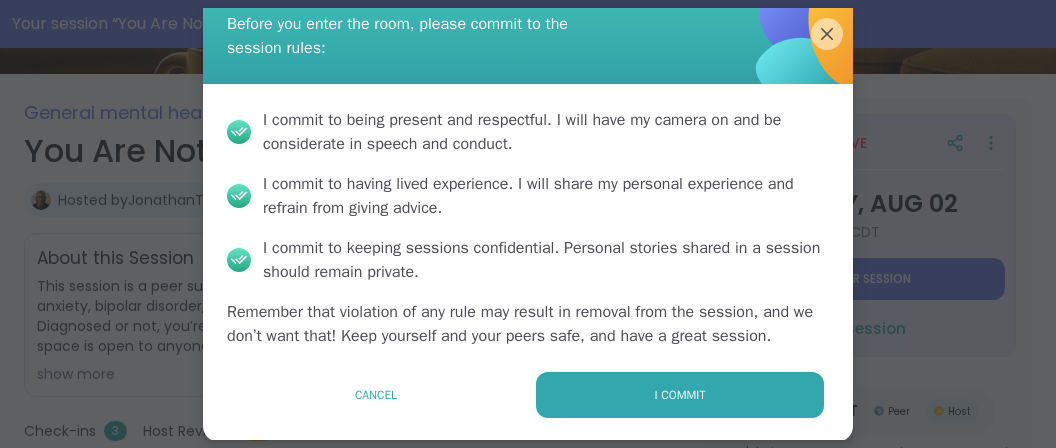 scroll, scrollTop: 79, scrollLeft: 0, axis: vertical 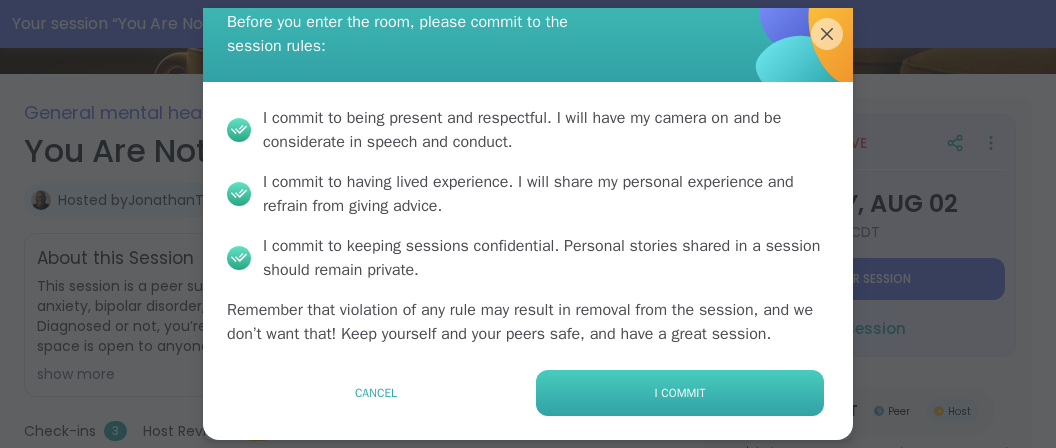 click on "I commit" at bounding box center [680, 393] 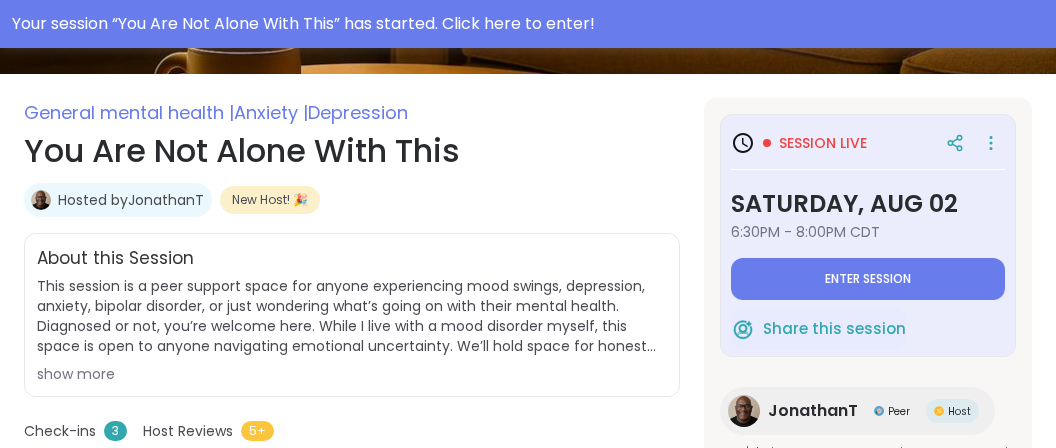 type on "*" 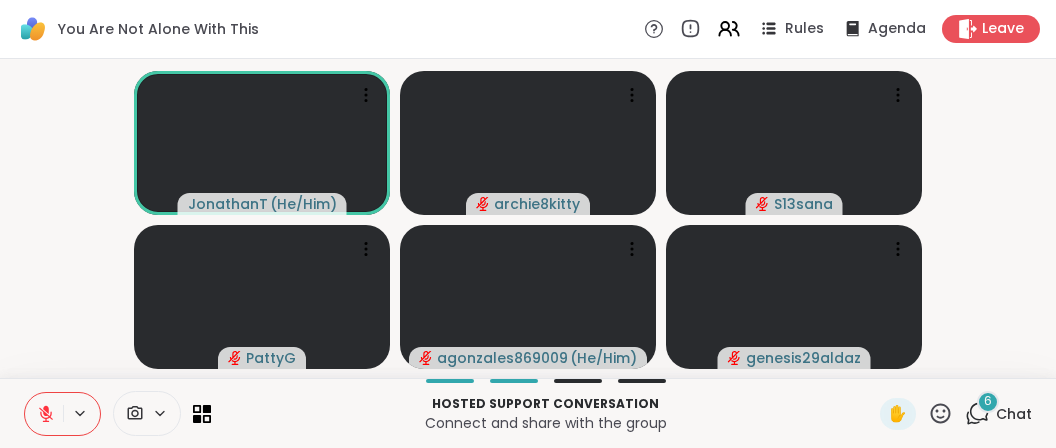 click at bounding box center (44, 414) 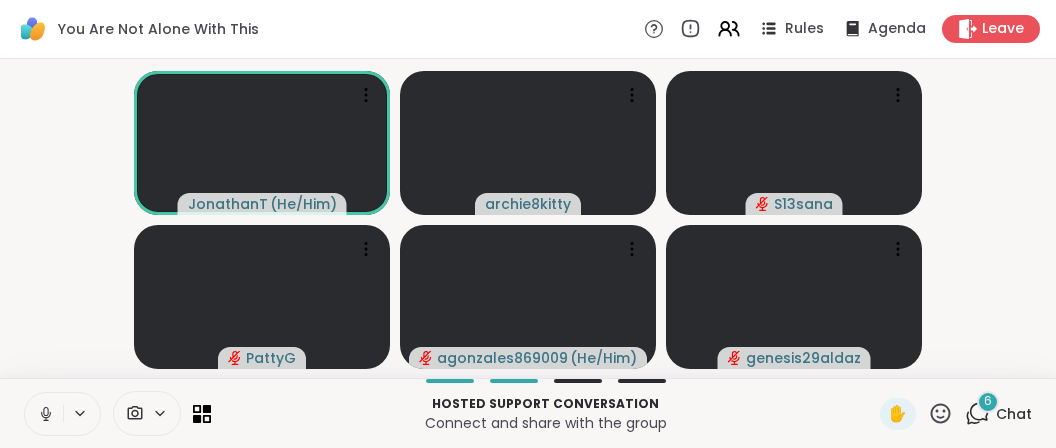 click at bounding box center [44, 414] 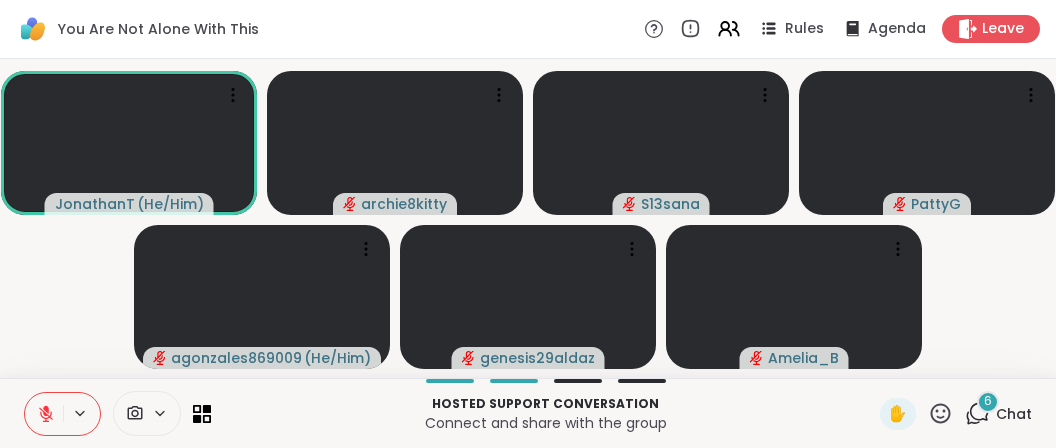 click 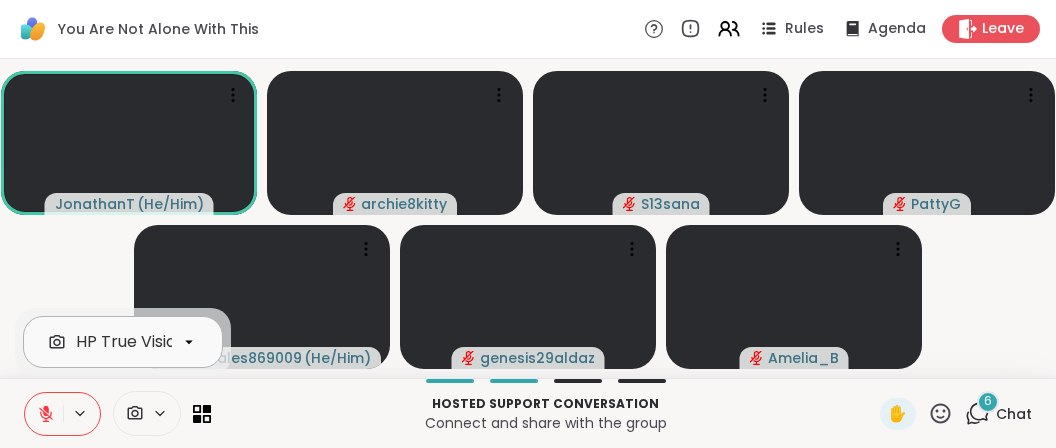 click 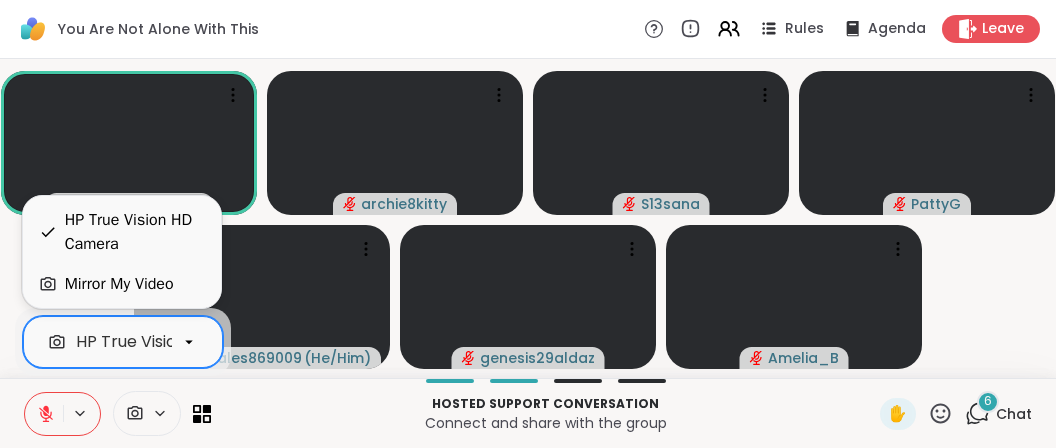 scroll, scrollTop: 0, scrollLeft: 80, axis: horizontal 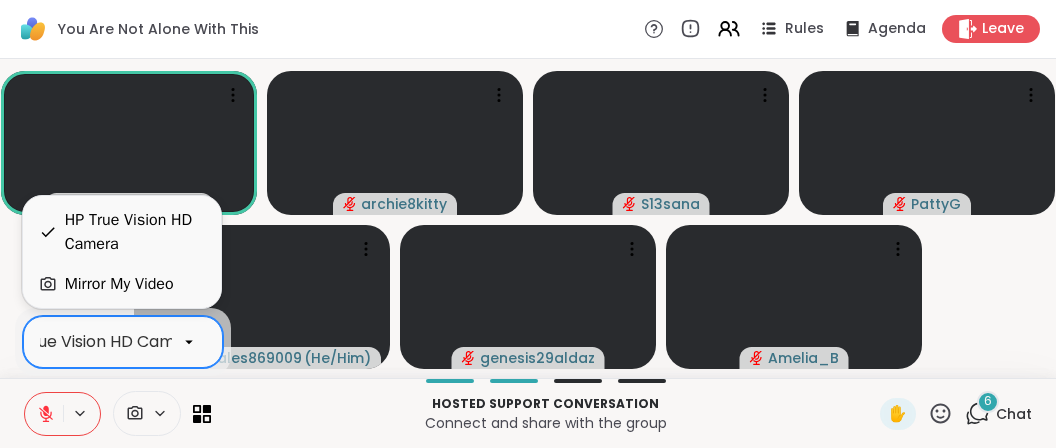 click on "HP True Vision HD Camera" at bounding box center [135, 232] 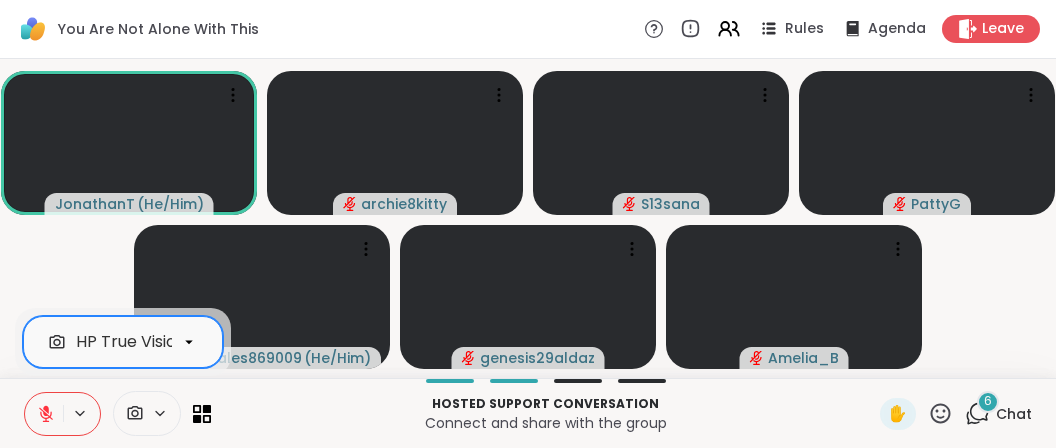 click on "6" at bounding box center (988, 401) 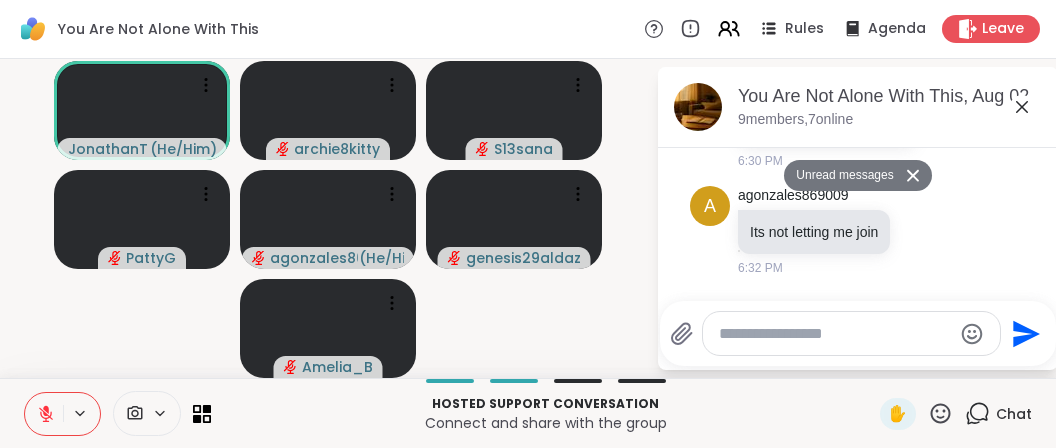 scroll, scrollTop: 2088, scrollLeft: 0, axis: vertical 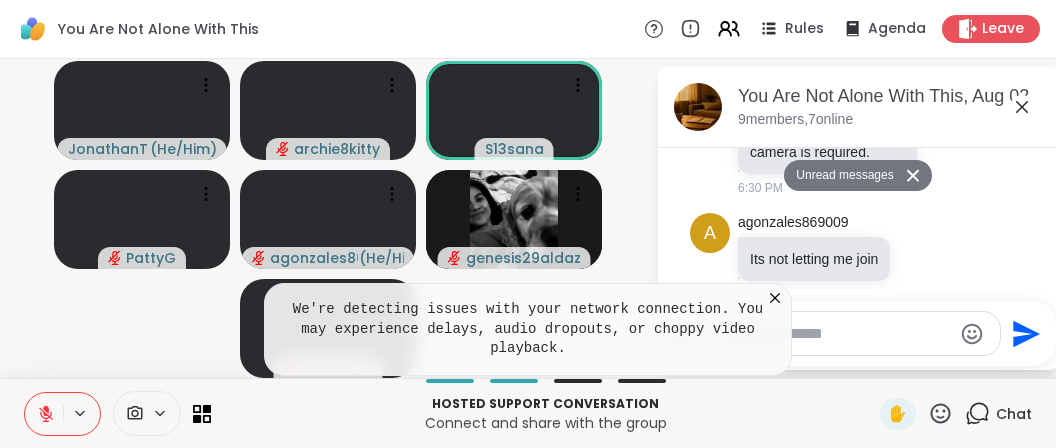 click on "[USERNAME] ( He/Him ) [USERNAME] [USERNAME] [USERNAME] [USERNAME] ( He/Him ) [USERNAME] [USERNAME]" at bounding box center [328, 218] 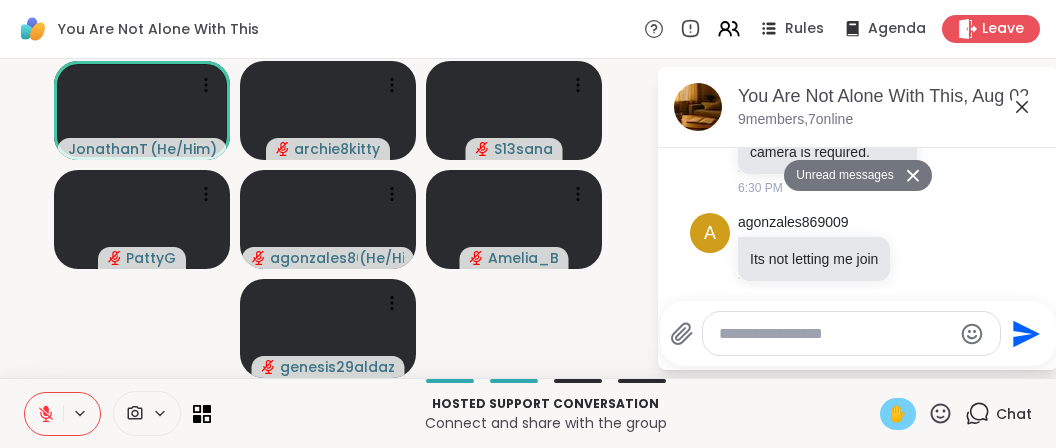 click on "✋" at bounding box center [898, 414] 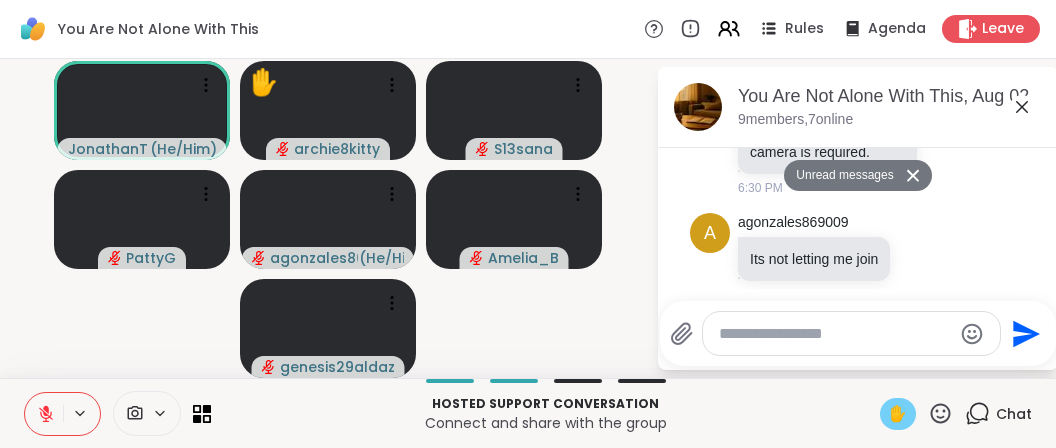 click 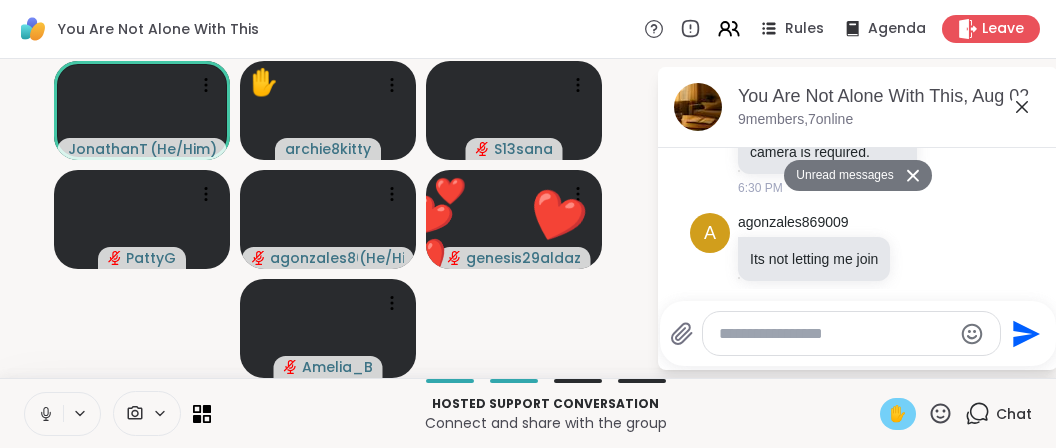 click at bounding box center [44, 414] 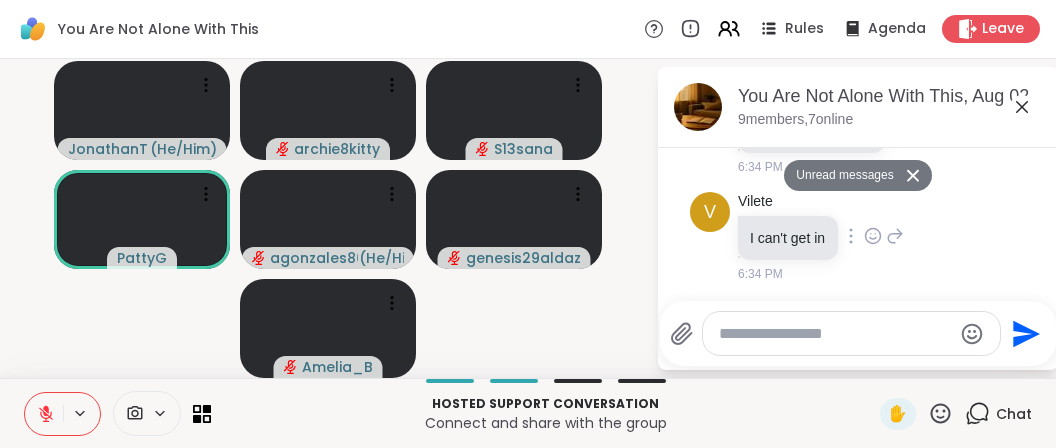 scroll, scrollTop: 2464, scrollLeft: 0, axis: vertical 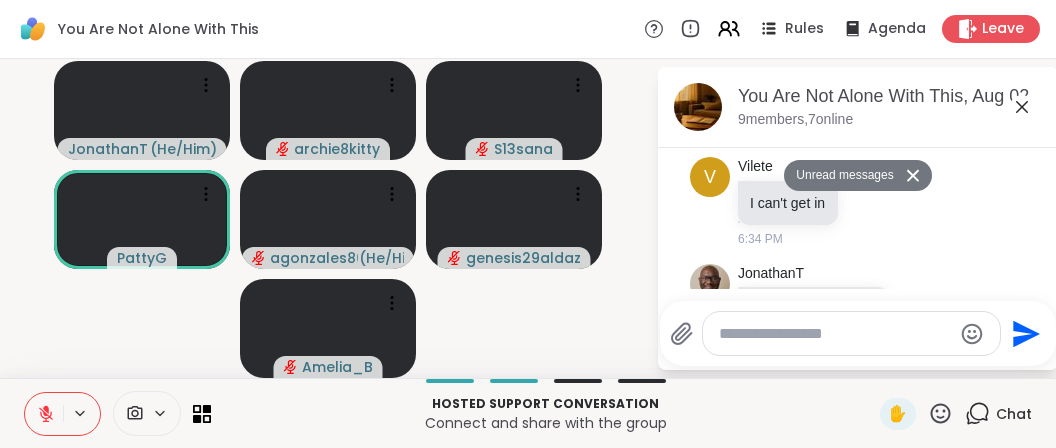 click on "[USERNAME] ( He/Him ) [USERNAME] [USERNAME] [USERNAME] [USERNAME] ( He/Him ) [USERNAME] [USERNAME]" at bounding box center [328, 218] 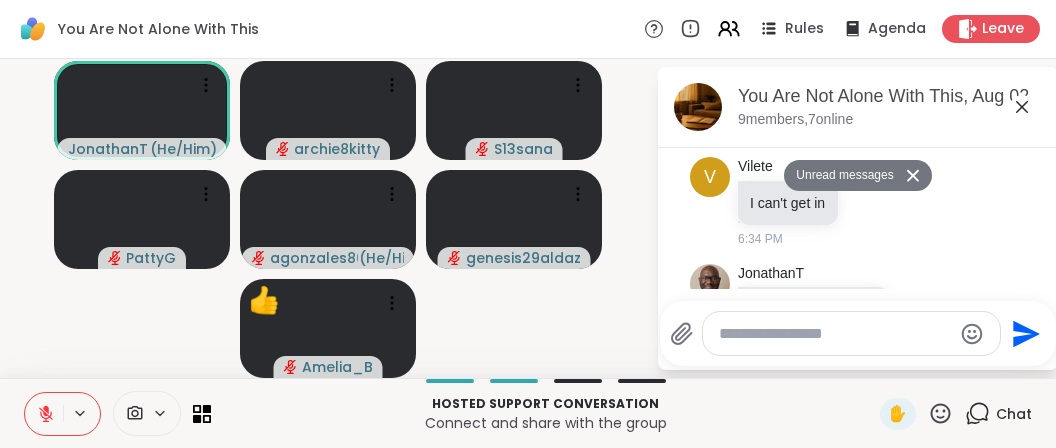 click at bounding box center (44, 414) 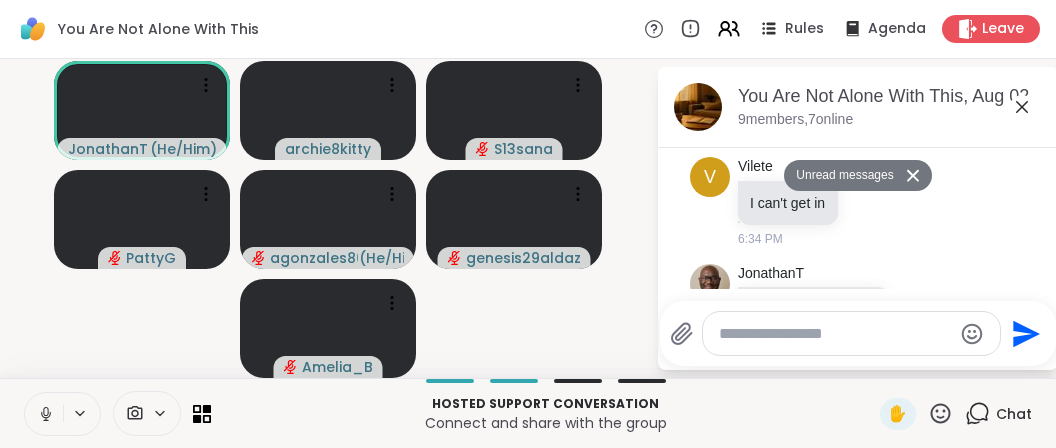 click at bounding box center [44, 414] 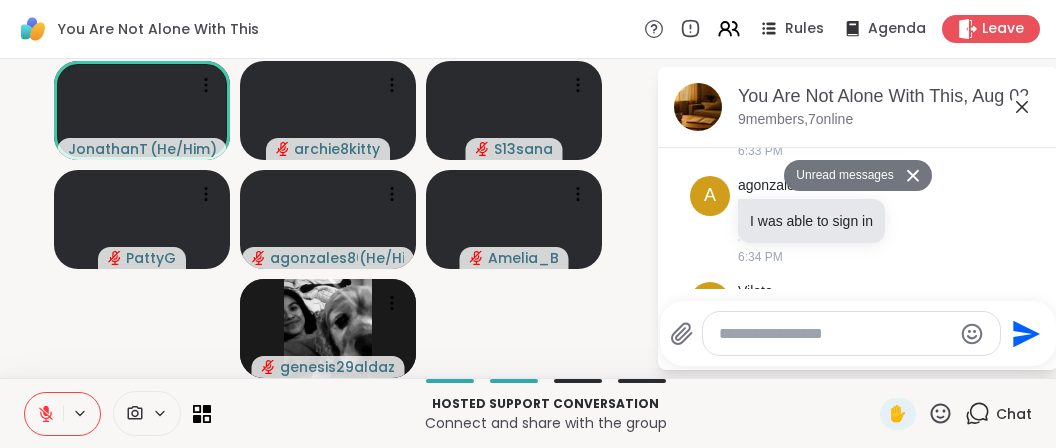 scroll, scrollTop: 2464, scrollLeft: 0, axis: vertical 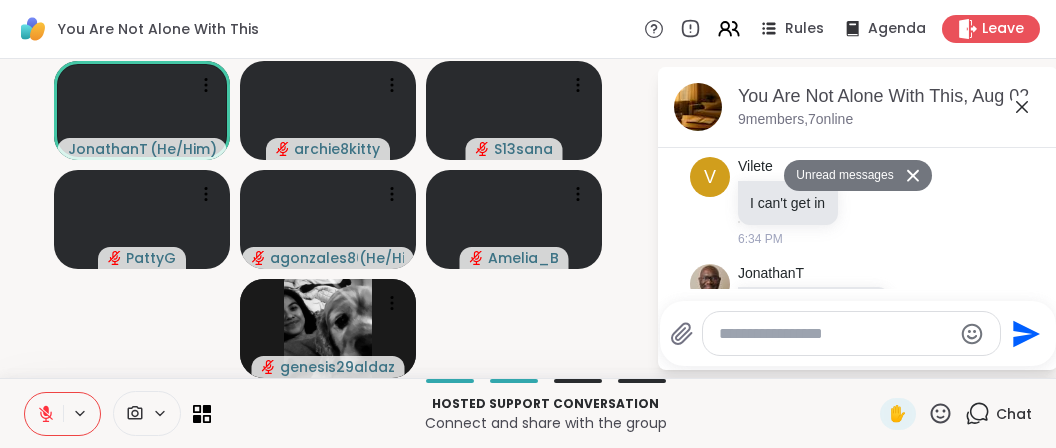 click at bounding box center (44, 414) 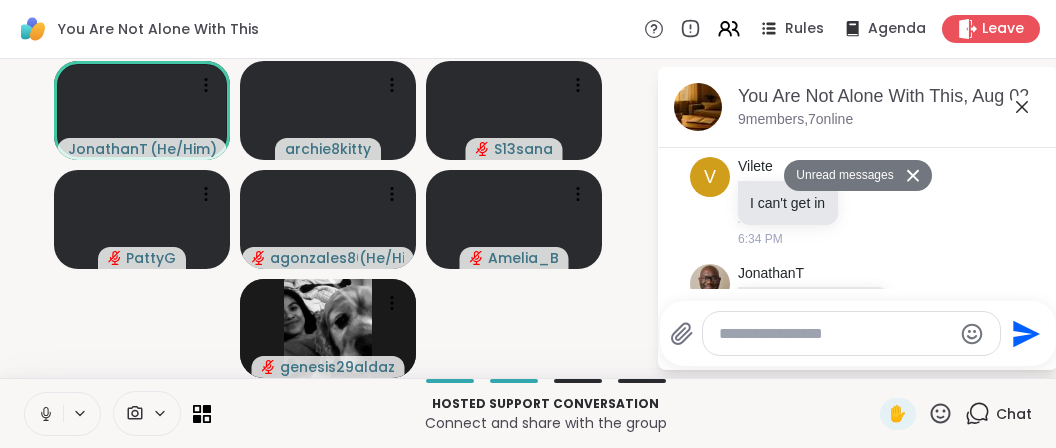 click at bounding box center [44, 414] 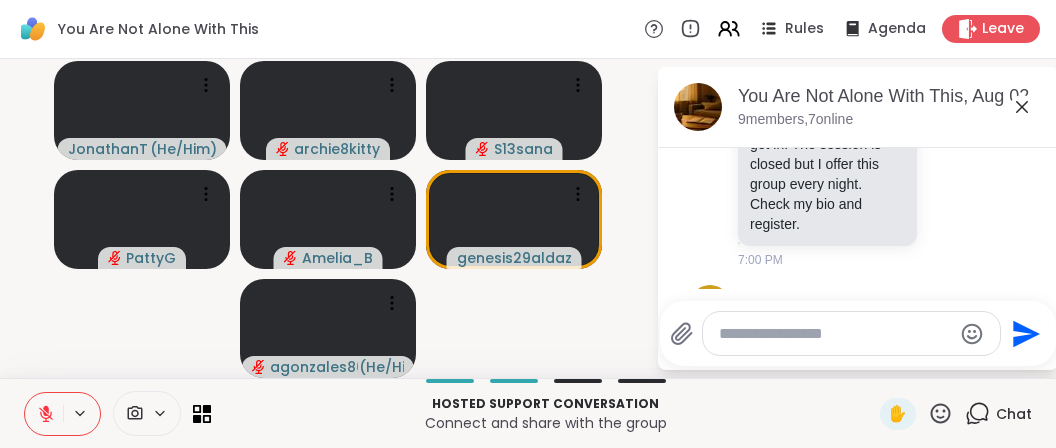 scroll, scrollTop: 2804, scrollLeft: 0, axis: vertical 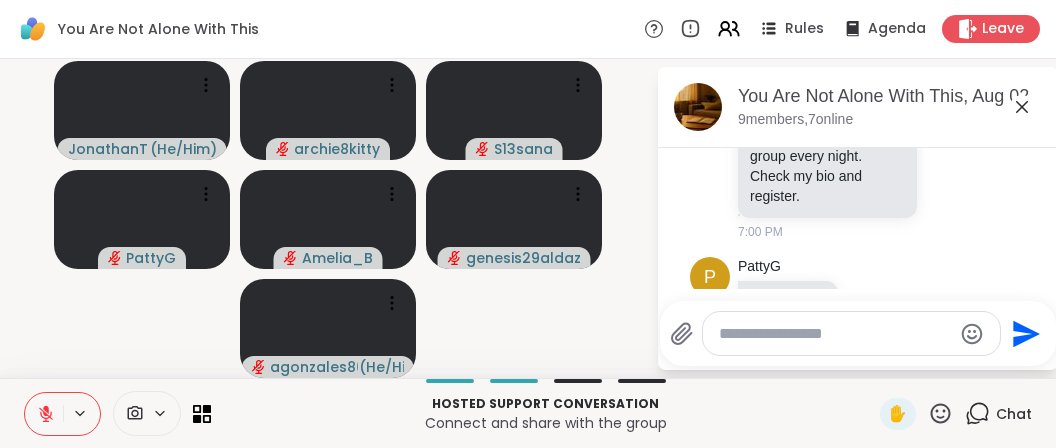 click 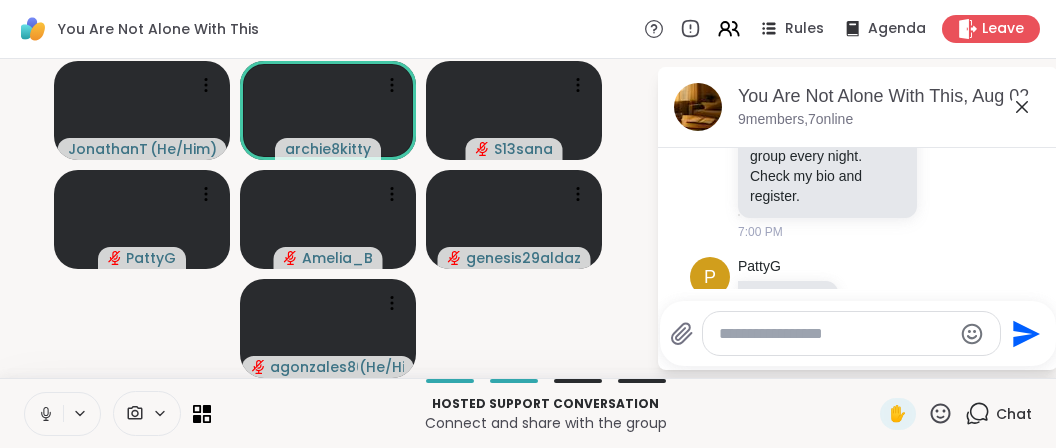 click 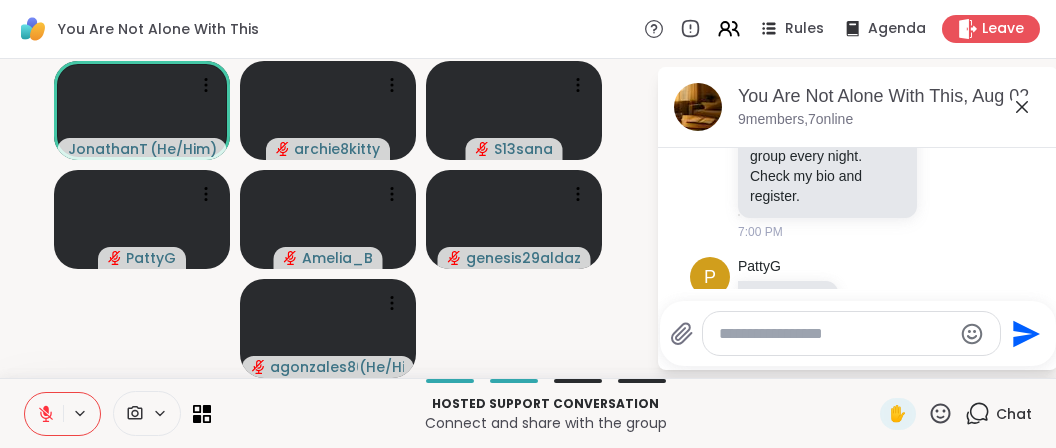 click at bounding box center (835, 334) 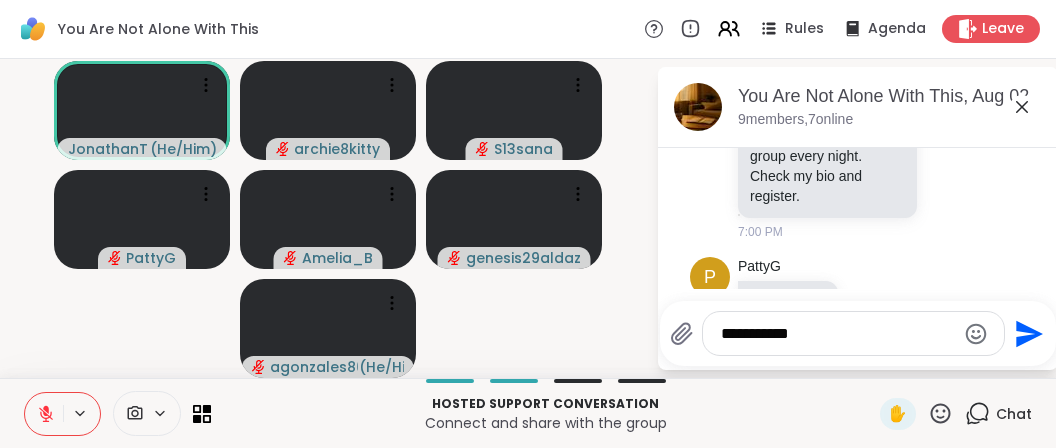 type on "**********" 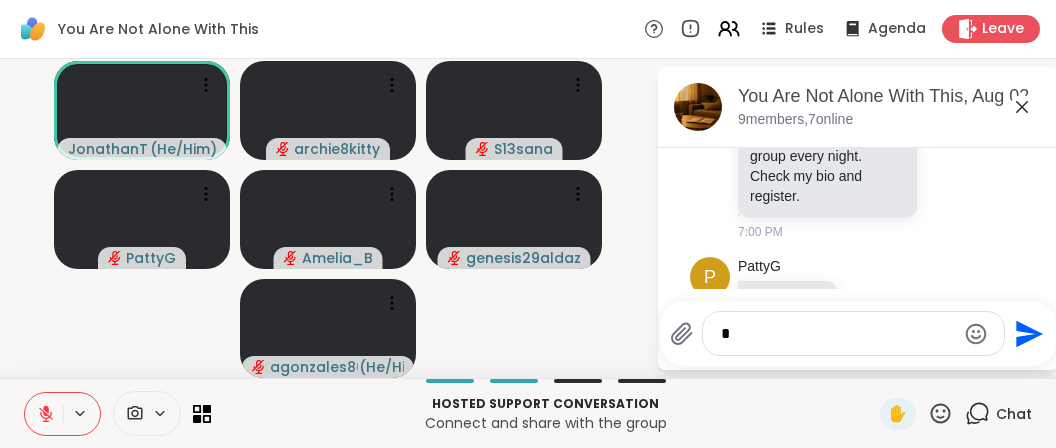 scroll, scrollTop: 2910, scrollLeft: 0, axis: vertical 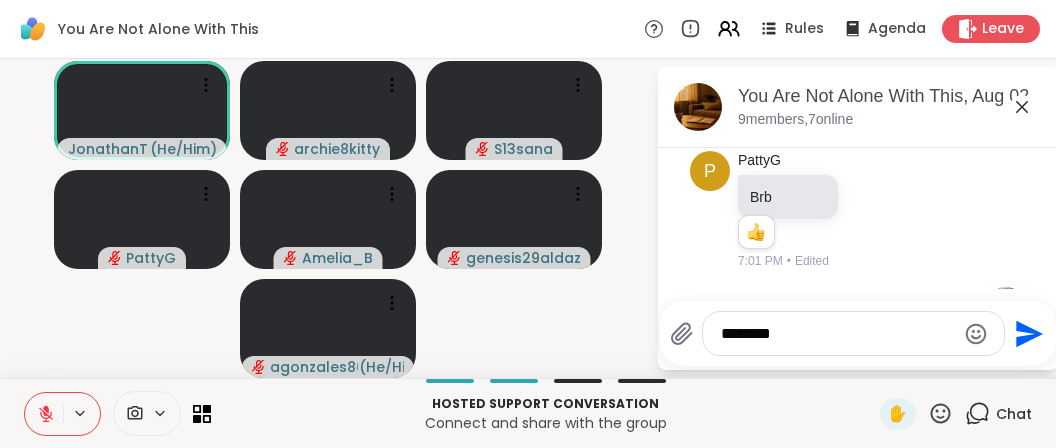 click 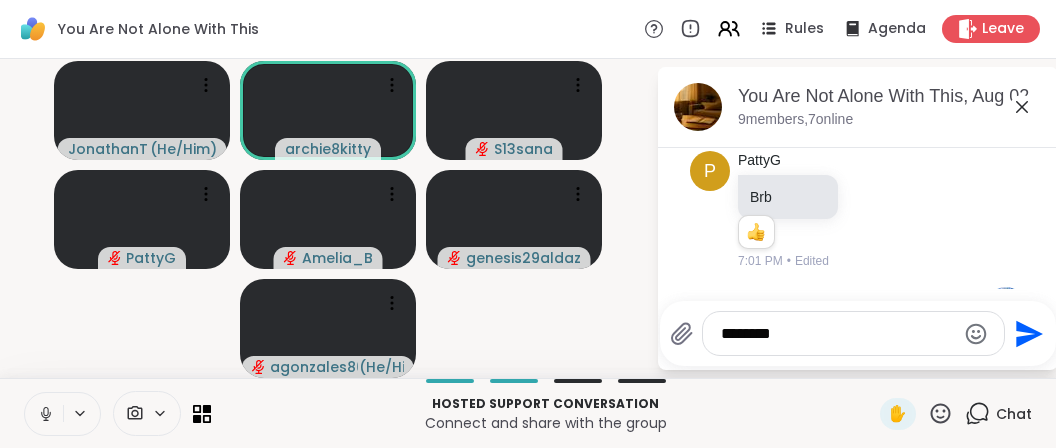 scroll, scrollTop: 3036, scrollLeft: 0, axis: vertical 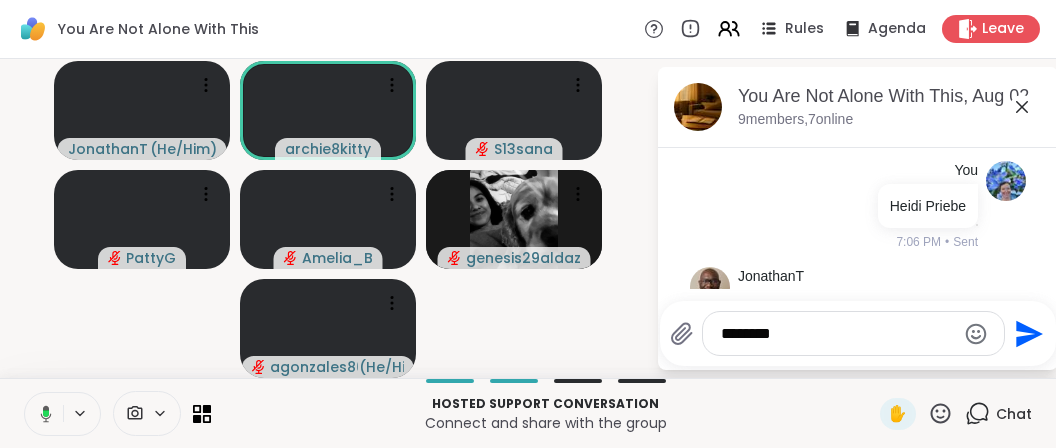 click 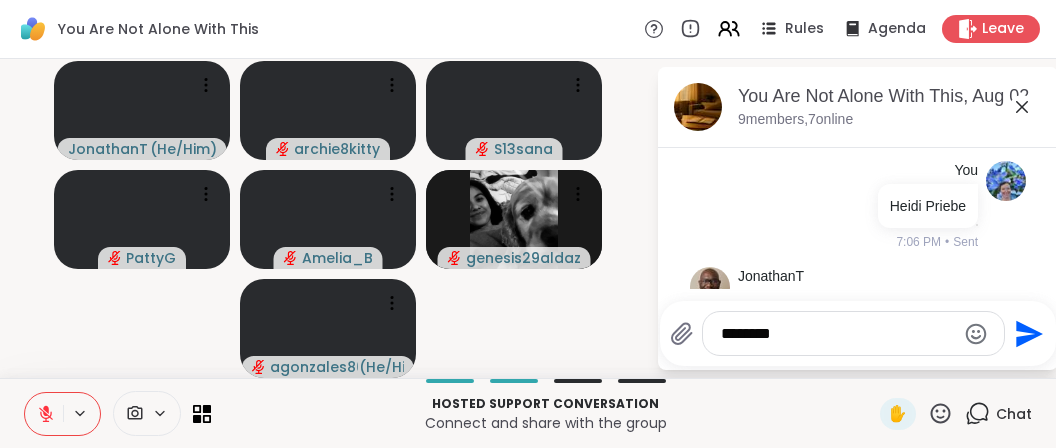 click on "********" at bounding box center [838, 334] 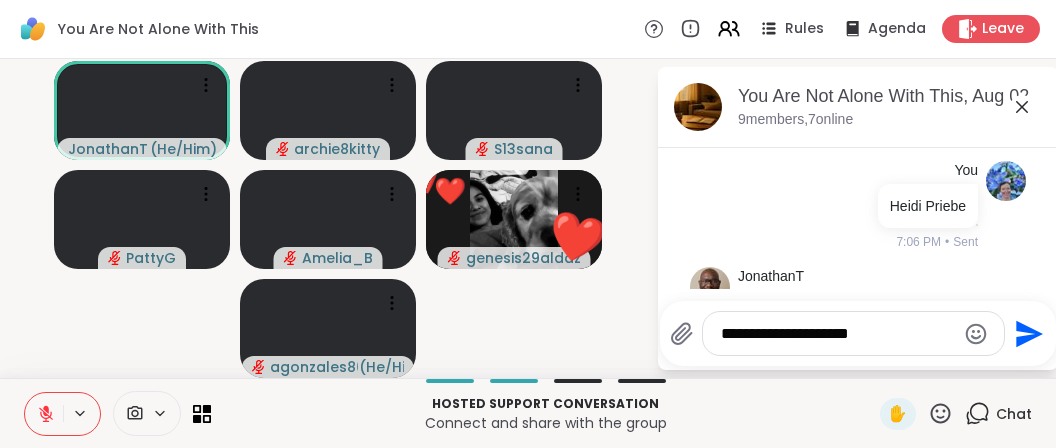 type on "**********" 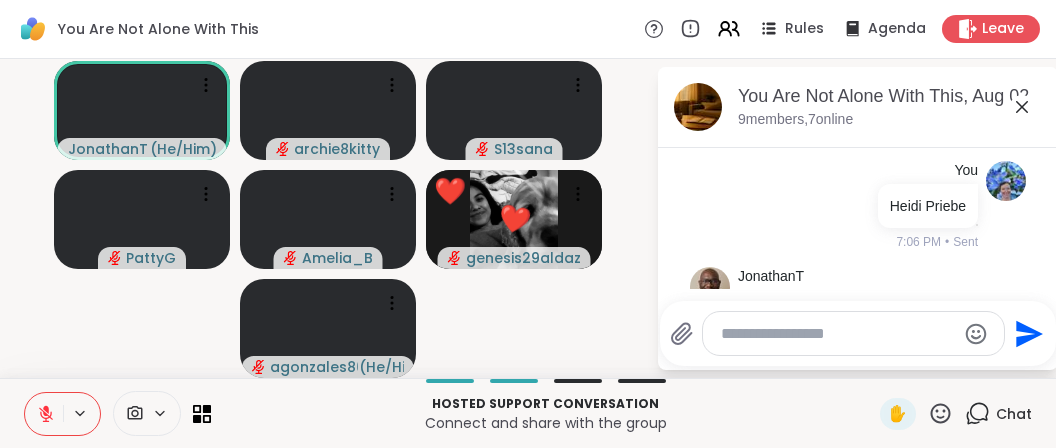 scroll, scrollTop: 3468, scrollLeft: 0, axis: vertical 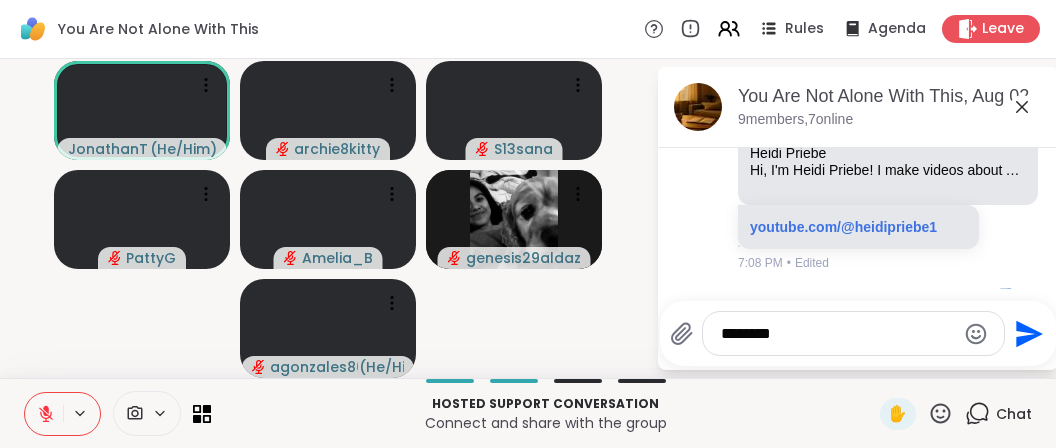 type on "*********" 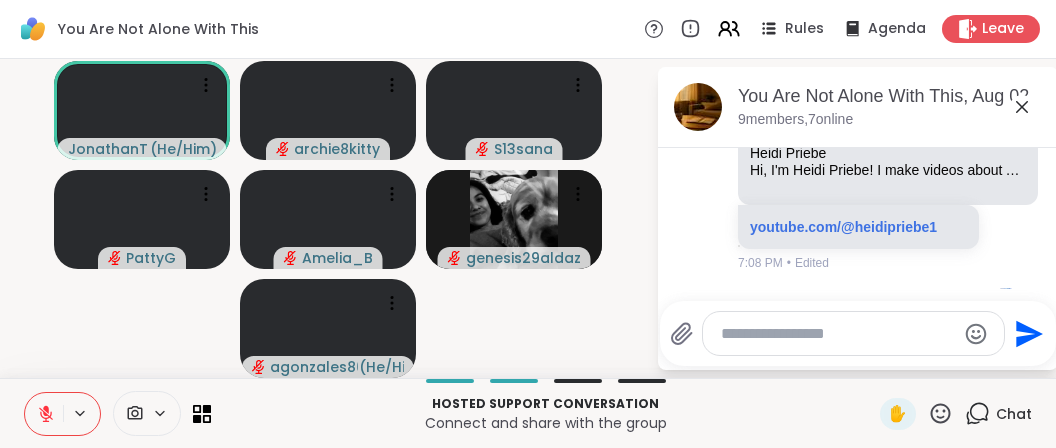scroll, scrollTop: 3574, scrollLeft: 0, axis: vertical 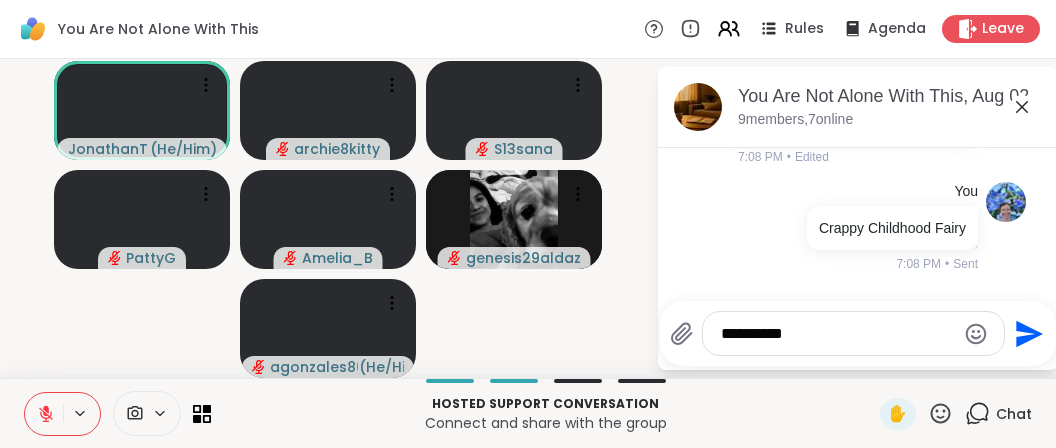 type on "**********" 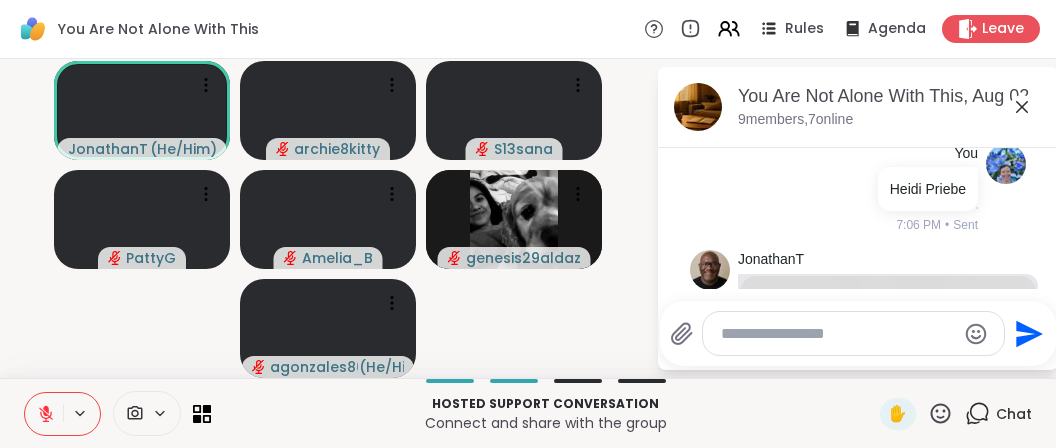 scroll, scrollTop: 3303, scrollLeft: 0, axis: vertical 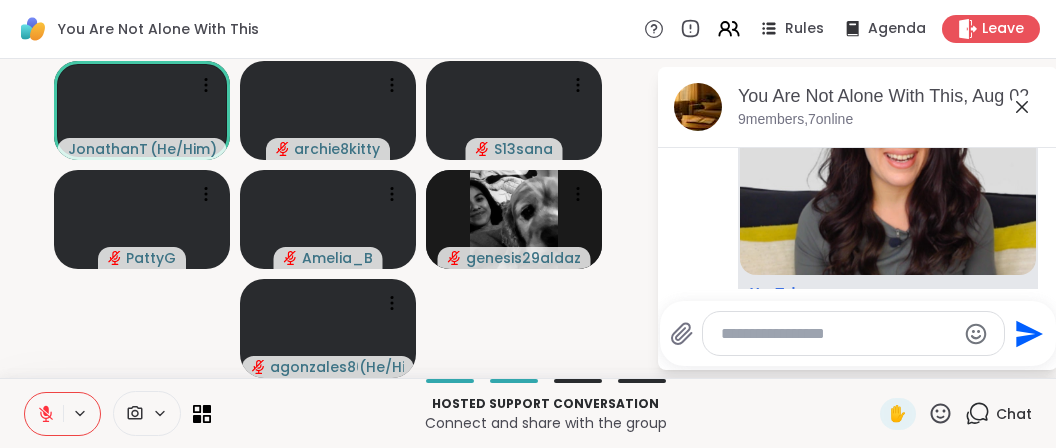 click 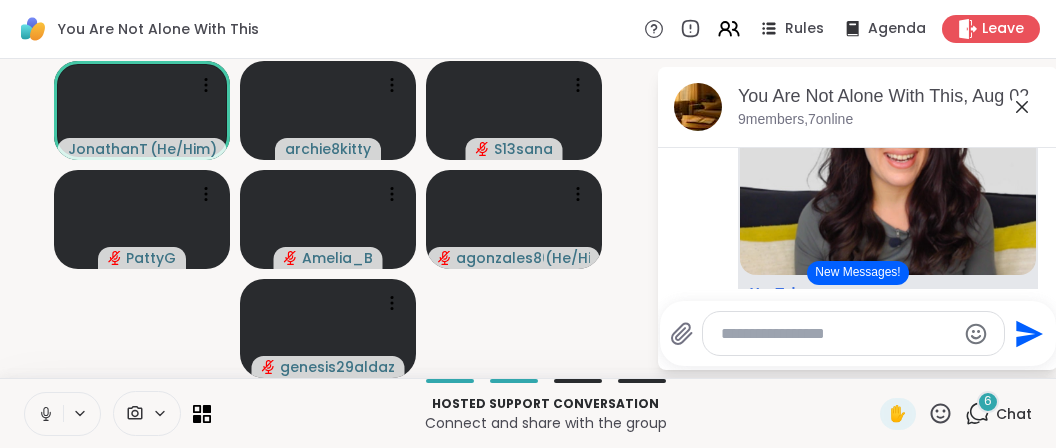 click 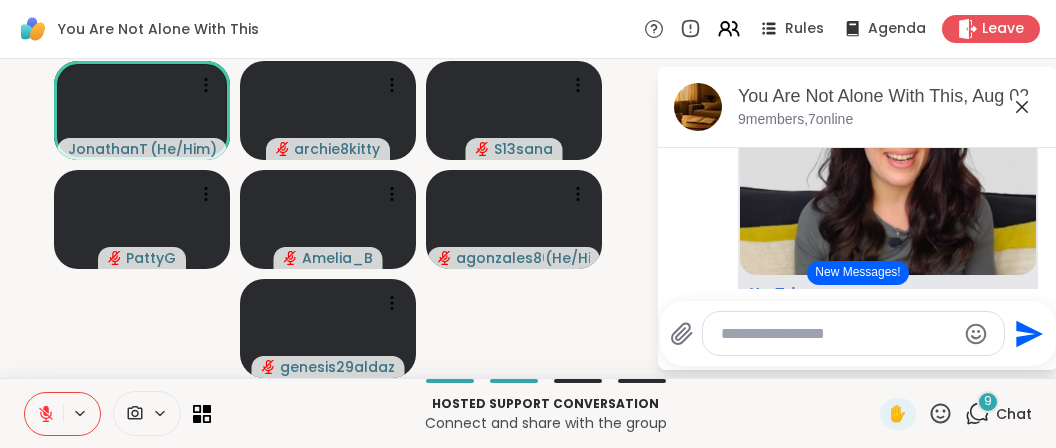 click 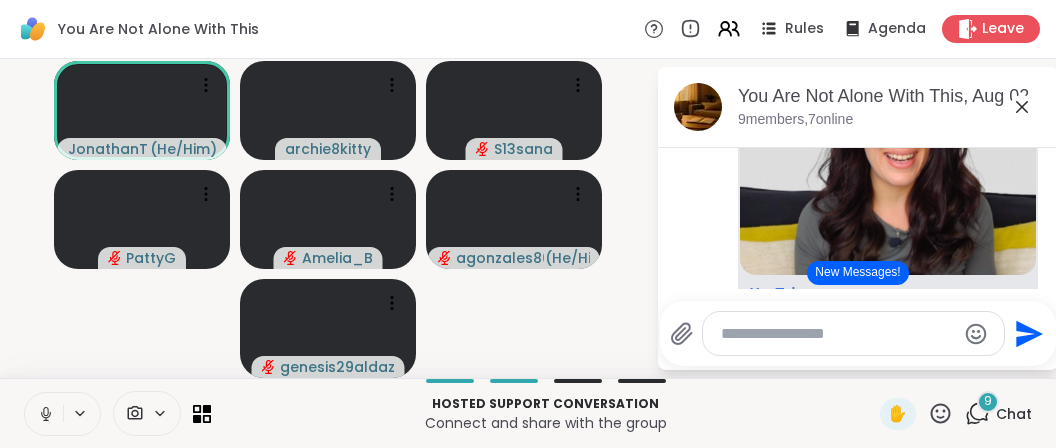 click 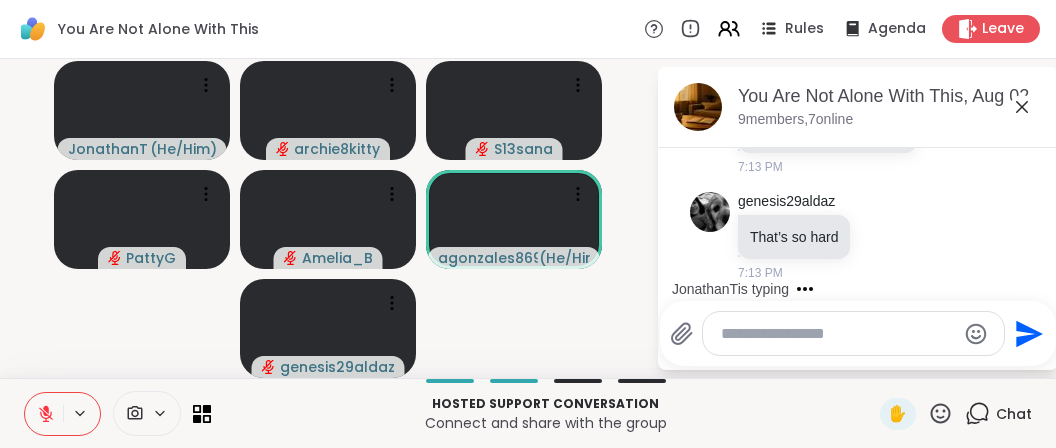 scroll, scrollTop: 4985, scrollLeft: 0, axis: vertical 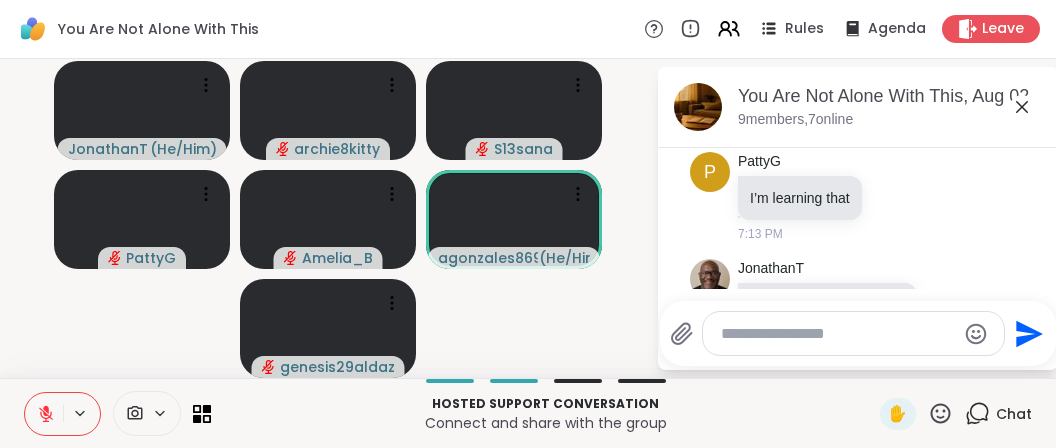 click at bounding box center (853, 333) 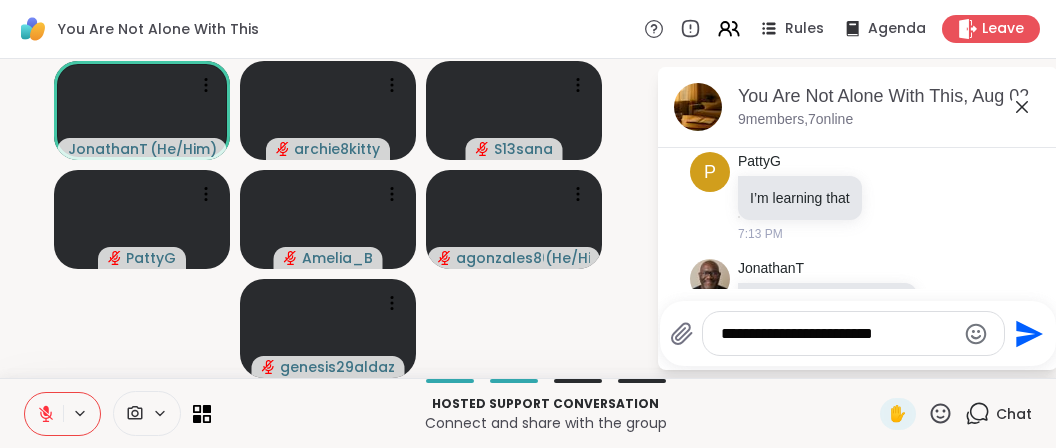 type on "**********" 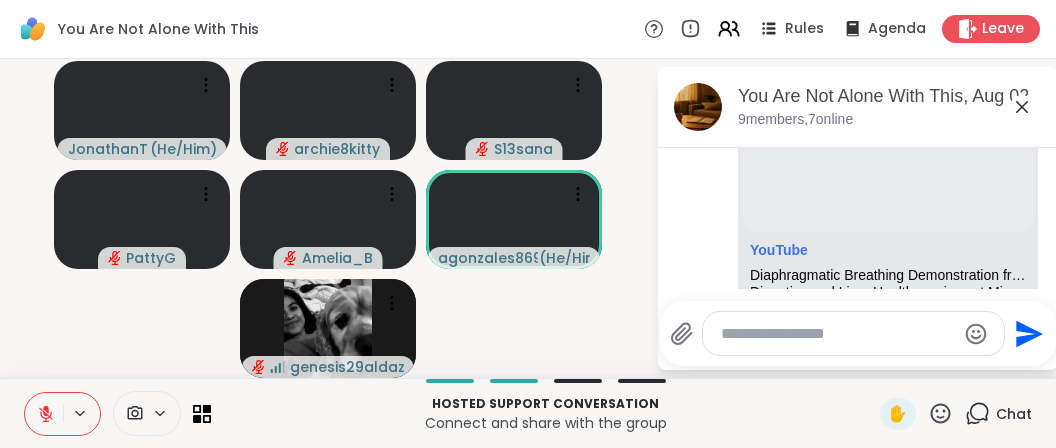 scroll, scrollTop: 6045, scrollLeft: 0, axis: vertical 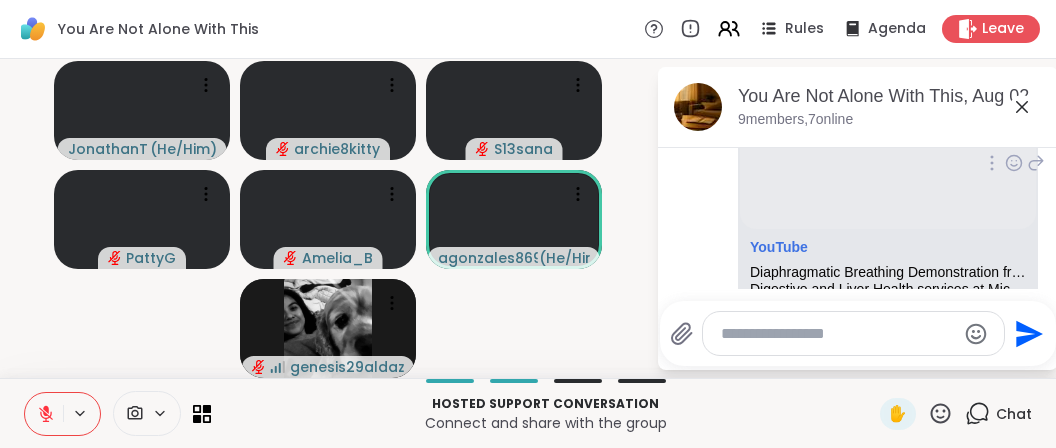 click on "youtu.be/UB3tSaiEbNY" at bounding box center [826, 347] 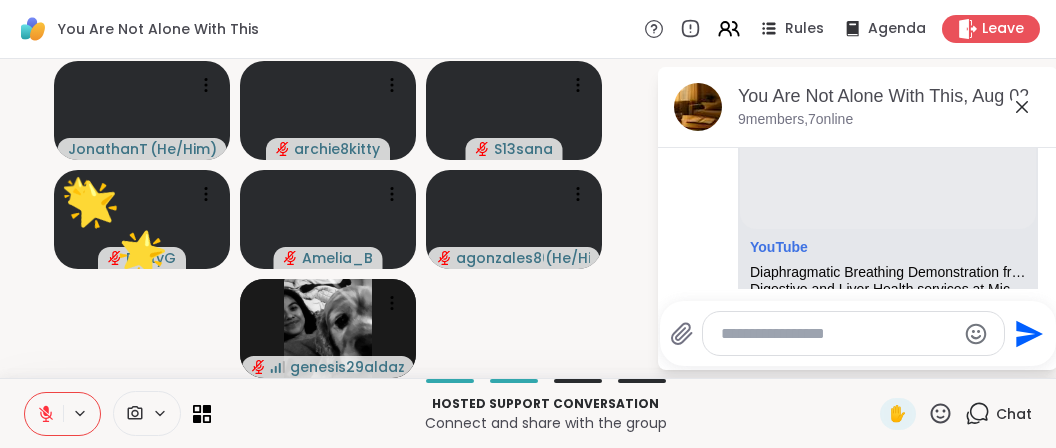 click 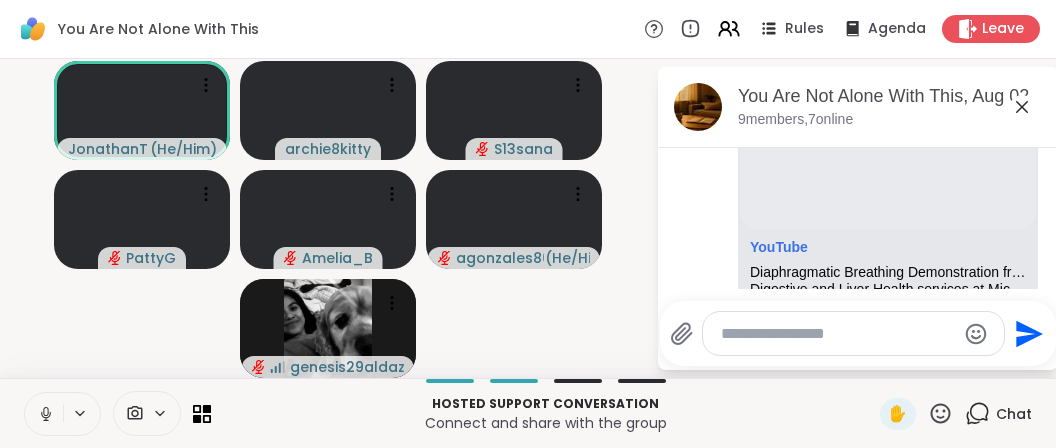 click 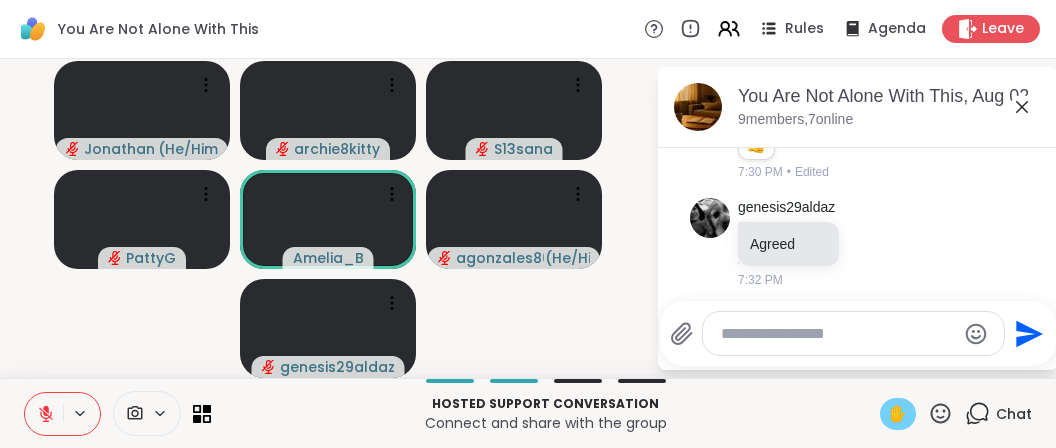 scroll, scrollTop: 7107, scrollLeft: 0, axis: vertical 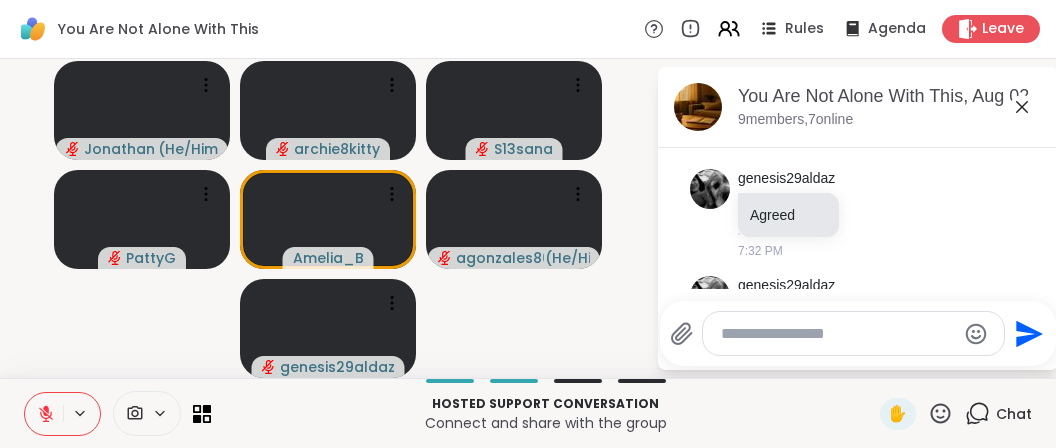 click at bounding box center [838, 334] 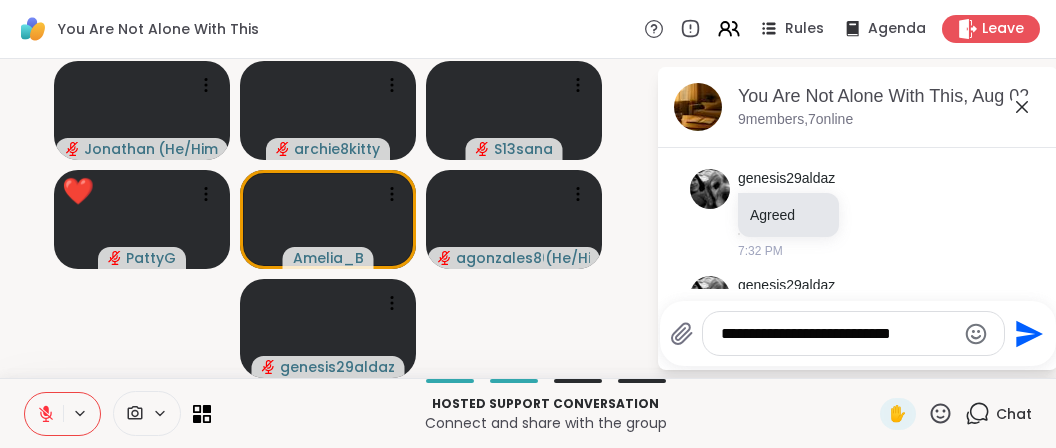 type on "**********" 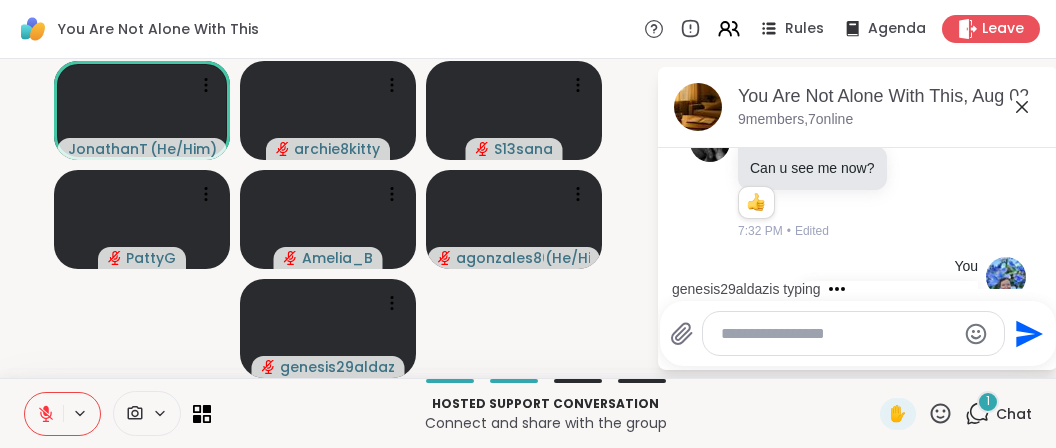 scroll, scrollTop: 7366, scrollLeft: 0, axis: vertical 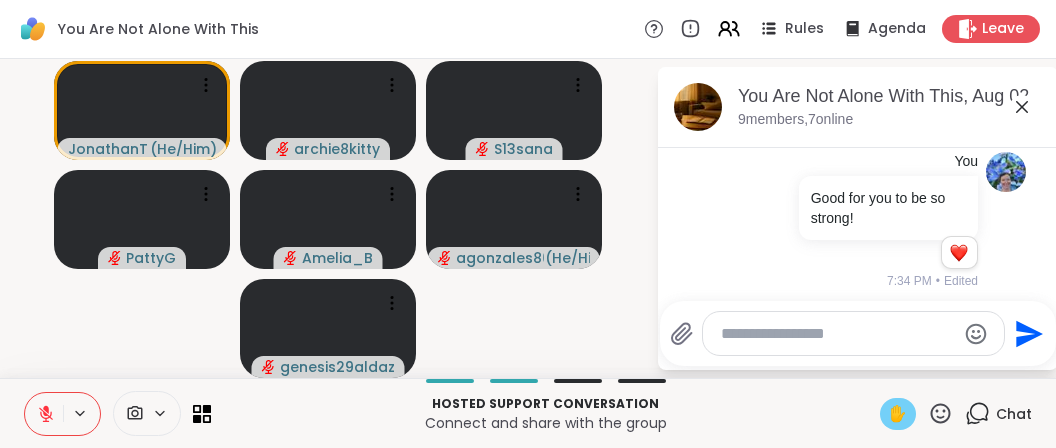 click on "✋" at bounding box center (898, 414) 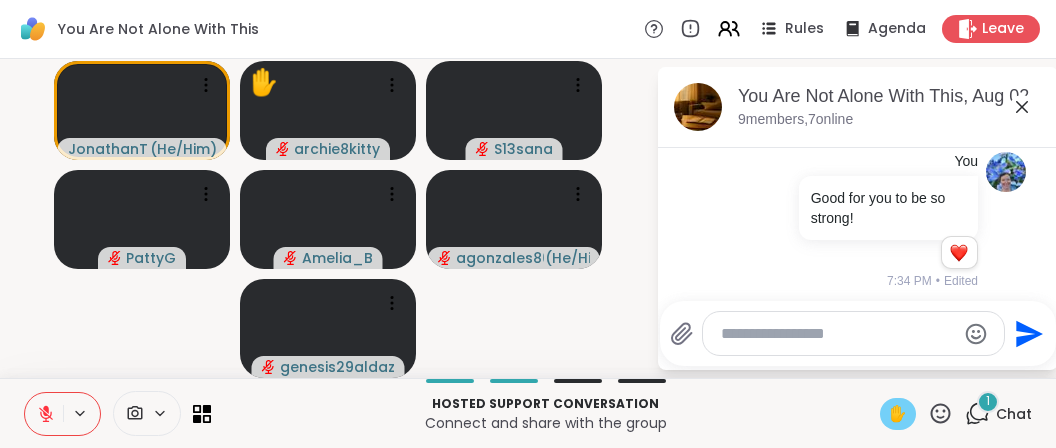 scroll, scrollTop: 7492, scrollLeft: 0, axis: vertical 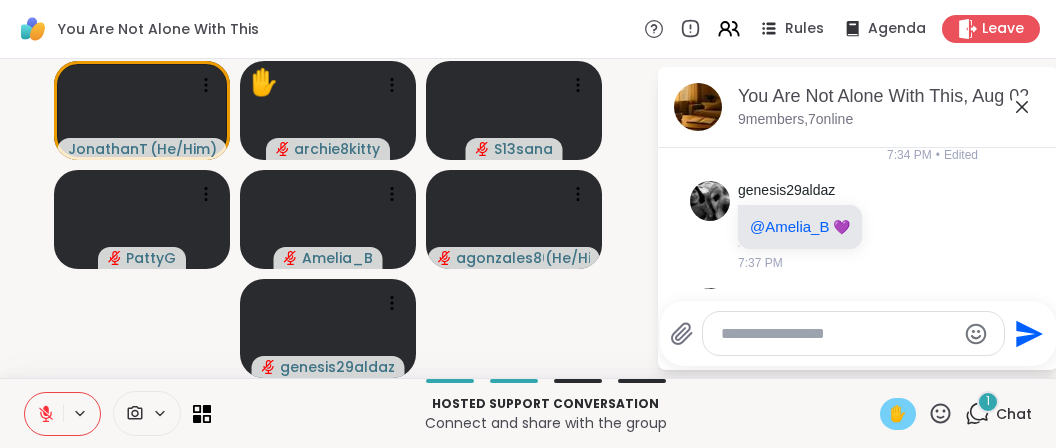 click at bounding box center [44, 414] 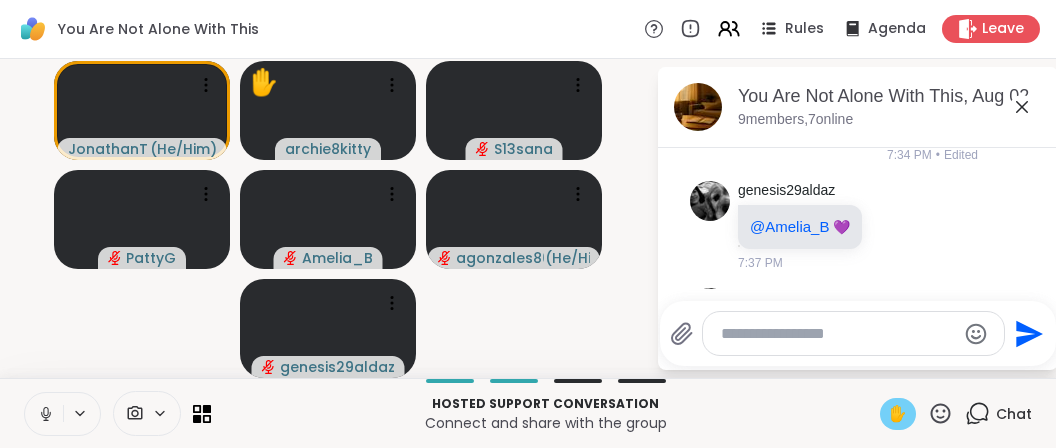 click on "✋" at bounding box center (898, 414) 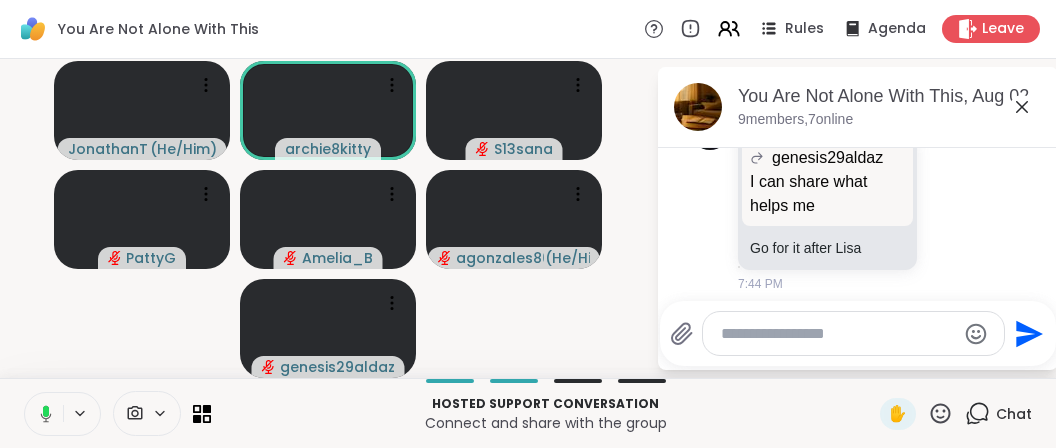 scroll, scrollTop: 7824, scrollLeft: 0, axis: vertical 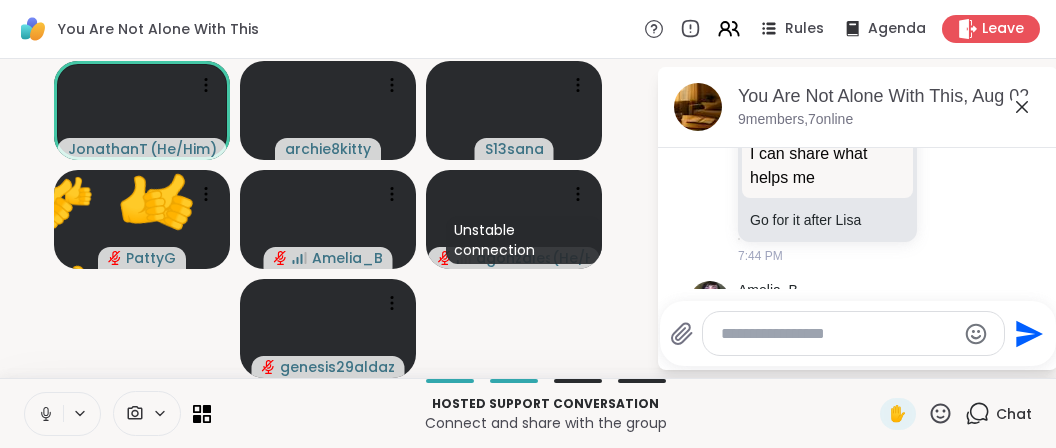 click 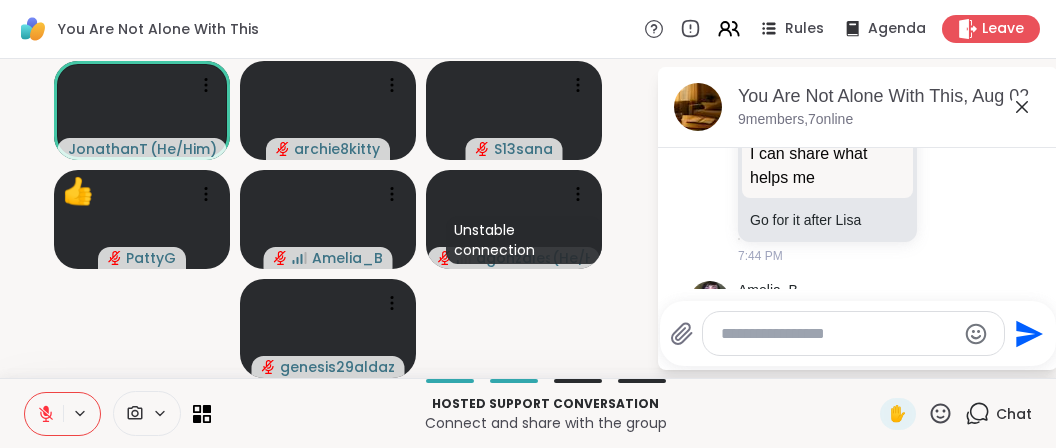 click 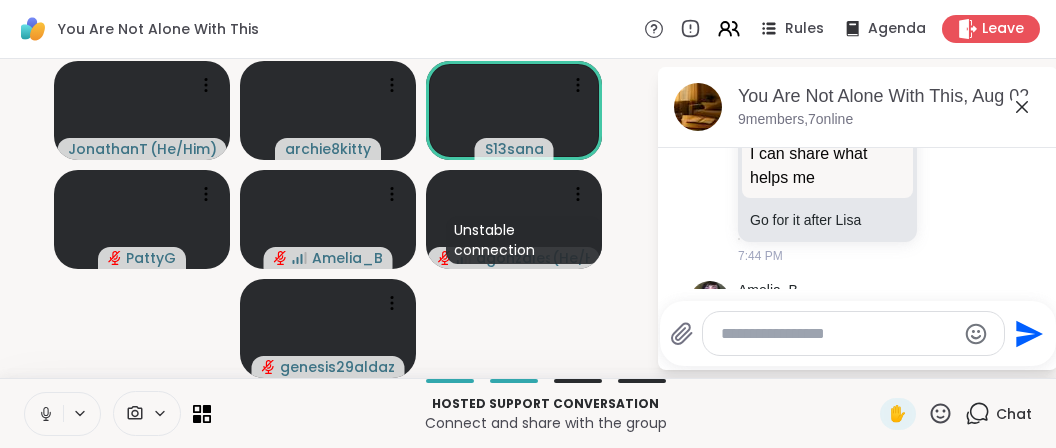 click 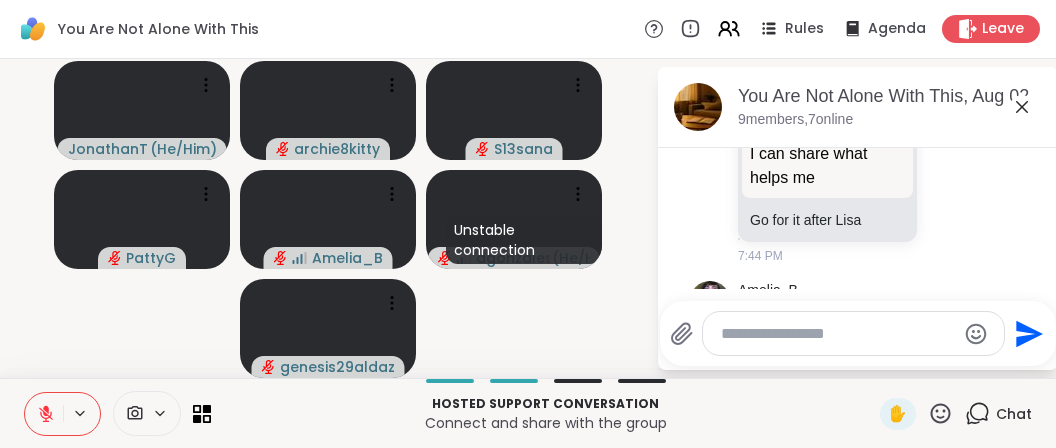 click 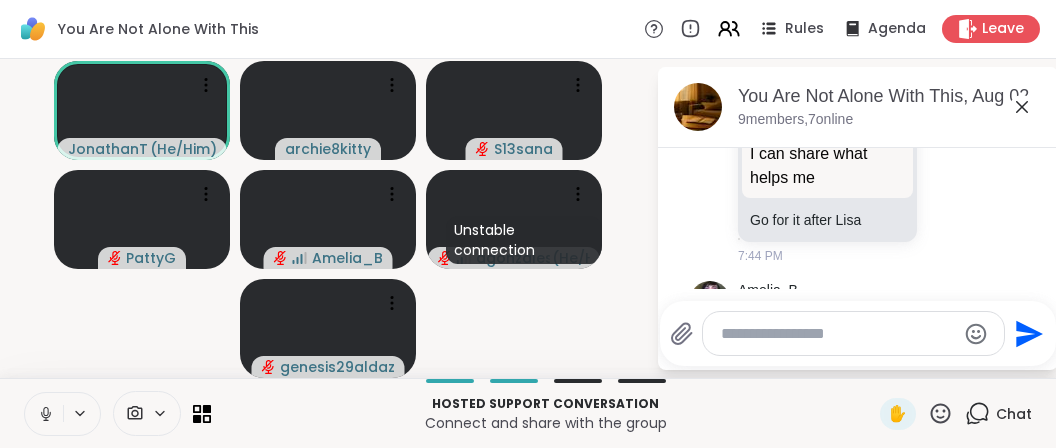 click 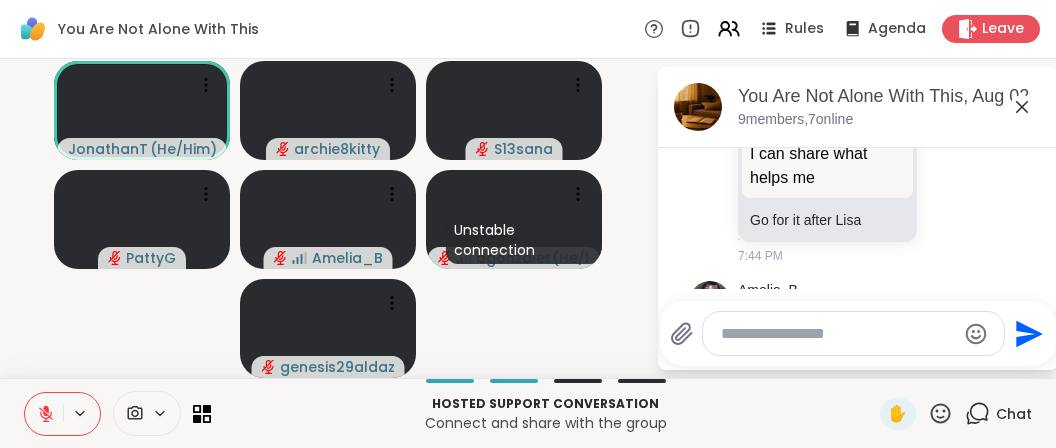 click 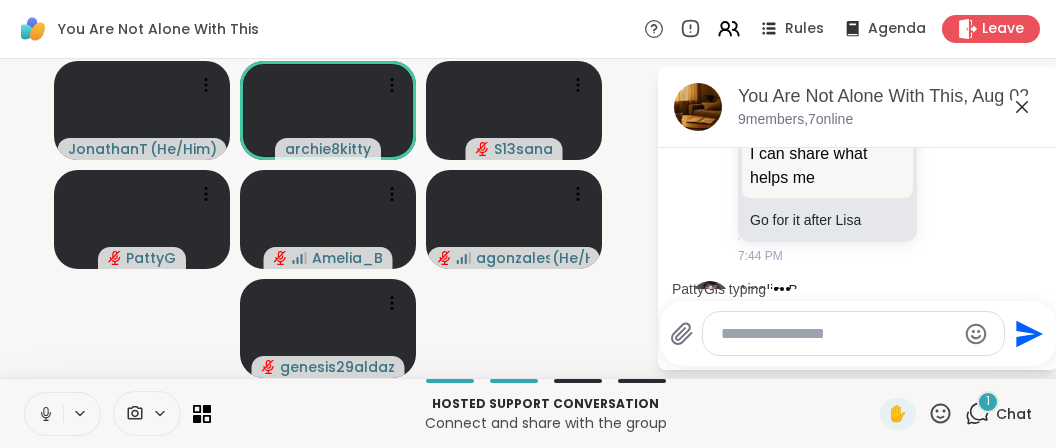 scroll, scrollTop: 7950, scrollLeft: 0, axis: vertical 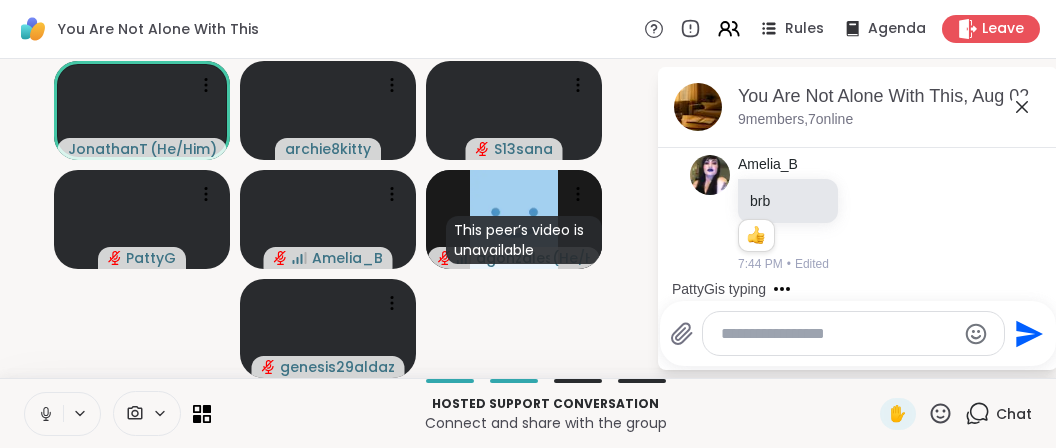 click 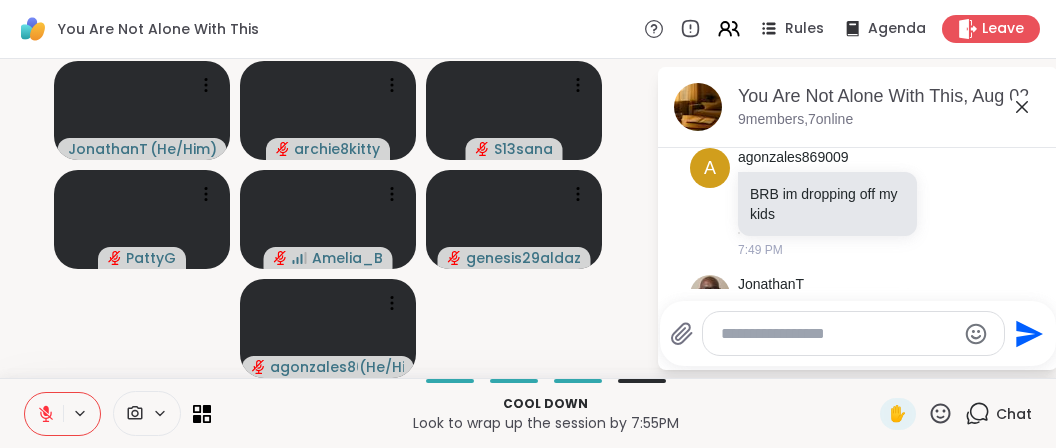 scroll, scrollTop: 9162, scrollLeft: 0, axis: vertical 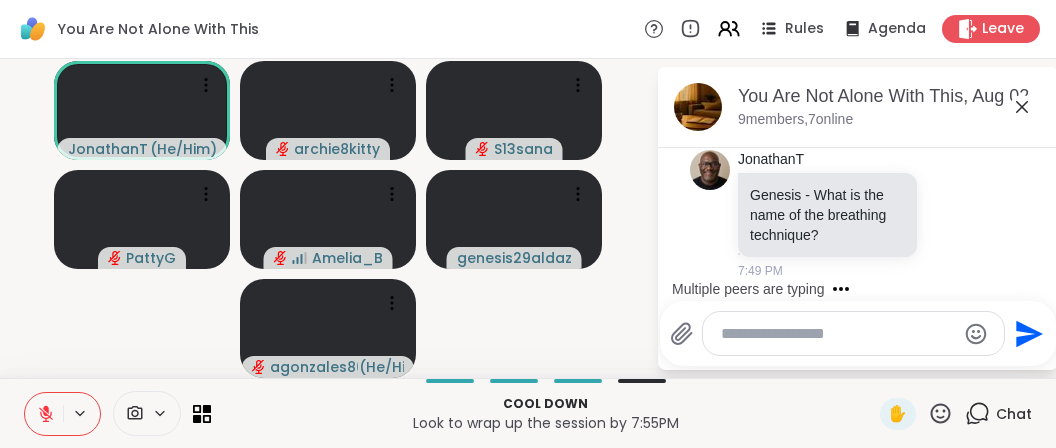 click 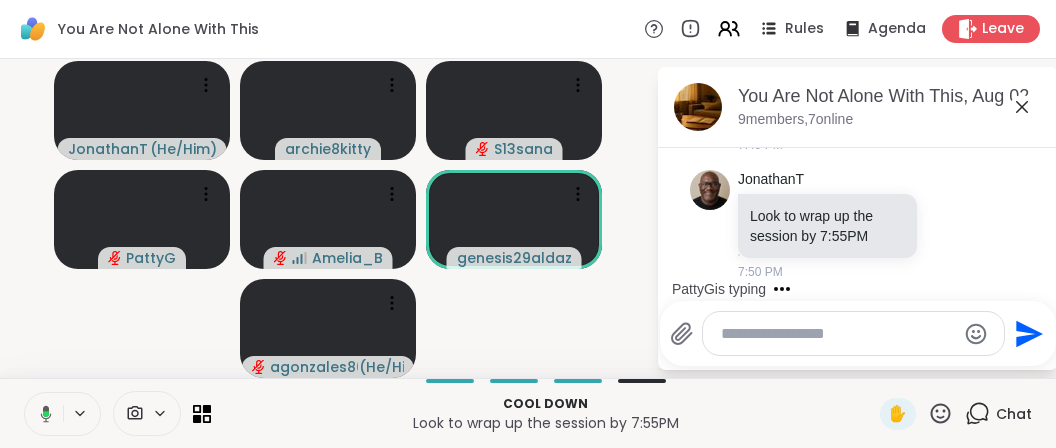 scroll, scrollTop: 9414, scrollLeft: 0, axis: vertical 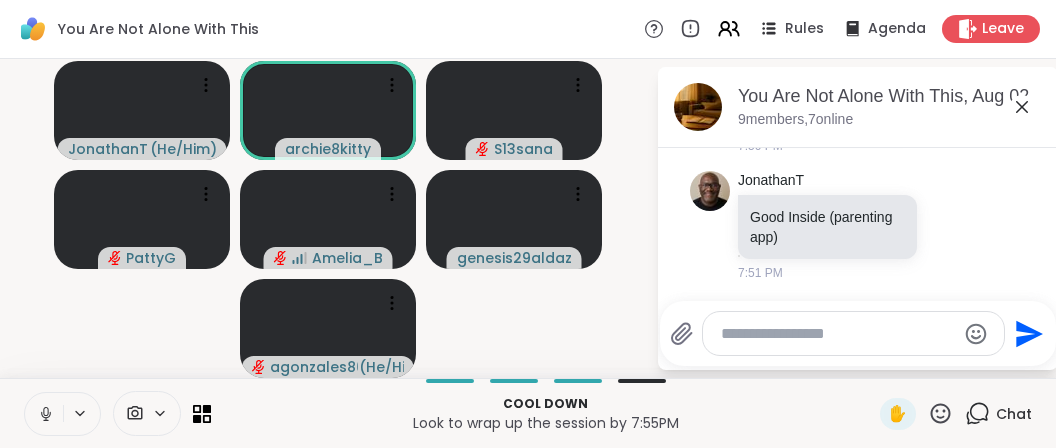 click 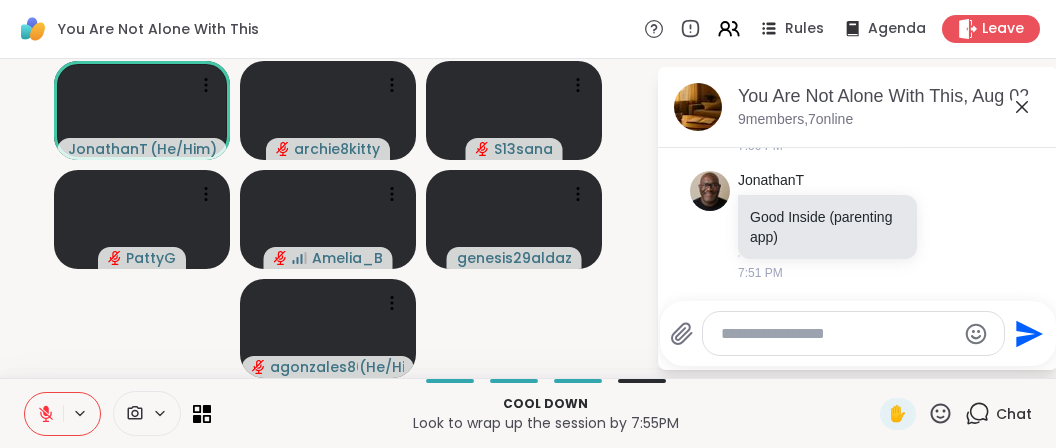 scroll, scrollTop: 9442, scrollLeft: 0, axis: vertical 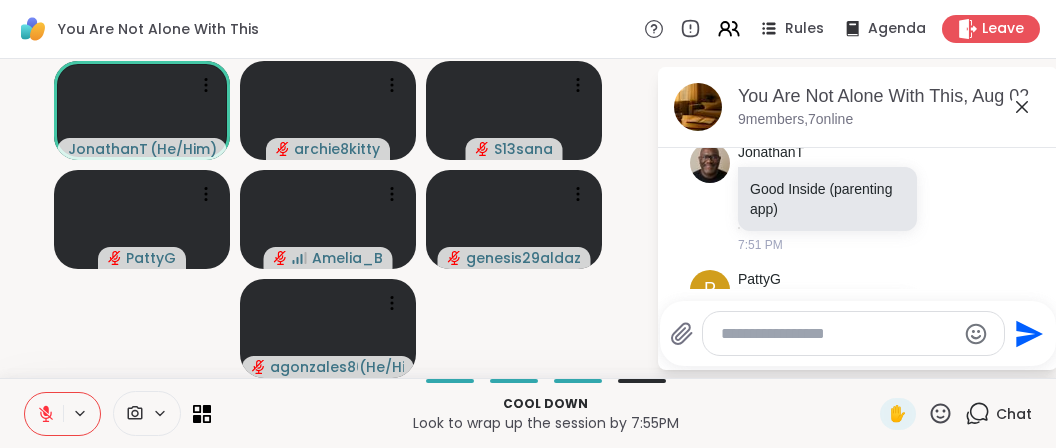 click at bounding box center [853, 333] 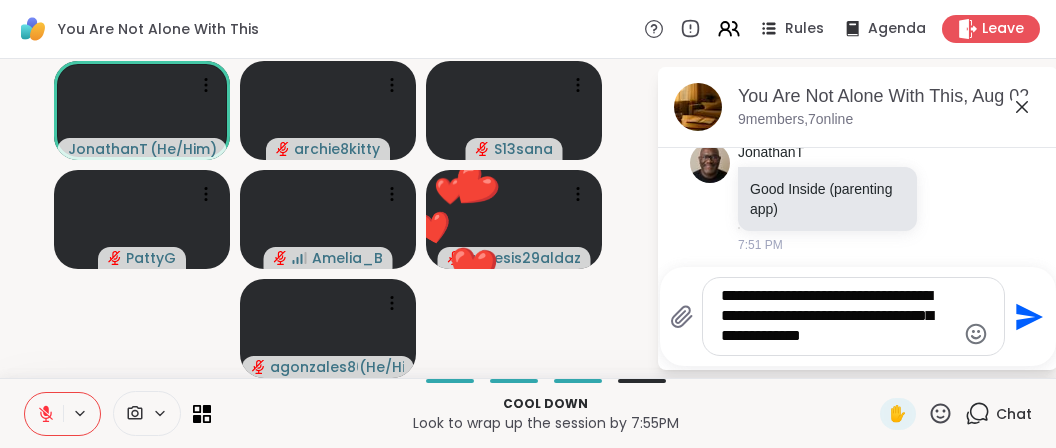scroll, scrollTop: 1, scrollLeft: 0, axis: vertical 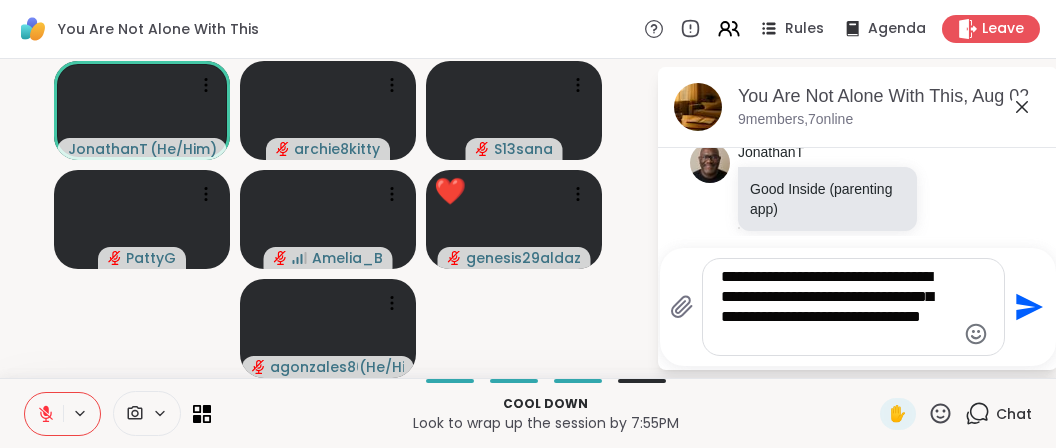type on "**********" 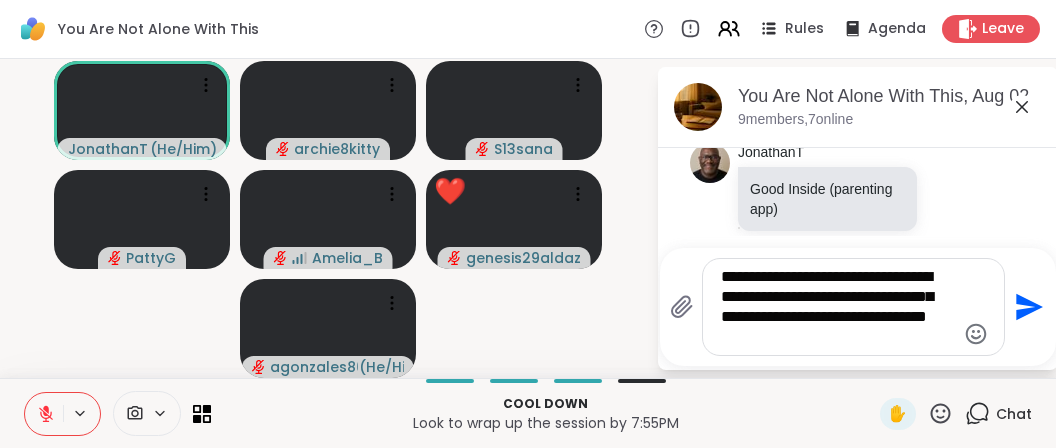 type 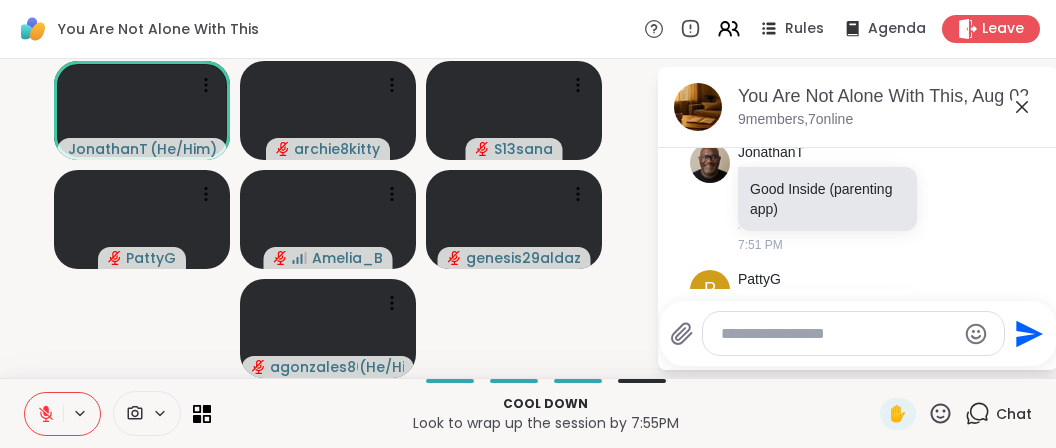 scroll, scrollTop: 0, scrollLeft: 0, axis: both 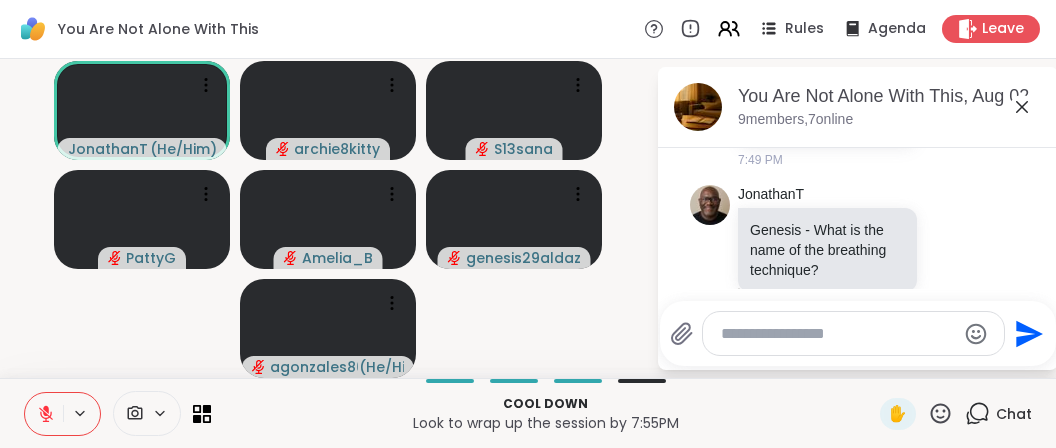 click at bounding box center (44, 414) 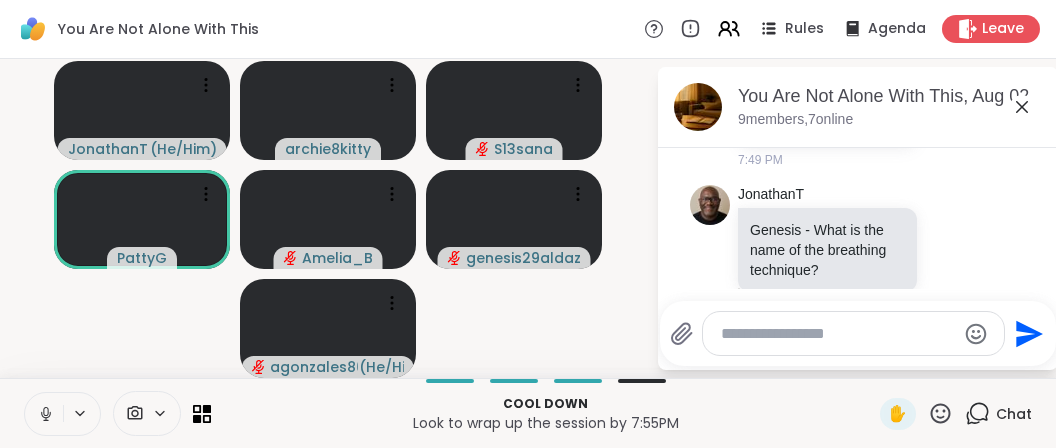 click 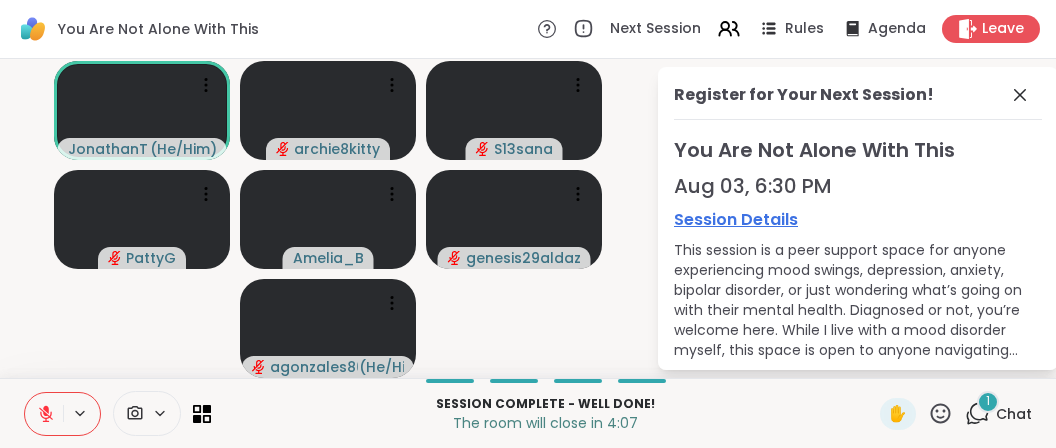 click 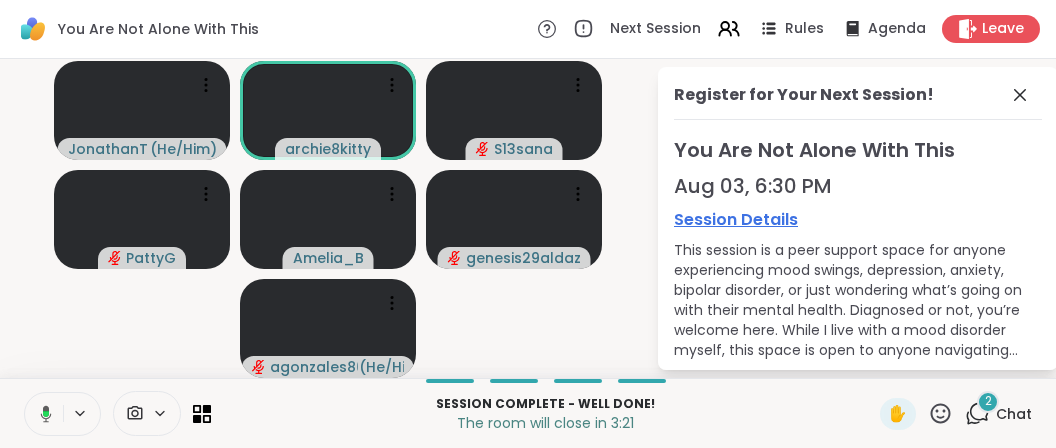 click 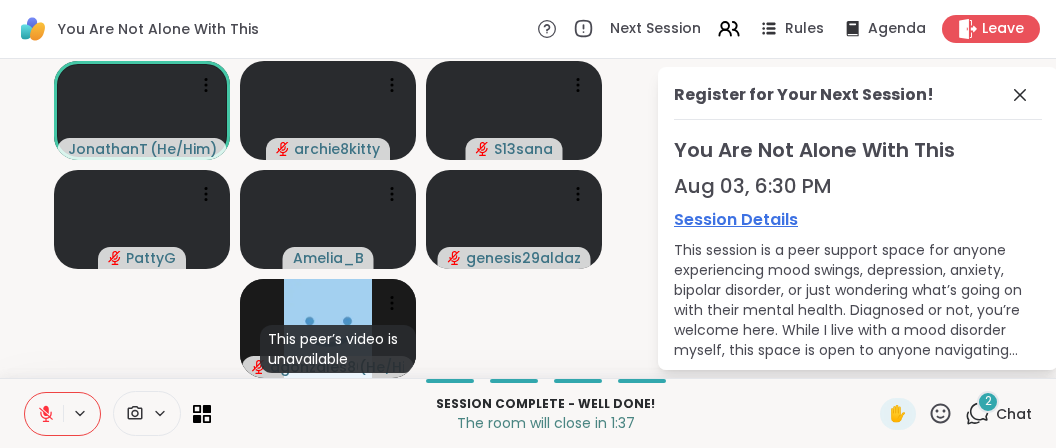 click on "2" at bounding box center (988, 402) 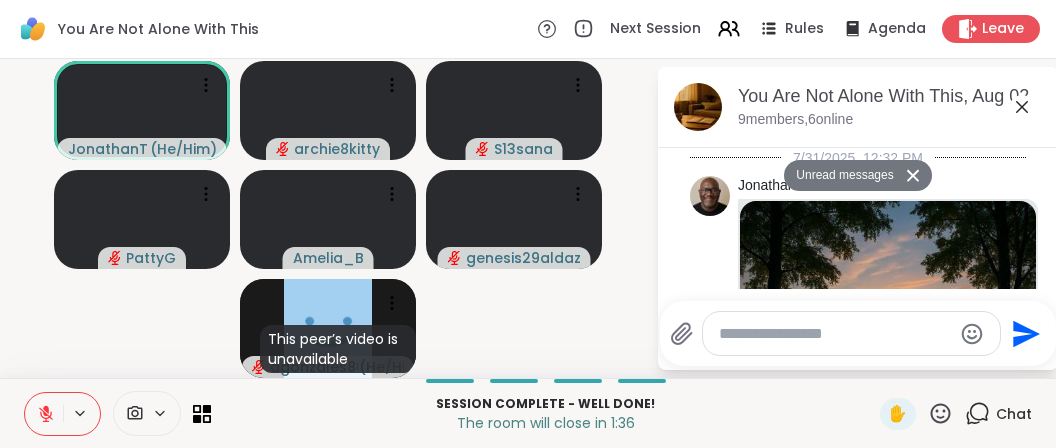 scroll, scrollTop: 9928, scrollLeft: 0, axis: vertical 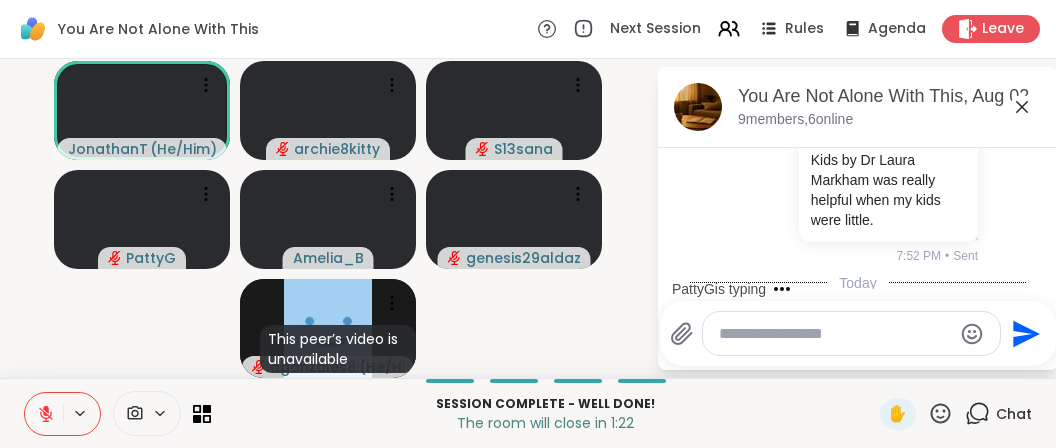 click on "Unread messages" at bounding box center [858, 317] 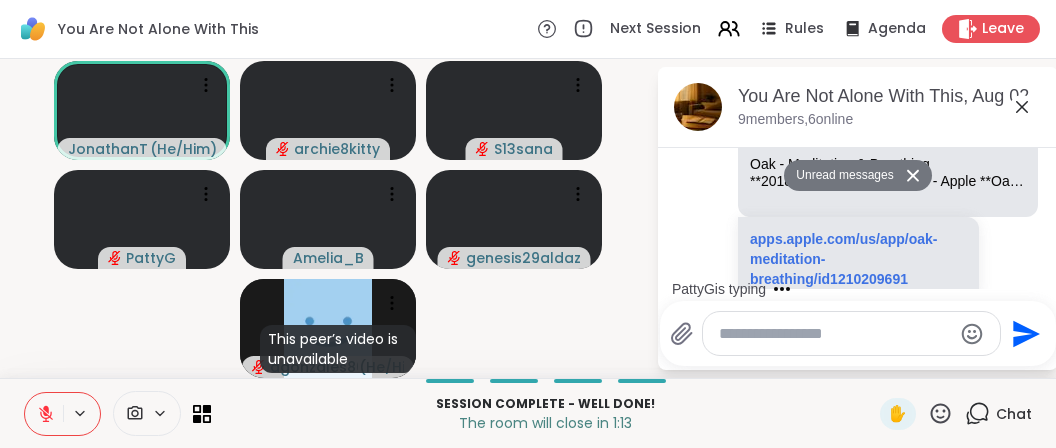scroll, scrollTop: 10045, scrollLeft: 0, axis: vertical 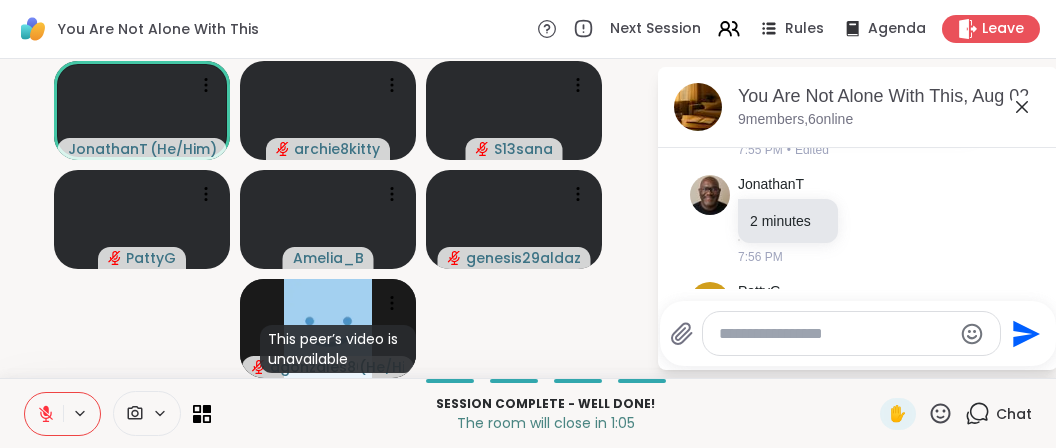 click at bounding box center (835, 334) 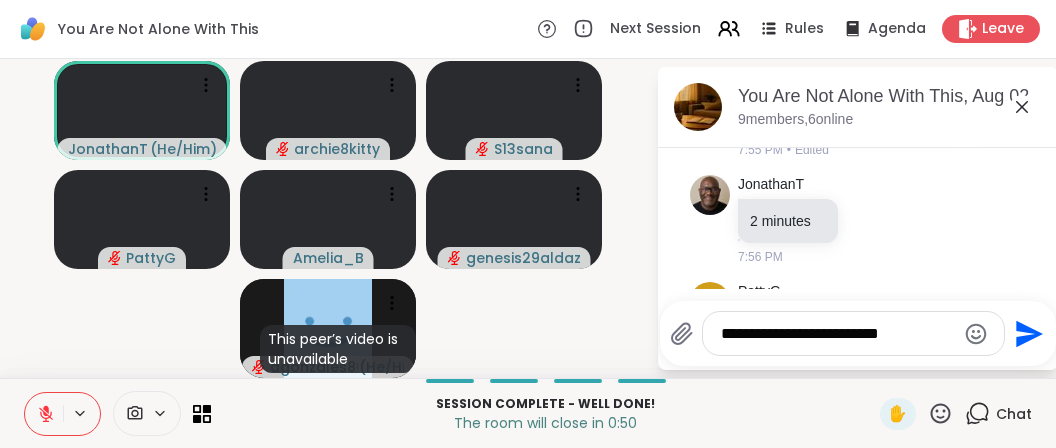 type on "**********" 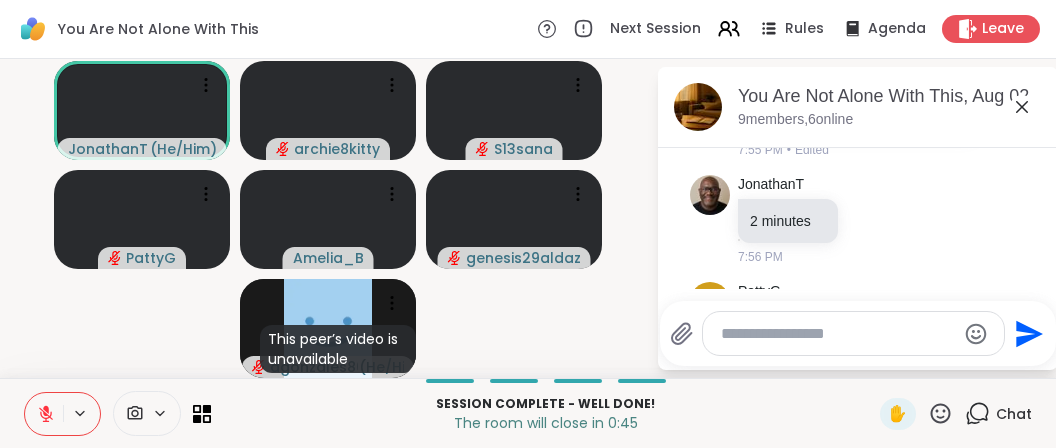 scroll, scrollTop: 10151, scrollLeft: 0, axis: vertical 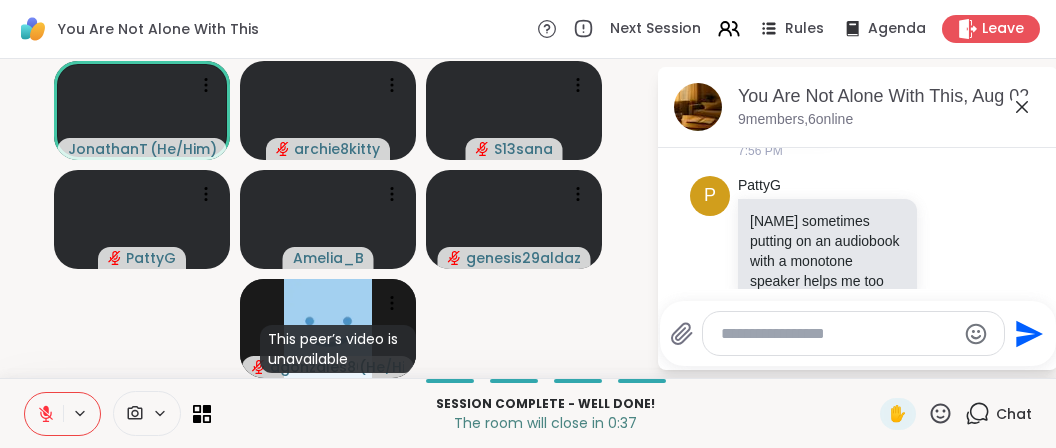 type on "*" 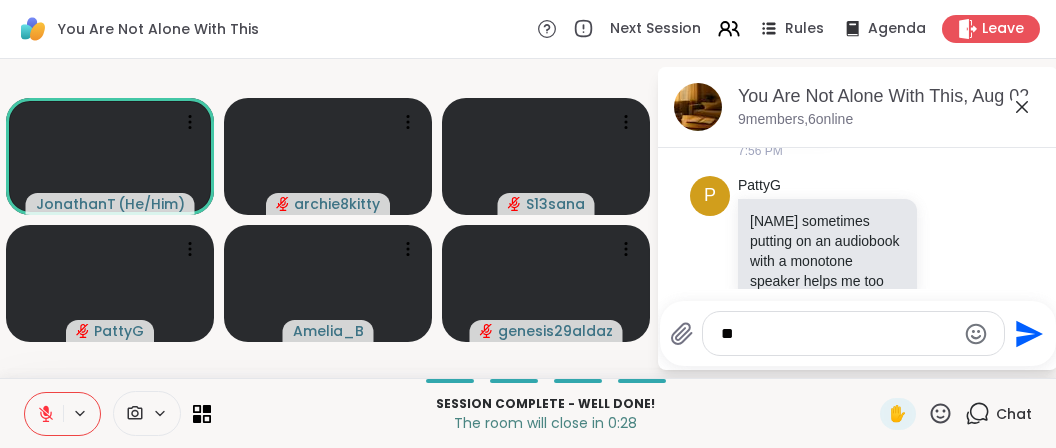 type on "*" 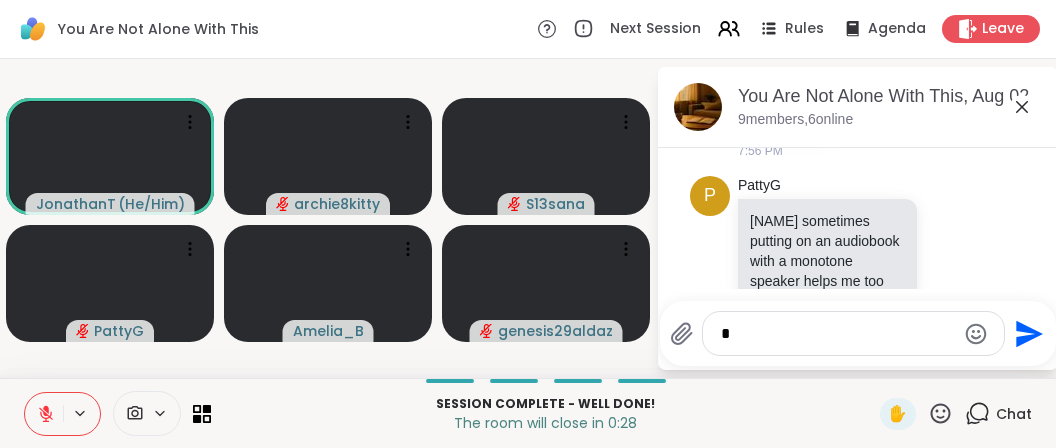 type 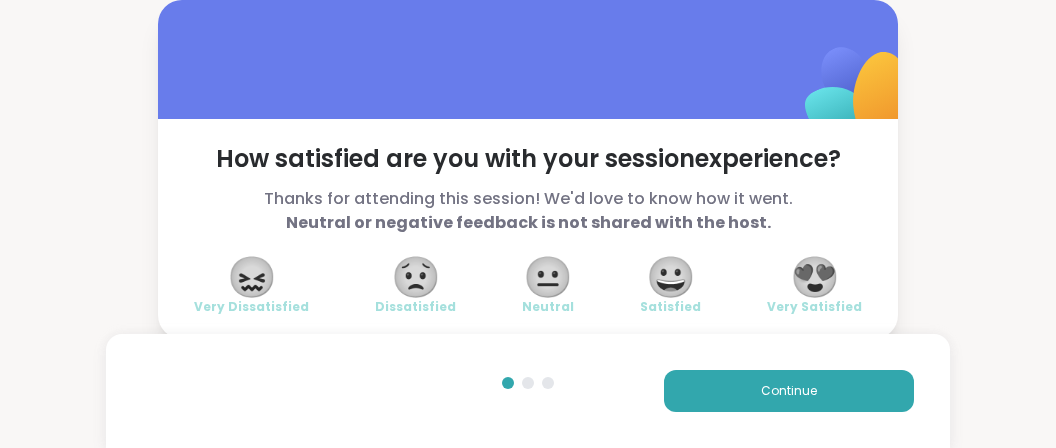 click on "😍" at bounding box center [815, 277] 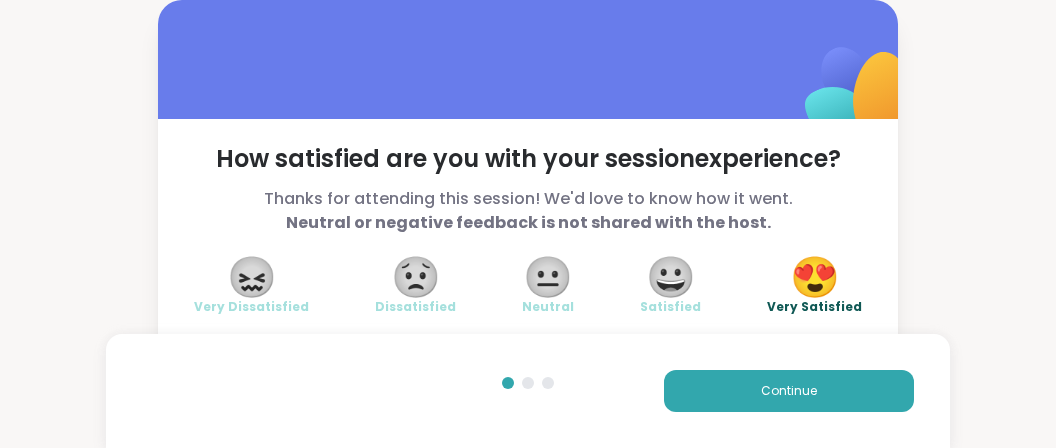 scroll, scrollTop: 158, scrollLeft: 0, axis: vertical 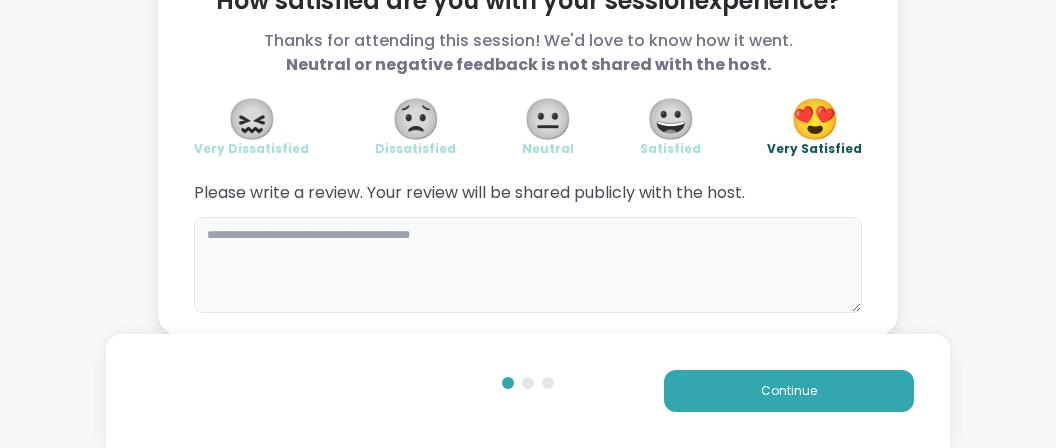click at bounding box center [528, 265] 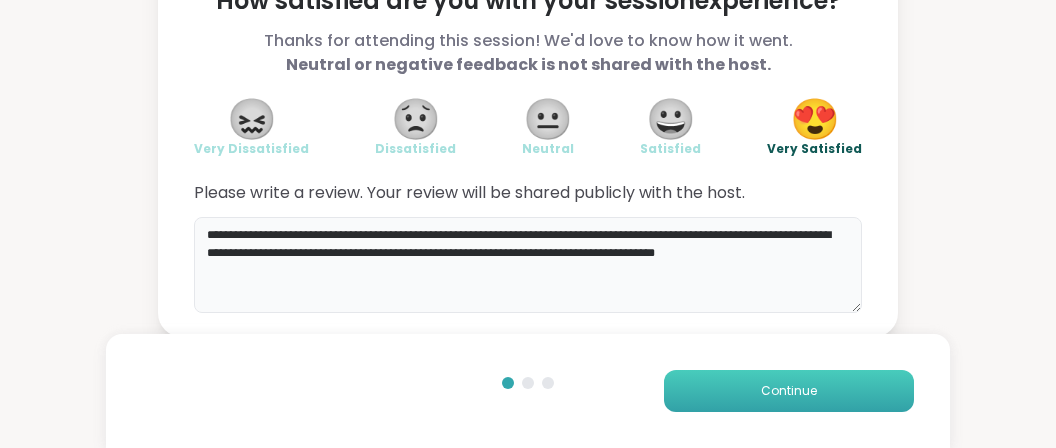 type on "**********" 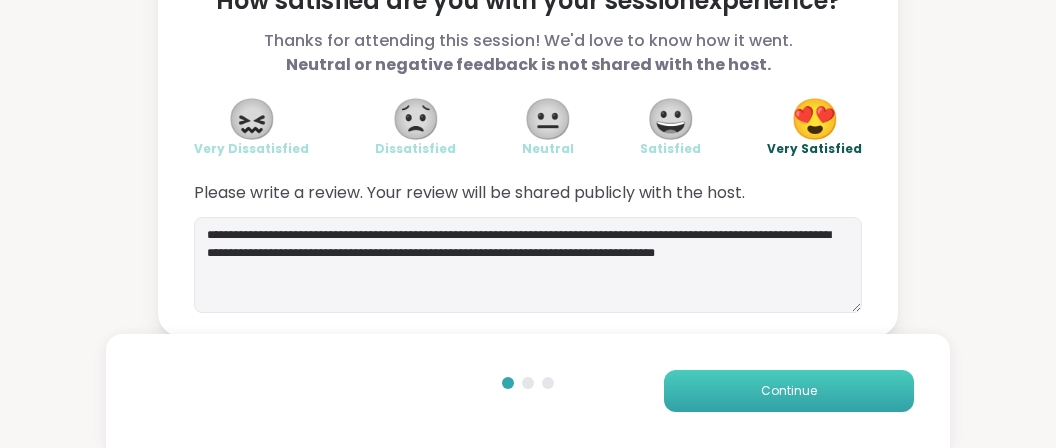 click on "Continue" at bounding box center [789, 391] 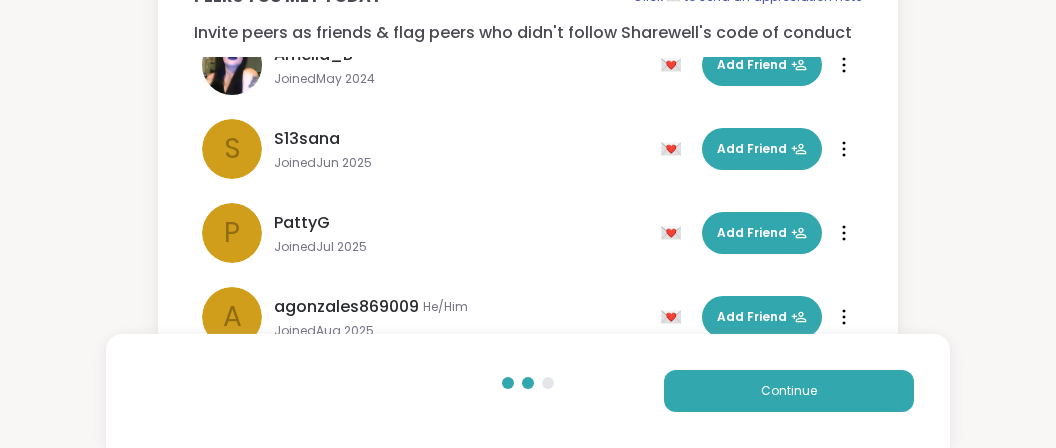 scroll, scrollTop: 0, scrollLeft: 0, axis: both 